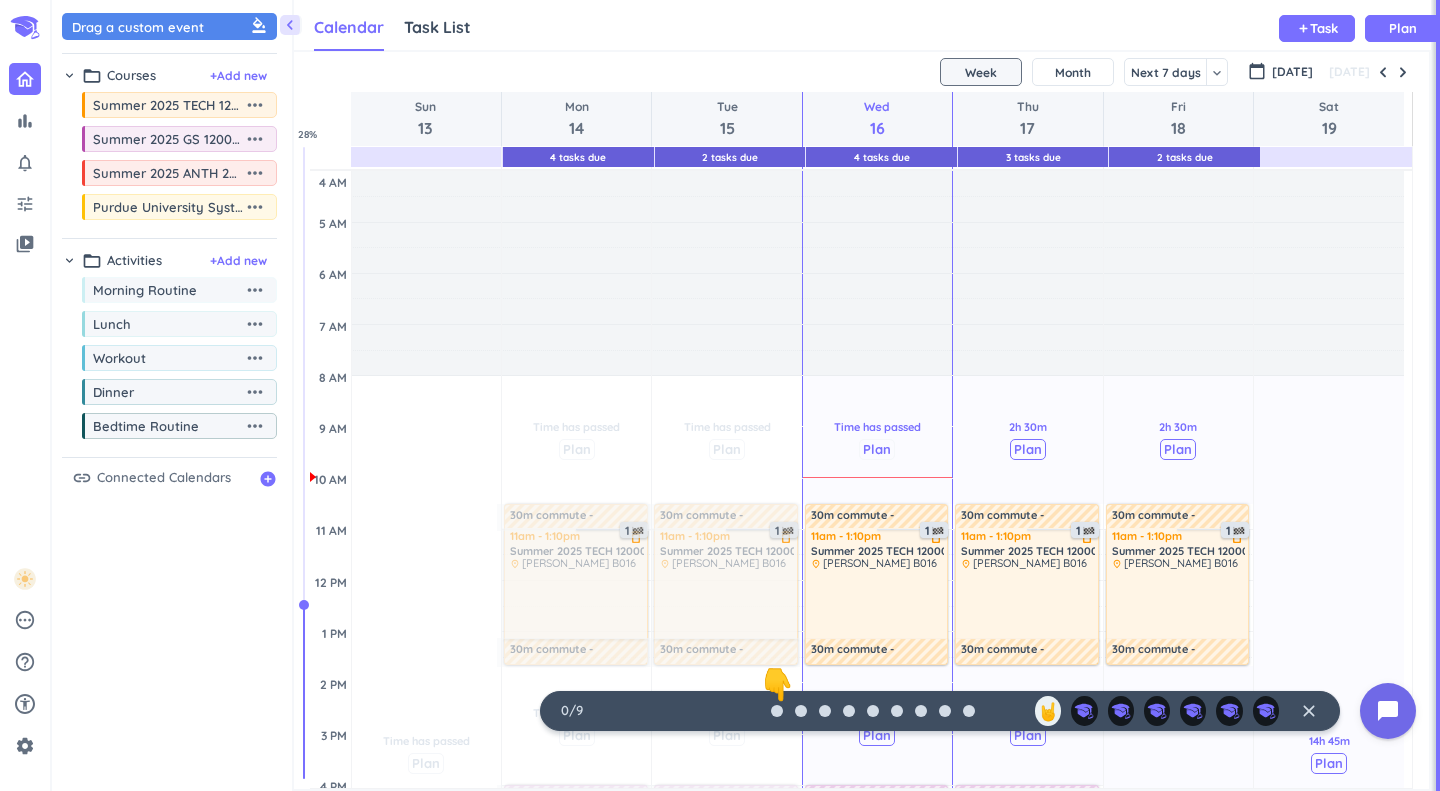 scroll, scrollTop: 0, scrollLeft: 0, axis: both 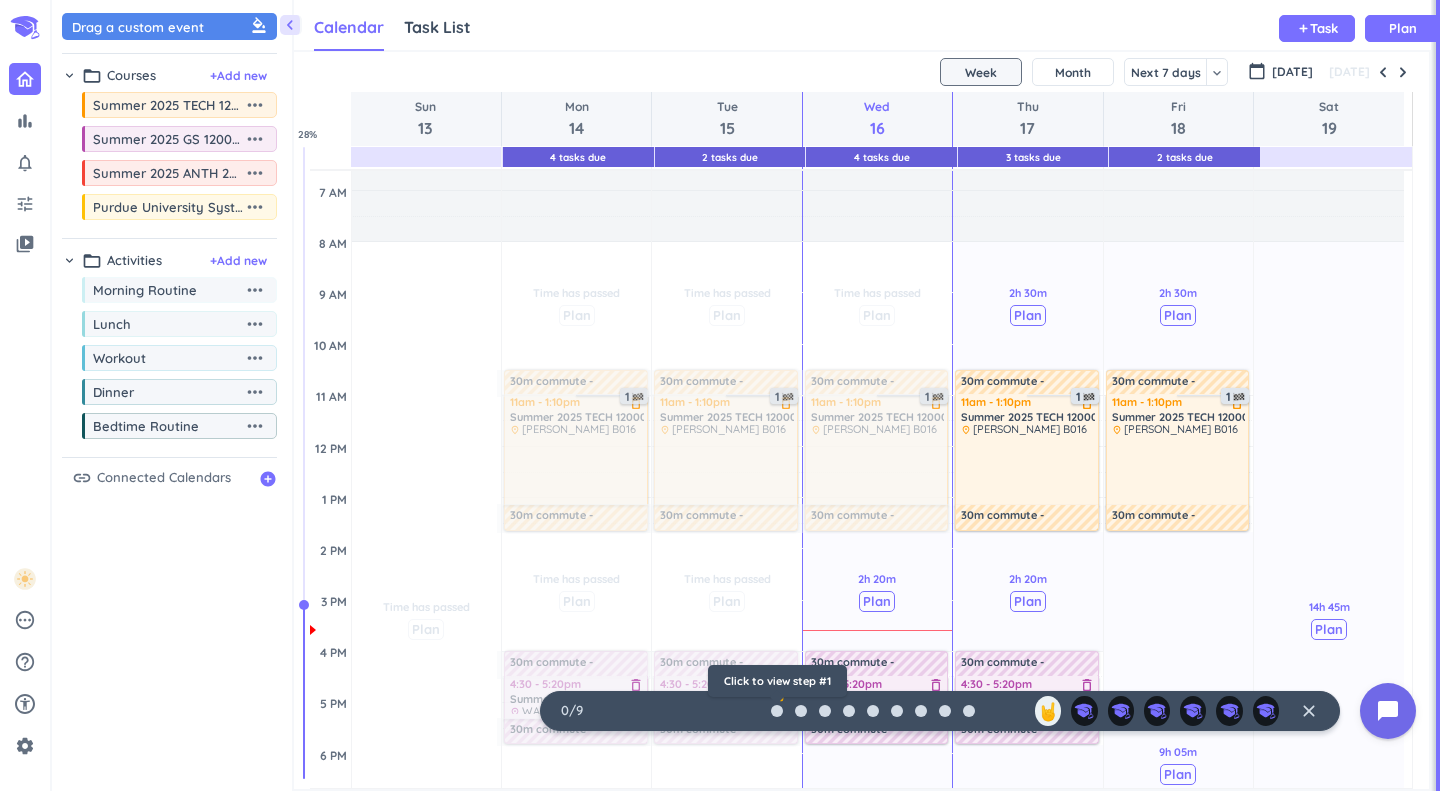 click on "0 / 9 👇 Click to view step #1 🤘 close" at bounding box center [940, 711] 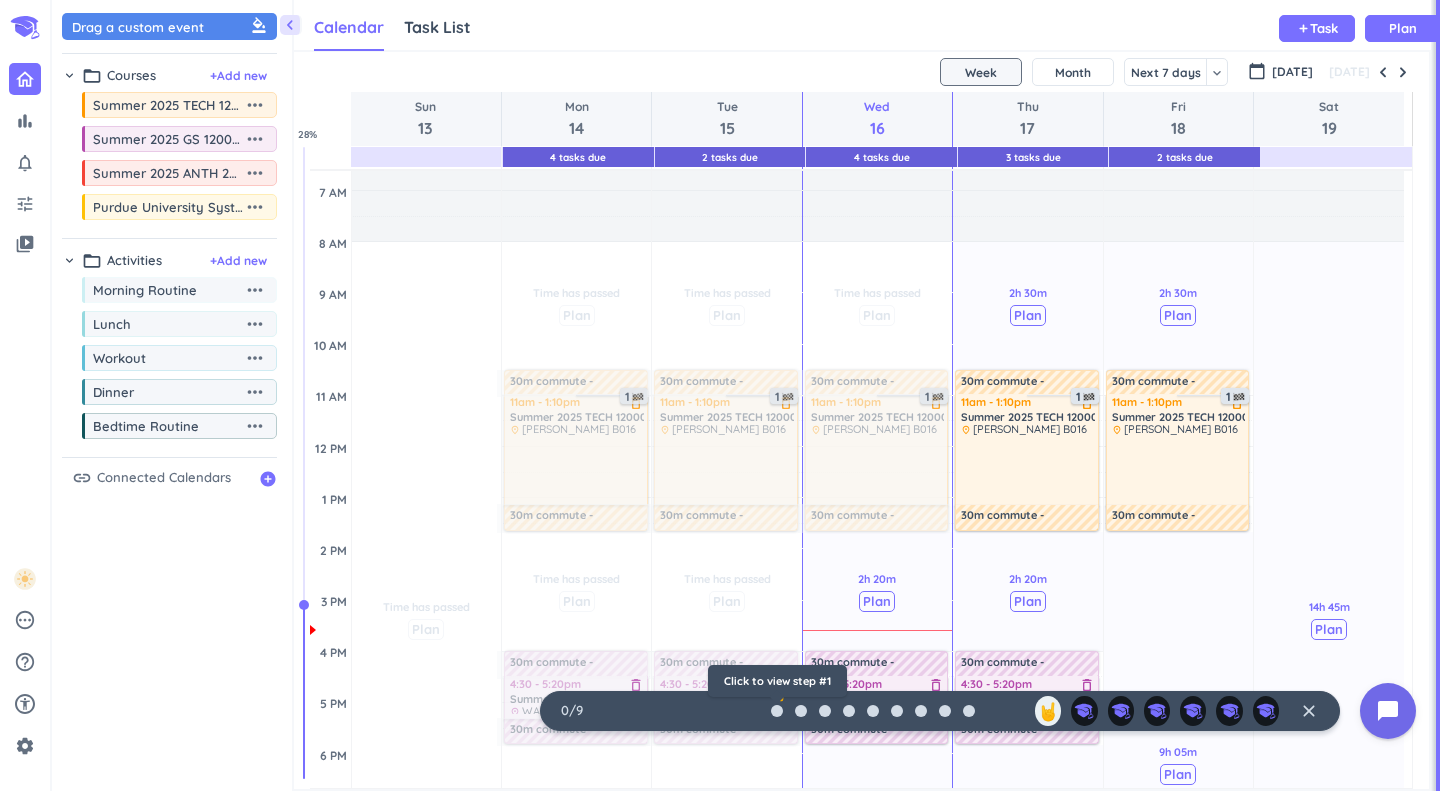click at bounding box center (777, 711) 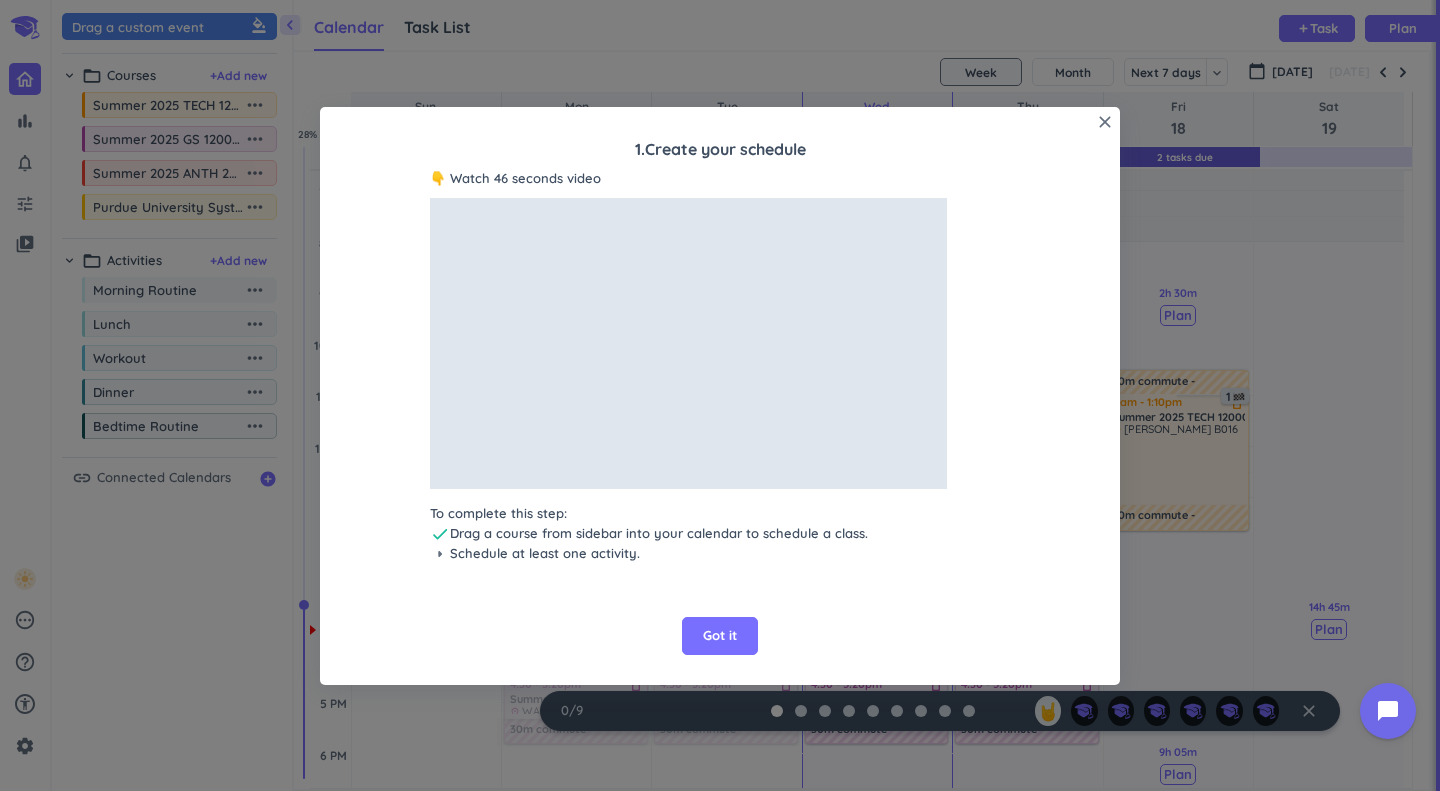 click on "Got it" at bounding box center (720, 636) 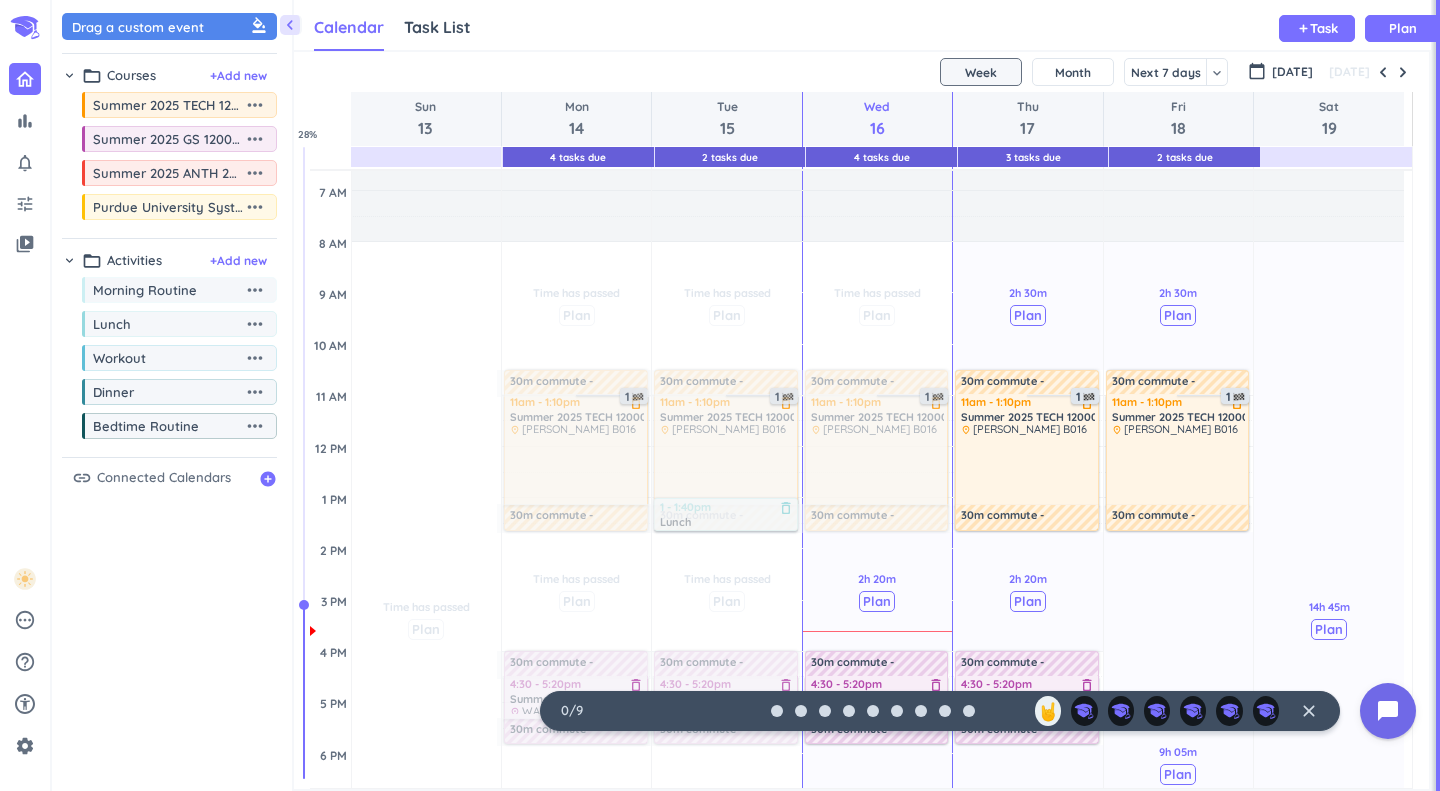 drag, startPoint x: 182, startPoint y: 334, endPoint x: 709, endPoint y: 509, distance: 555.2963 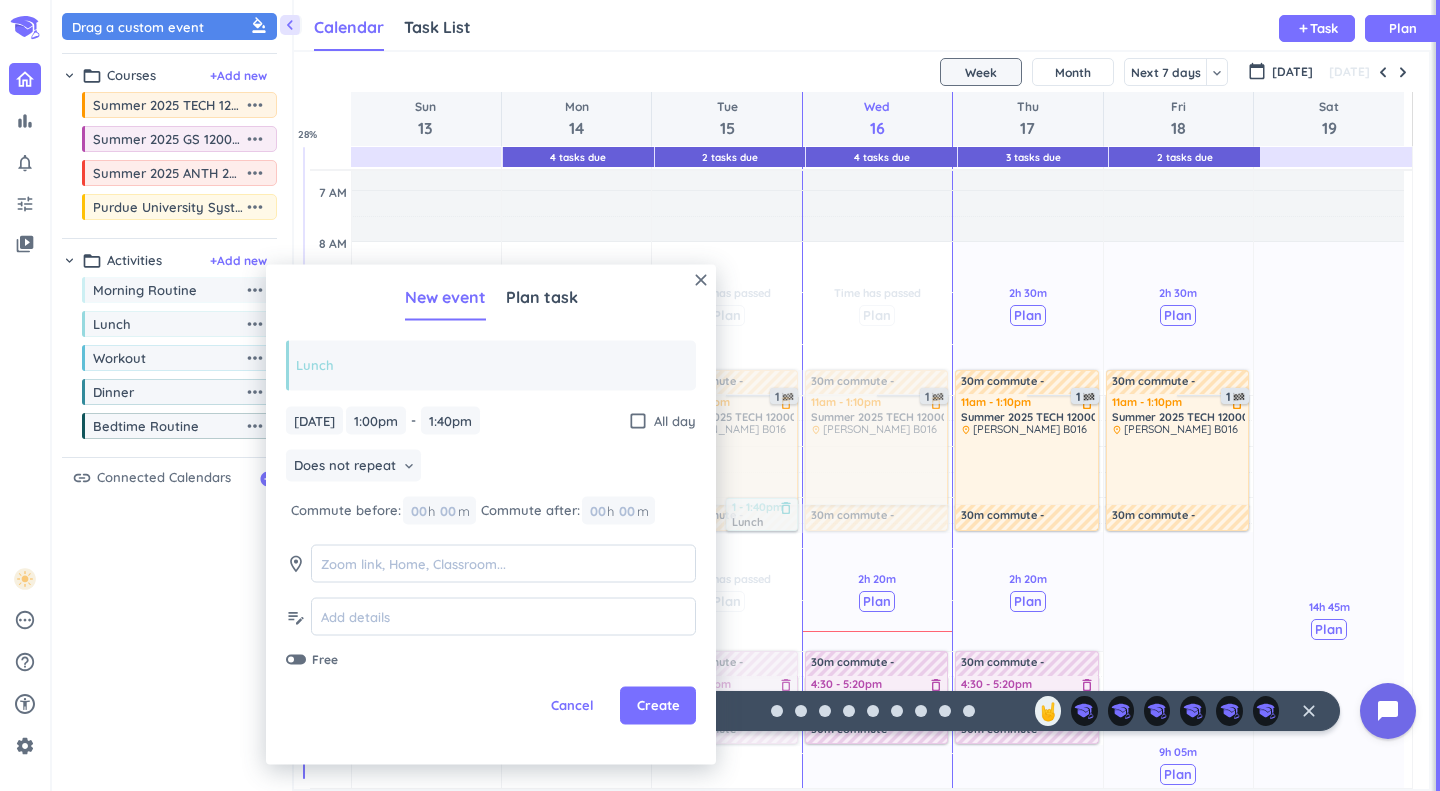 click 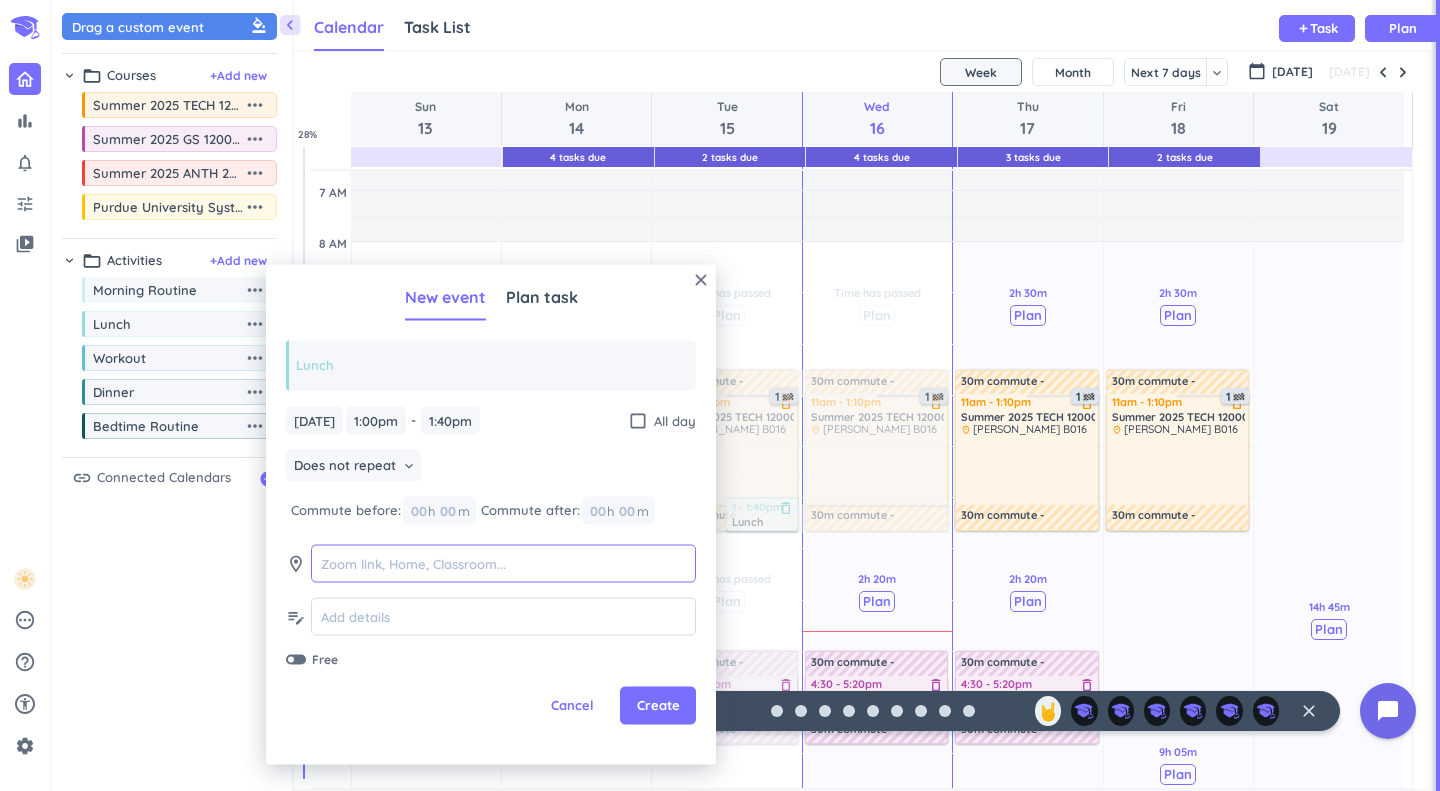 click at bounding box center [503, 563] 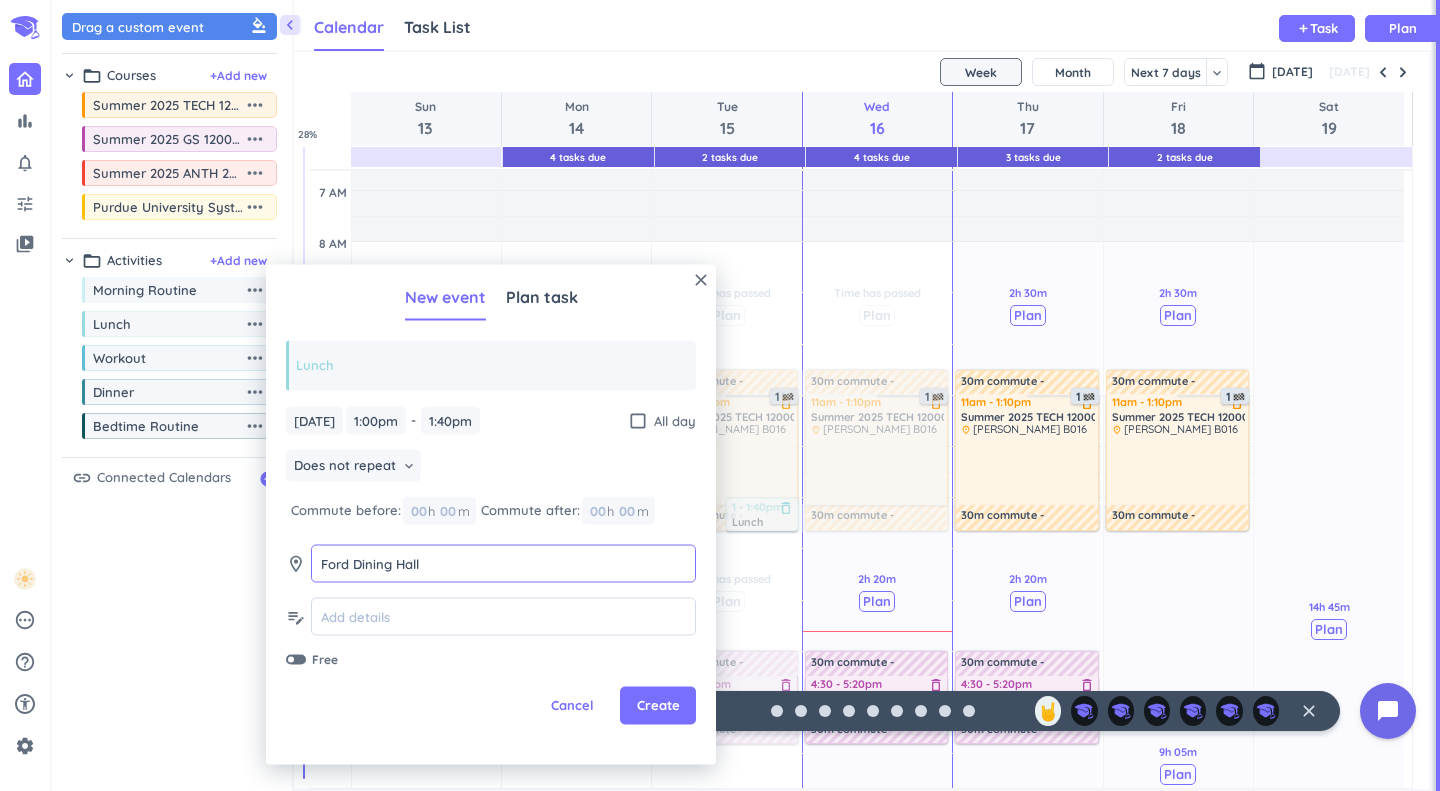 type on "Ford Dining Hall" 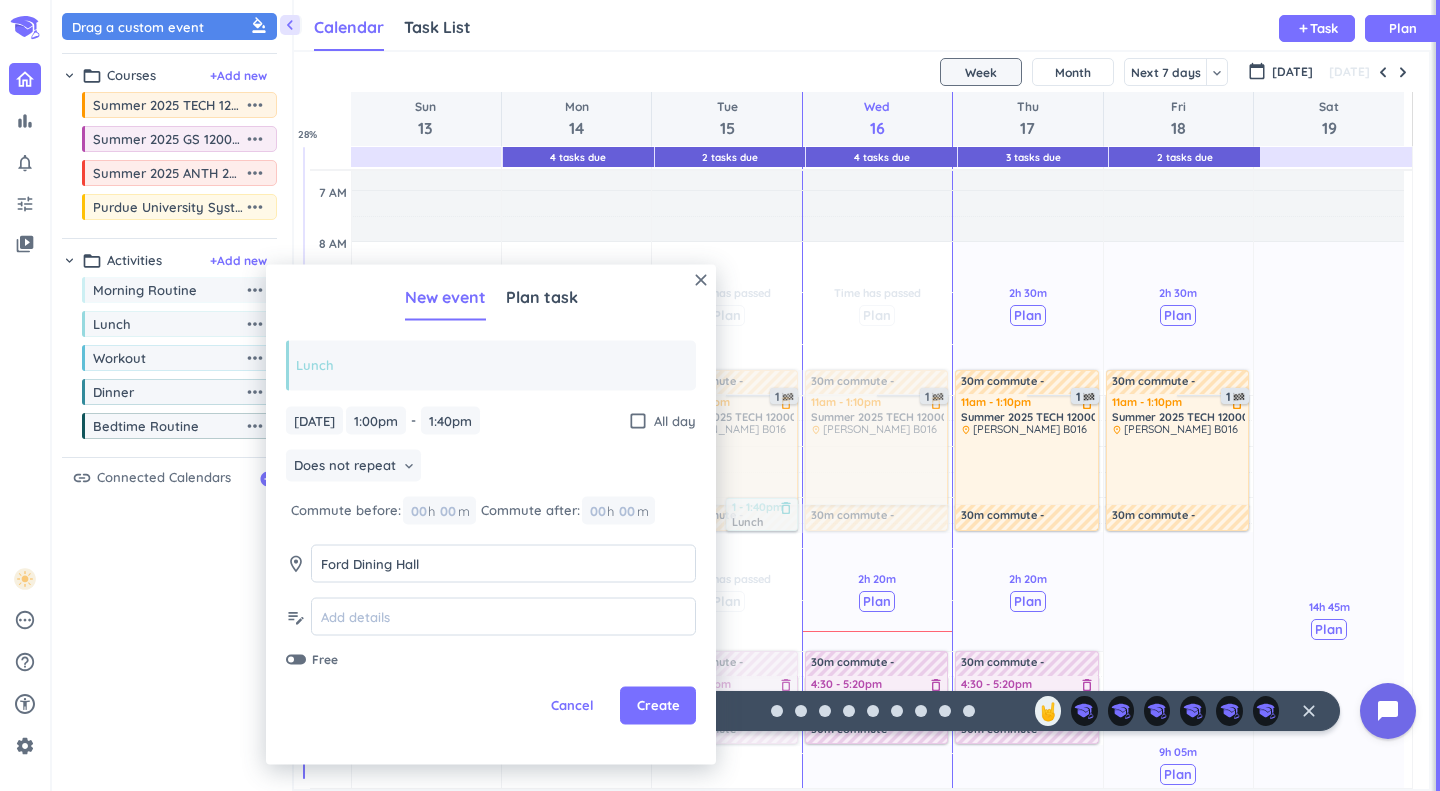 click at bounding box center (503, 616) 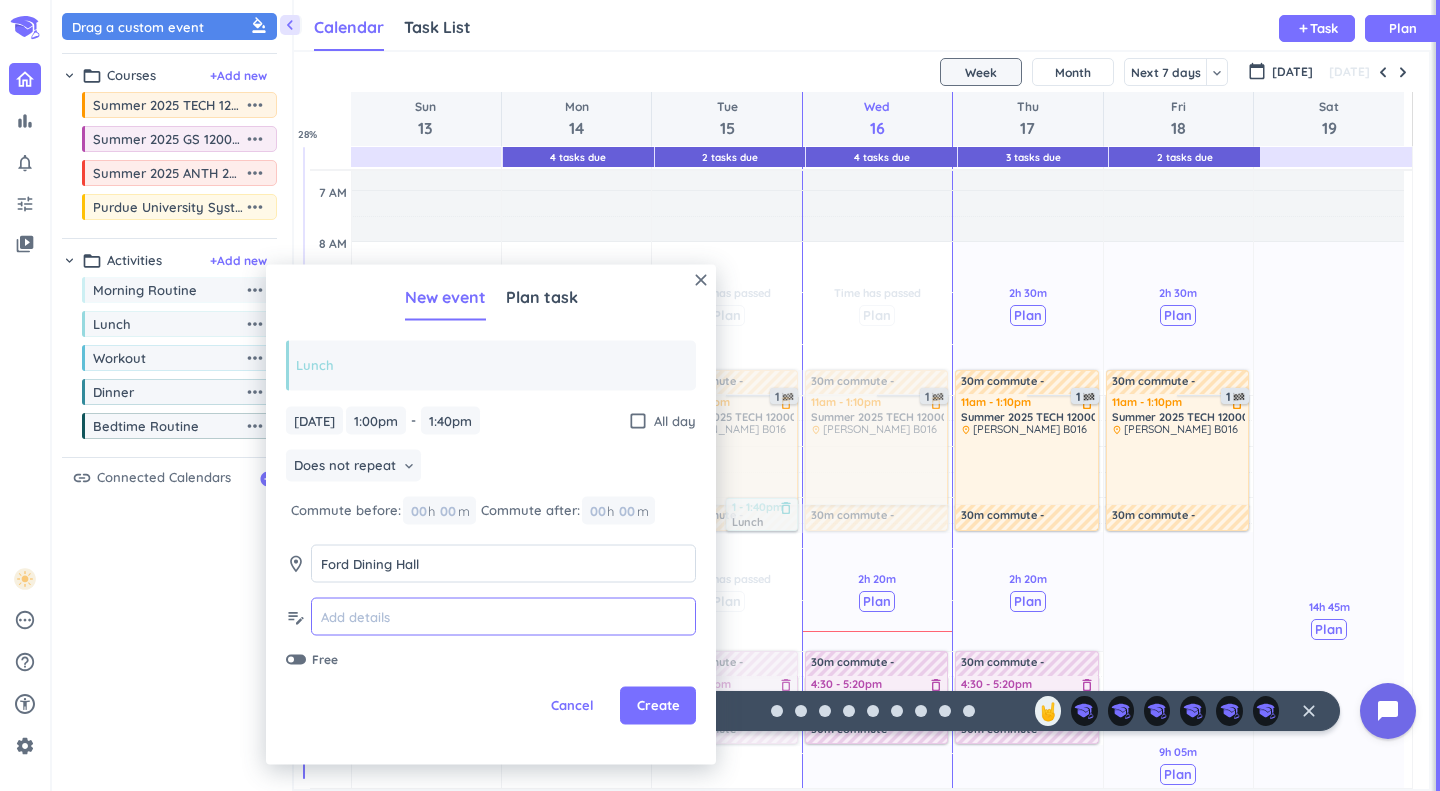 click at bounding box center [503, 616] 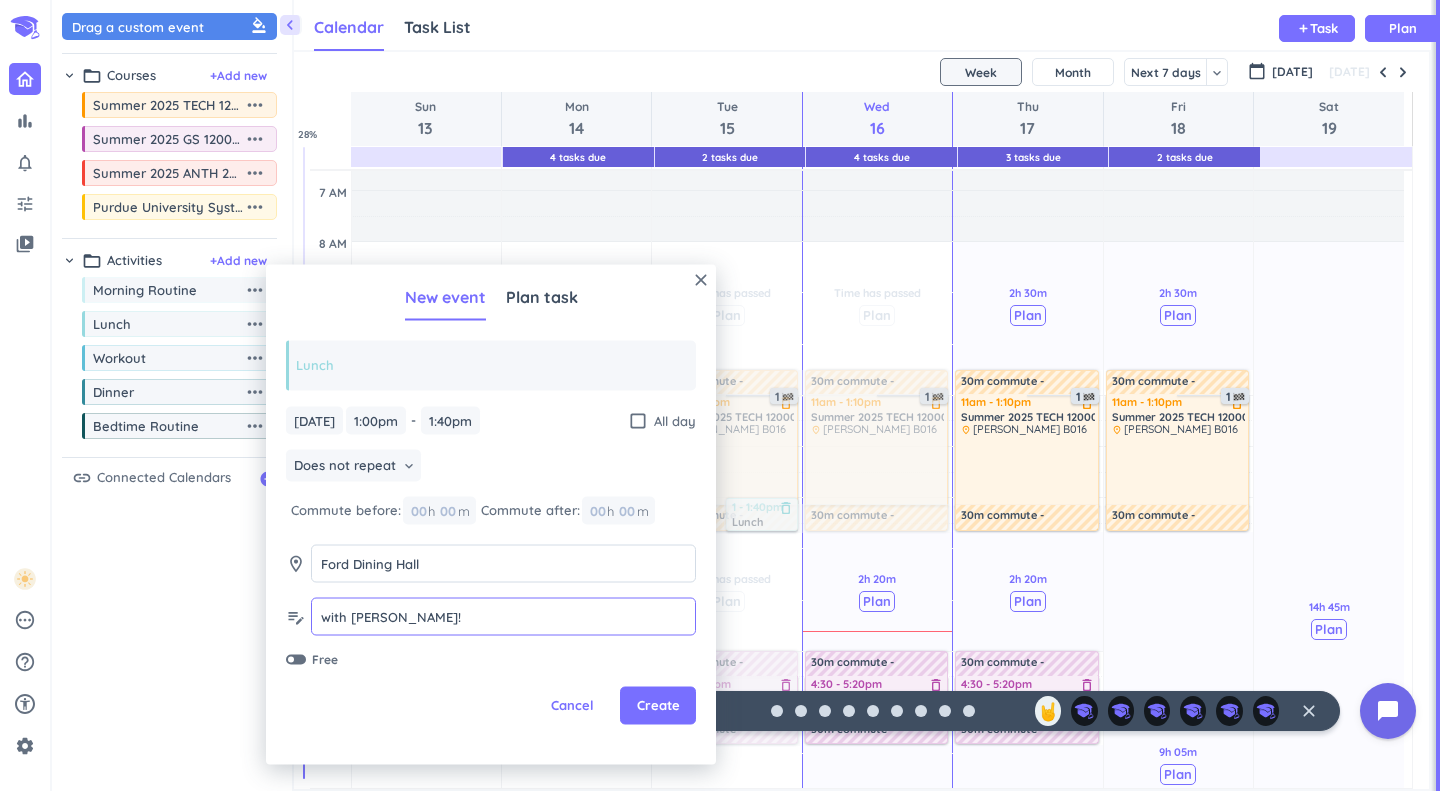 type on "with Keira!" 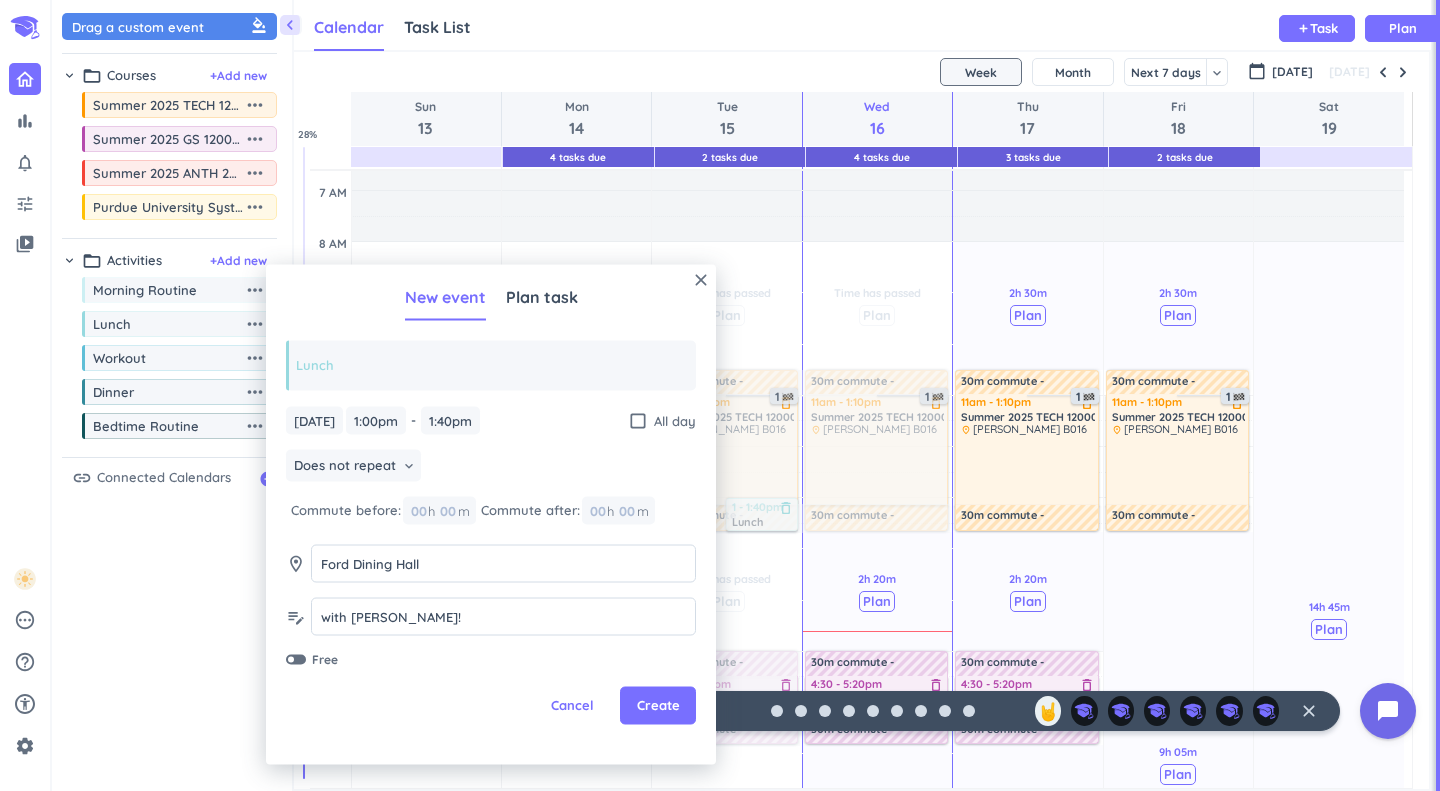 click on "Create" at bounding box center (658, 706) 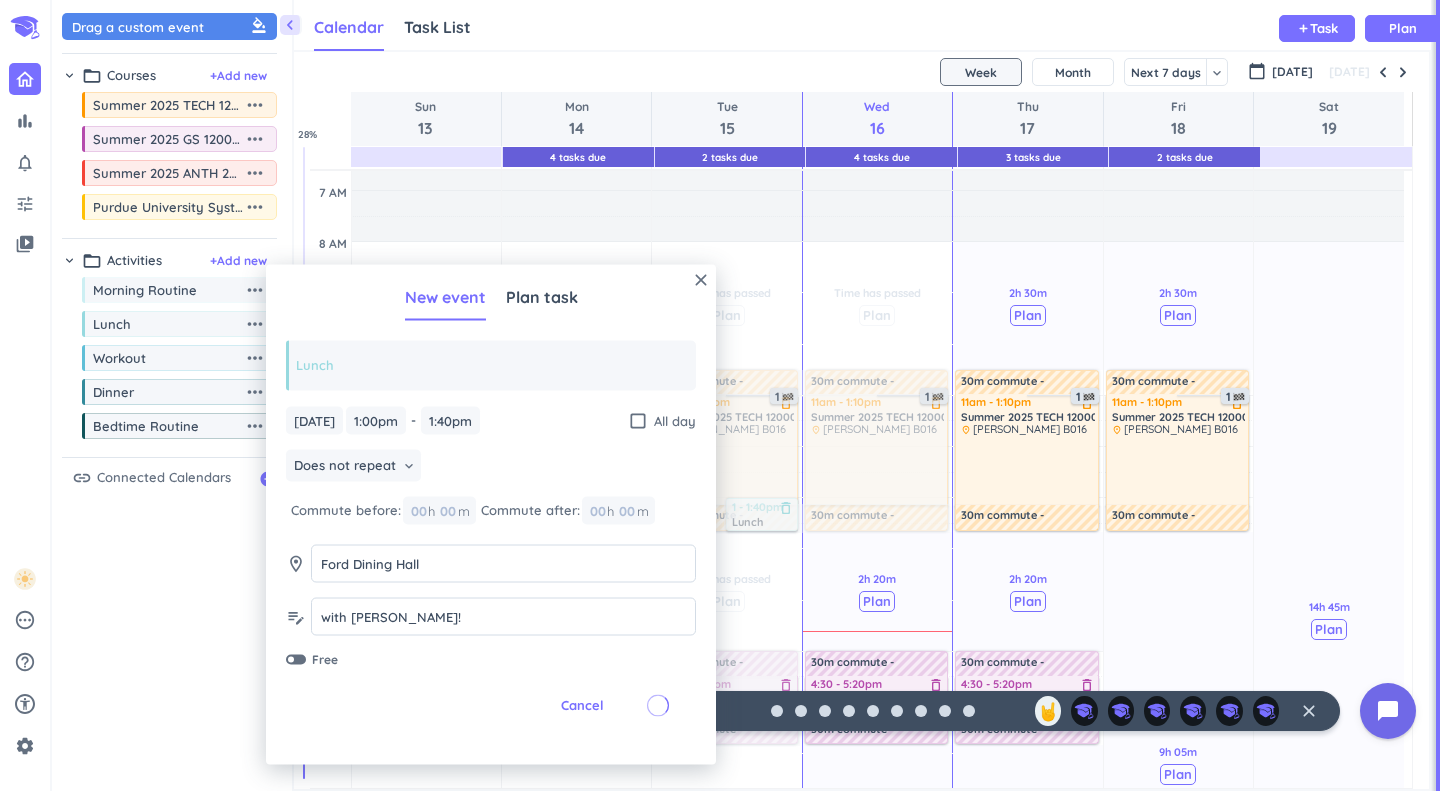 click 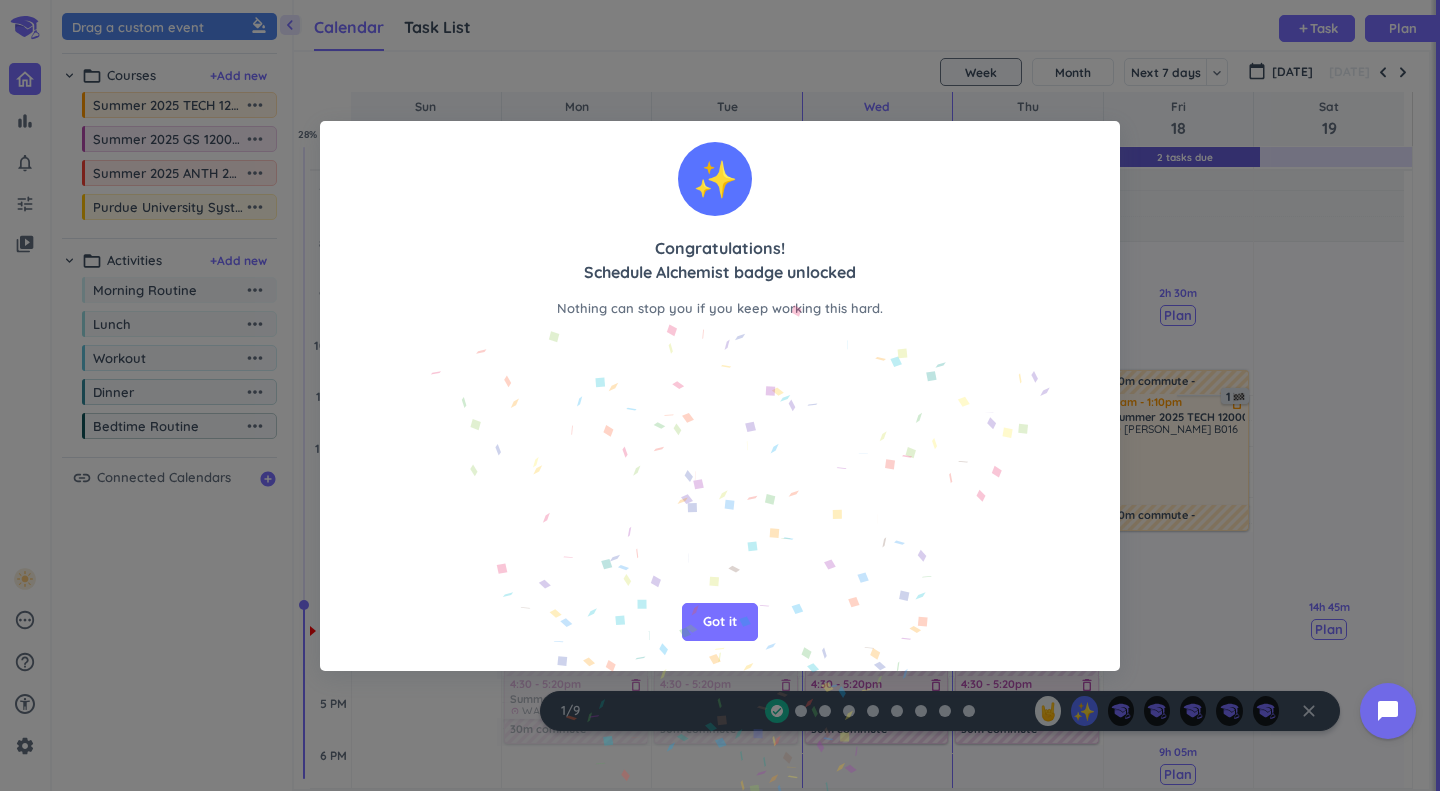 click on "Got it" at bounding box center (720, 622) 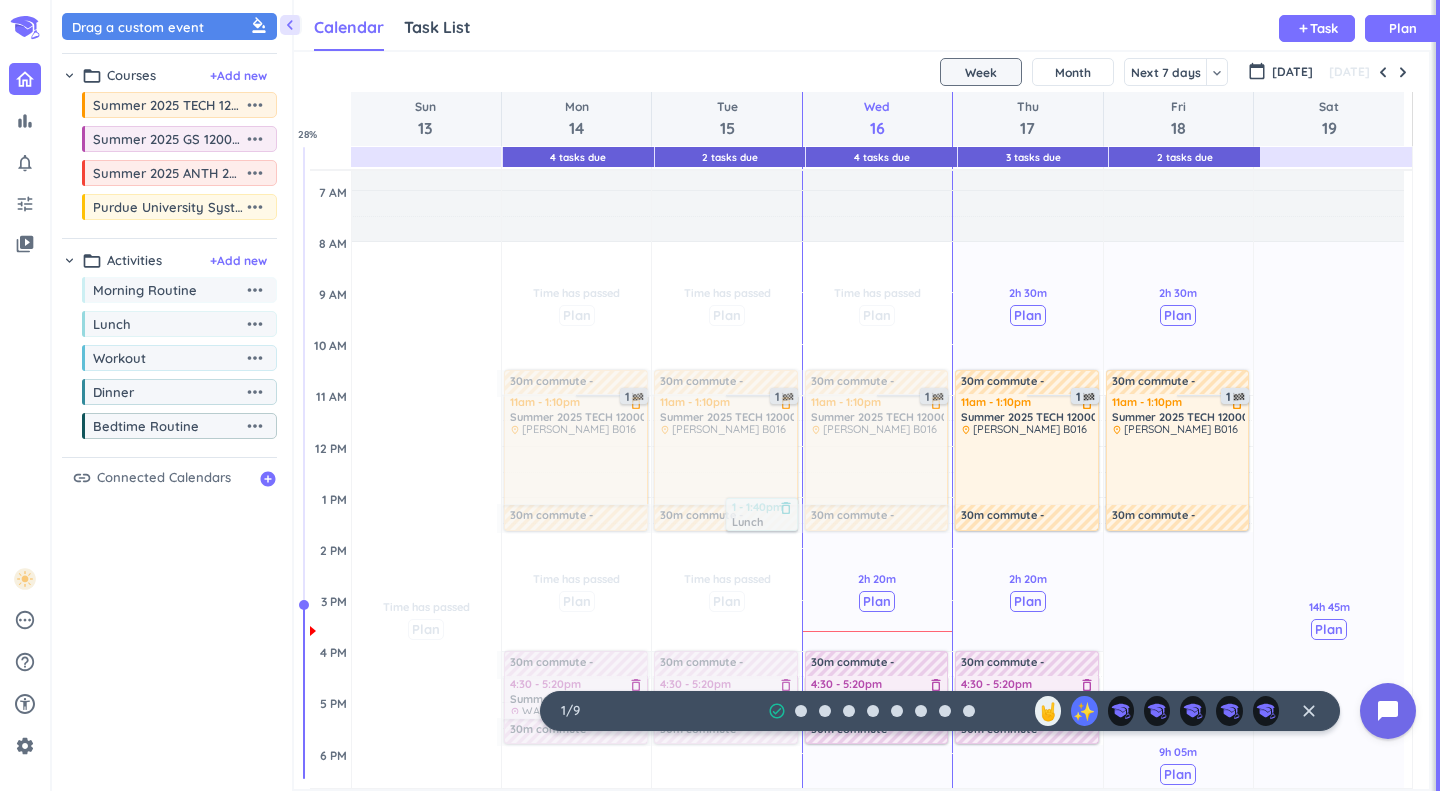 click on "Plan" at bounding box center (1028, 315) 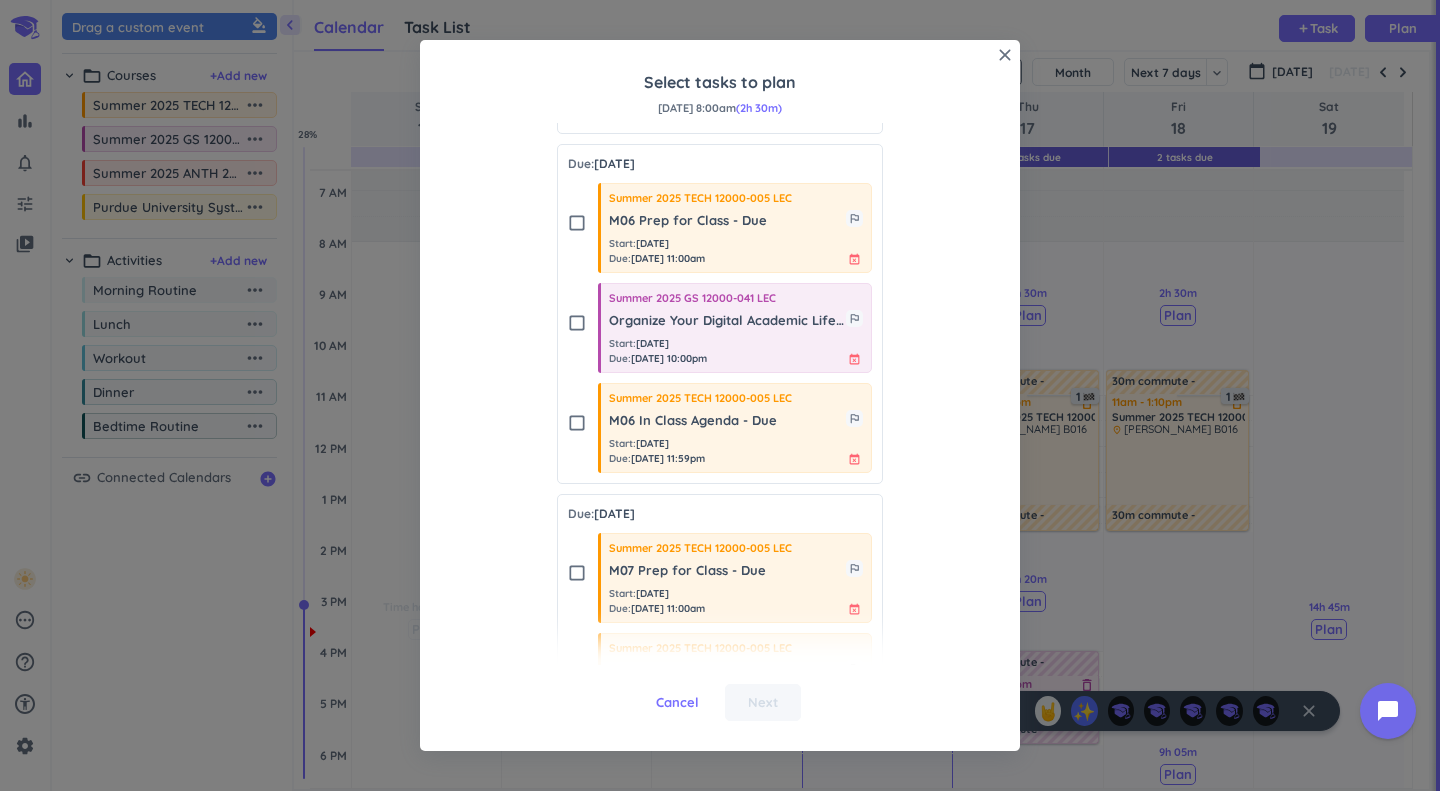scroll, scrollTop: 485, scrollLeft: 0, axis: vertical 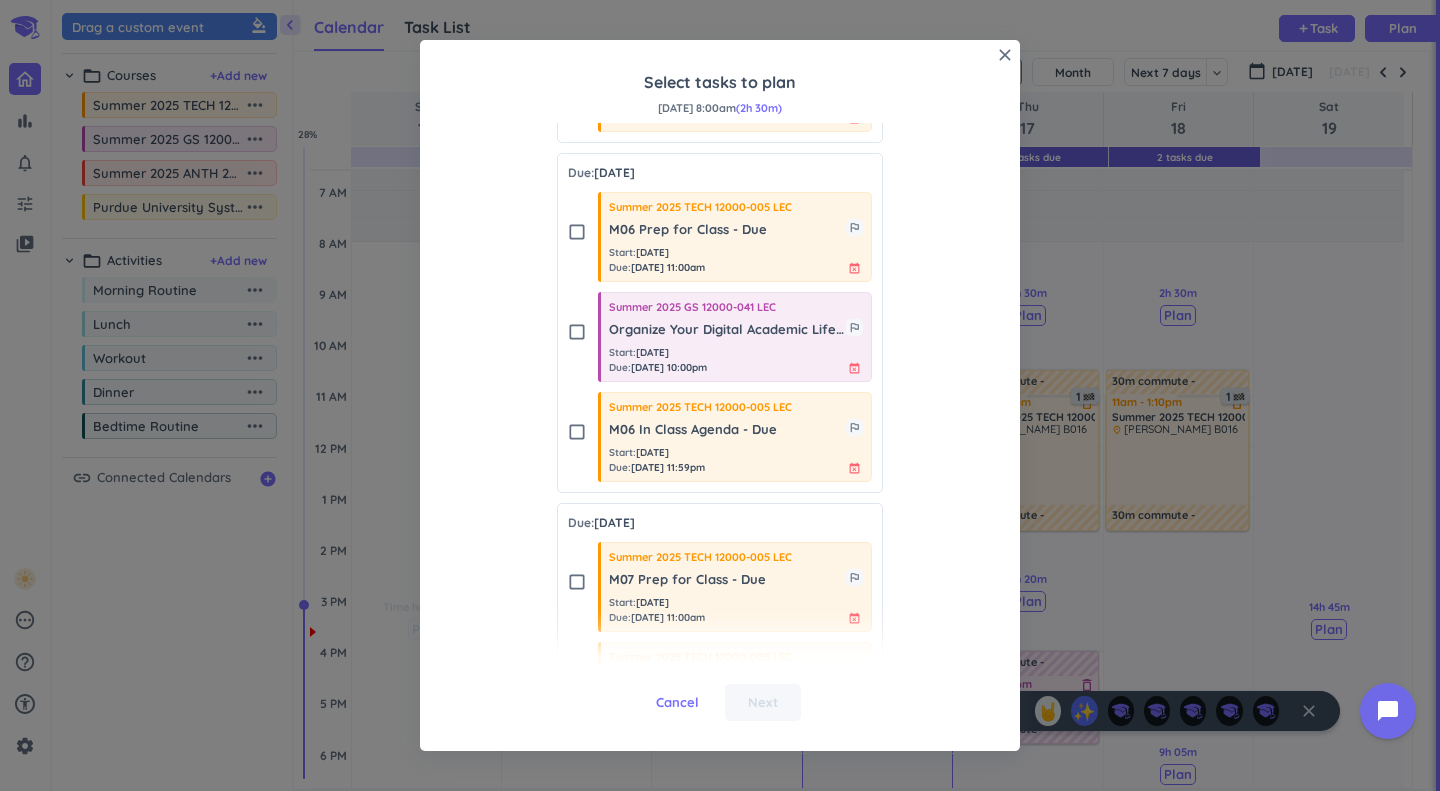 click on "check_box_outline_blank" at bounding box center (577, 232) 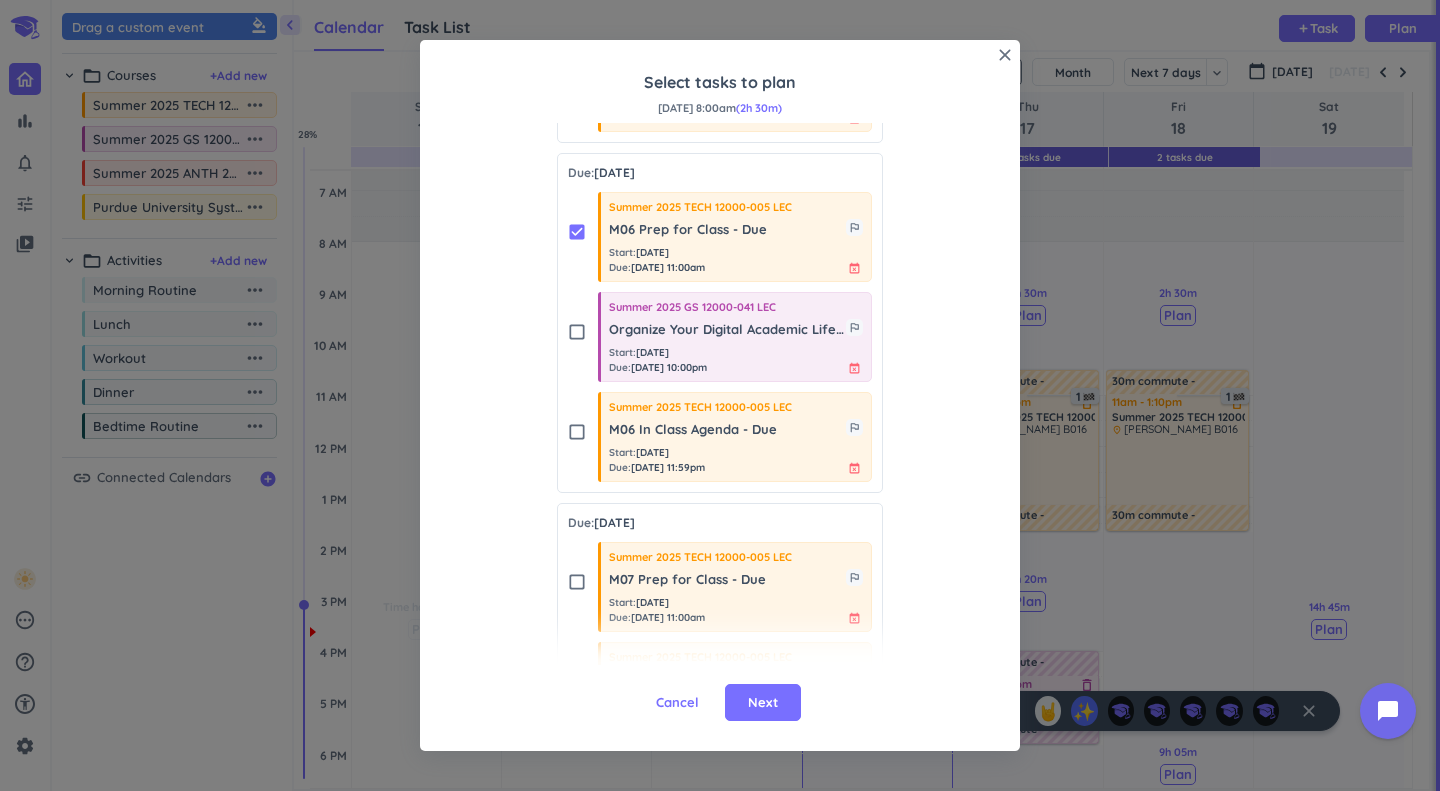click on "Next" at bounding box center [763, 703] 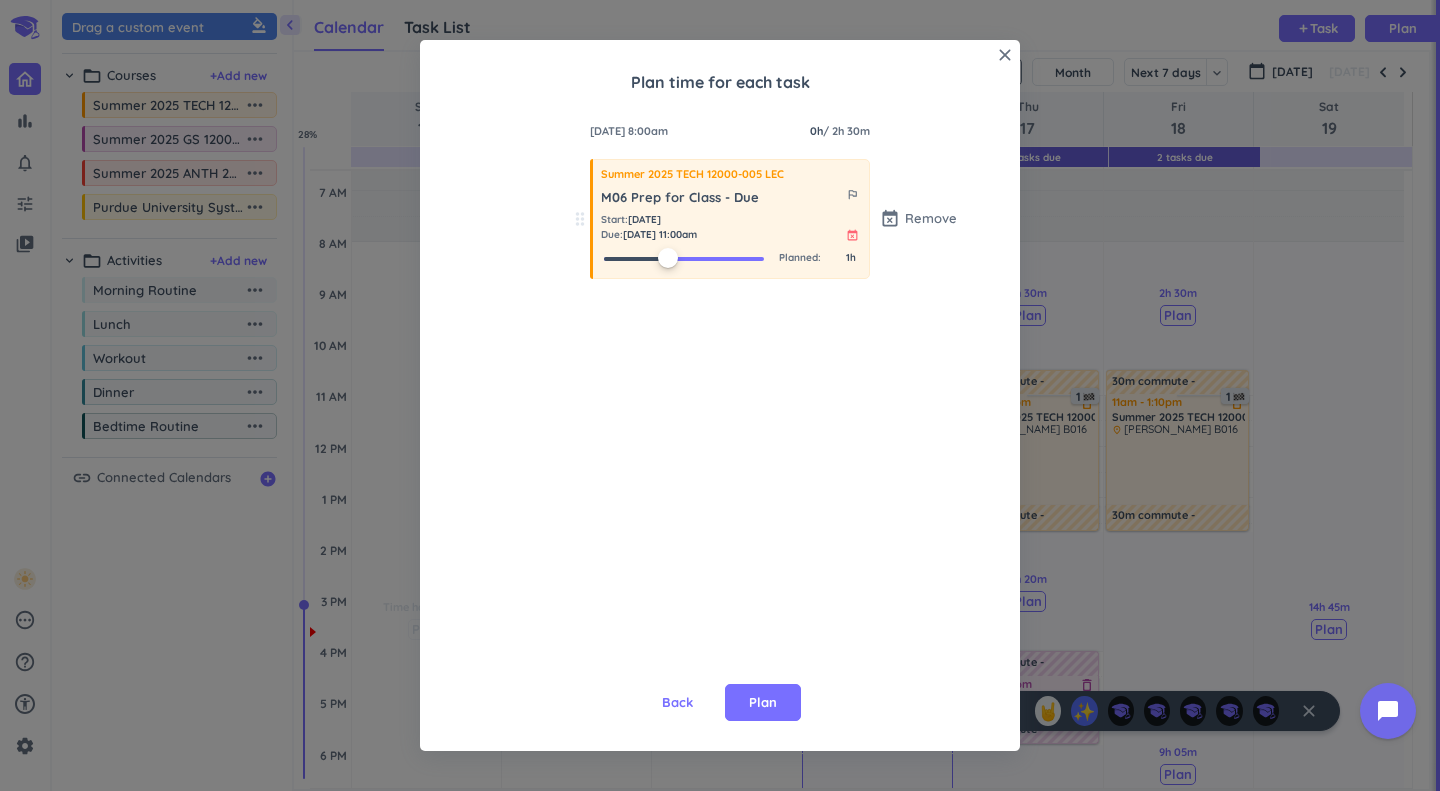 drag, startPoint x: 602, startPoint y: 261, endPoint x: 664, endPoint y: 273, distance: 63.15061 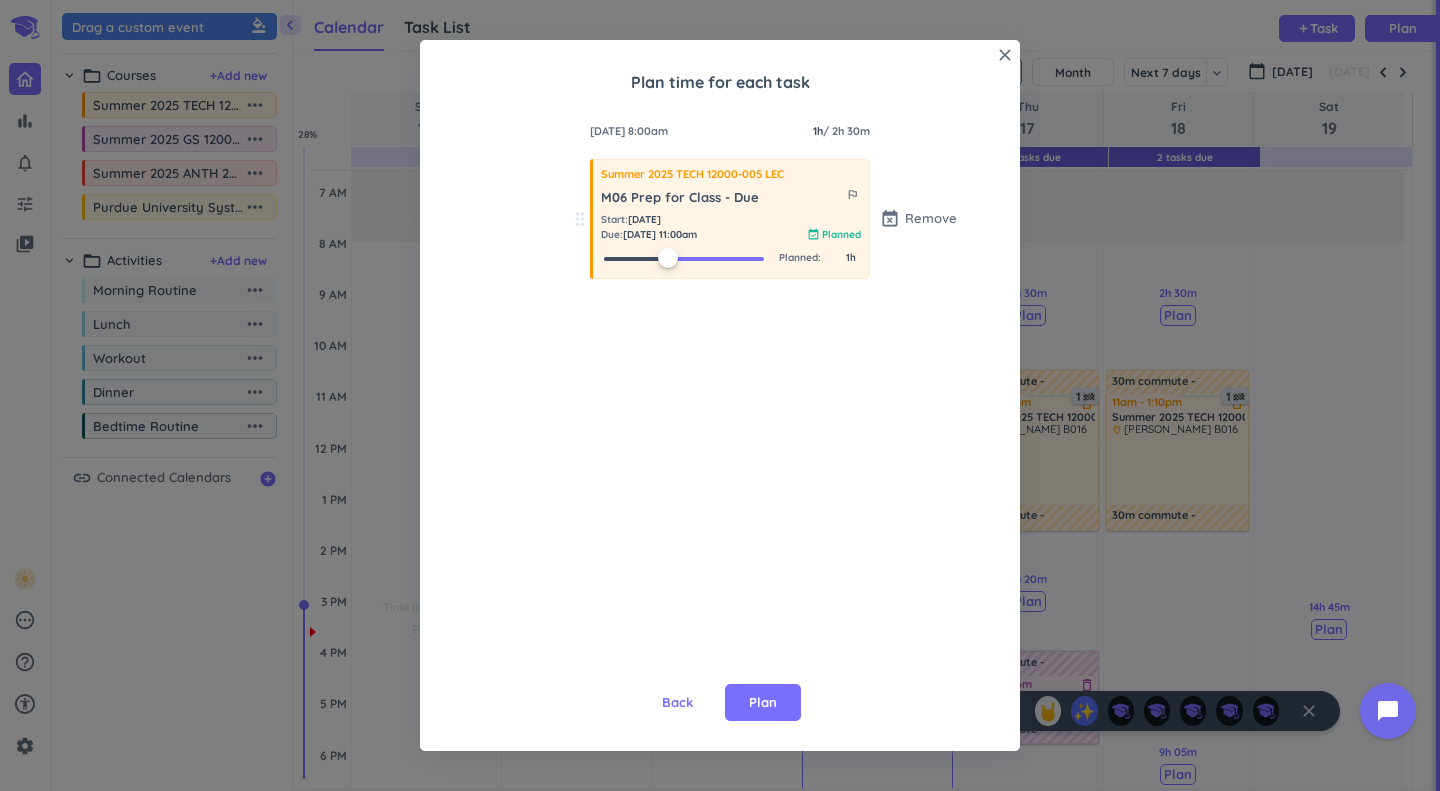 click on "Plan" at bounding box center [763, 703] 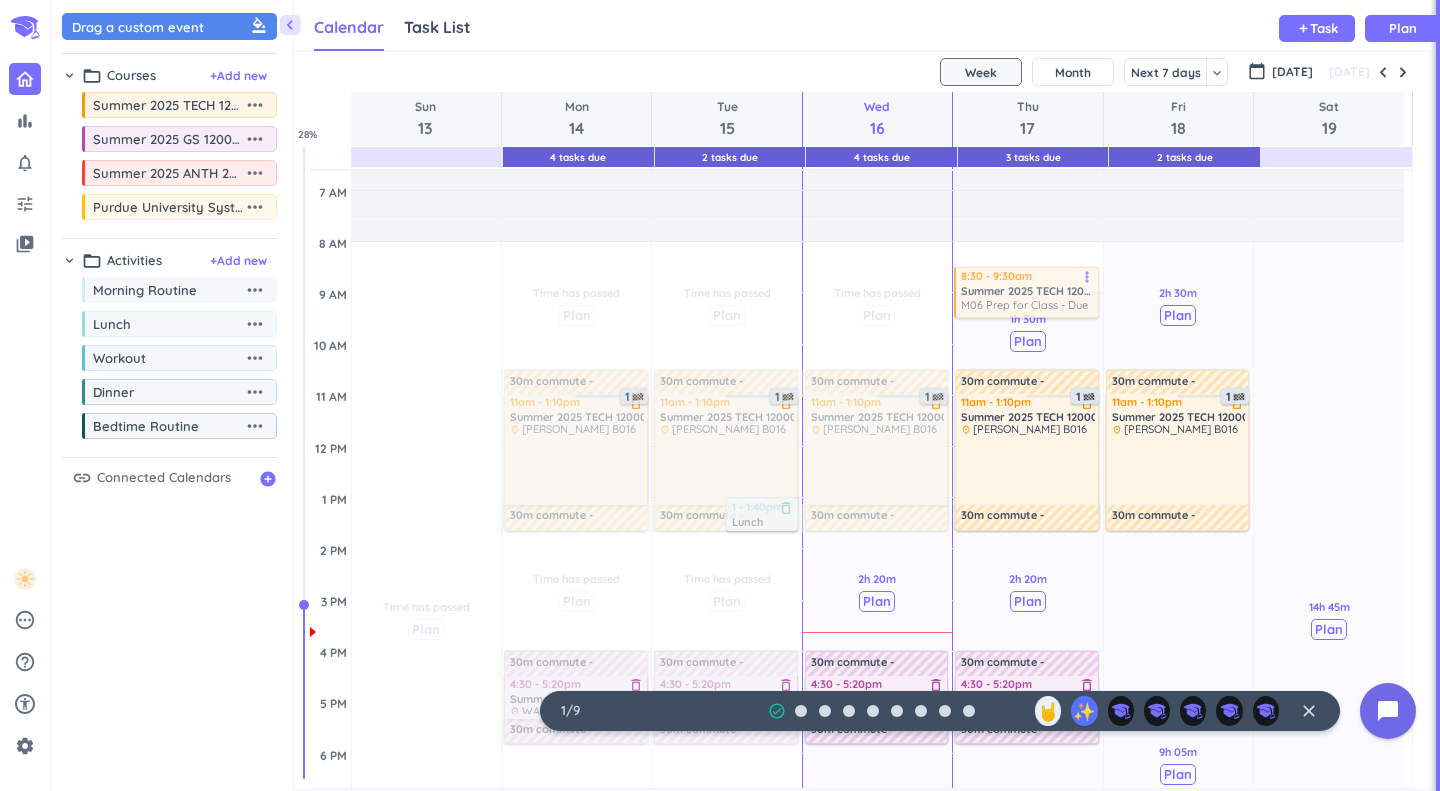 drag, startPoint x: 1054, startPoint y: 261, endPoint x: 1056, endPoint y: 281, distance: 20.09975 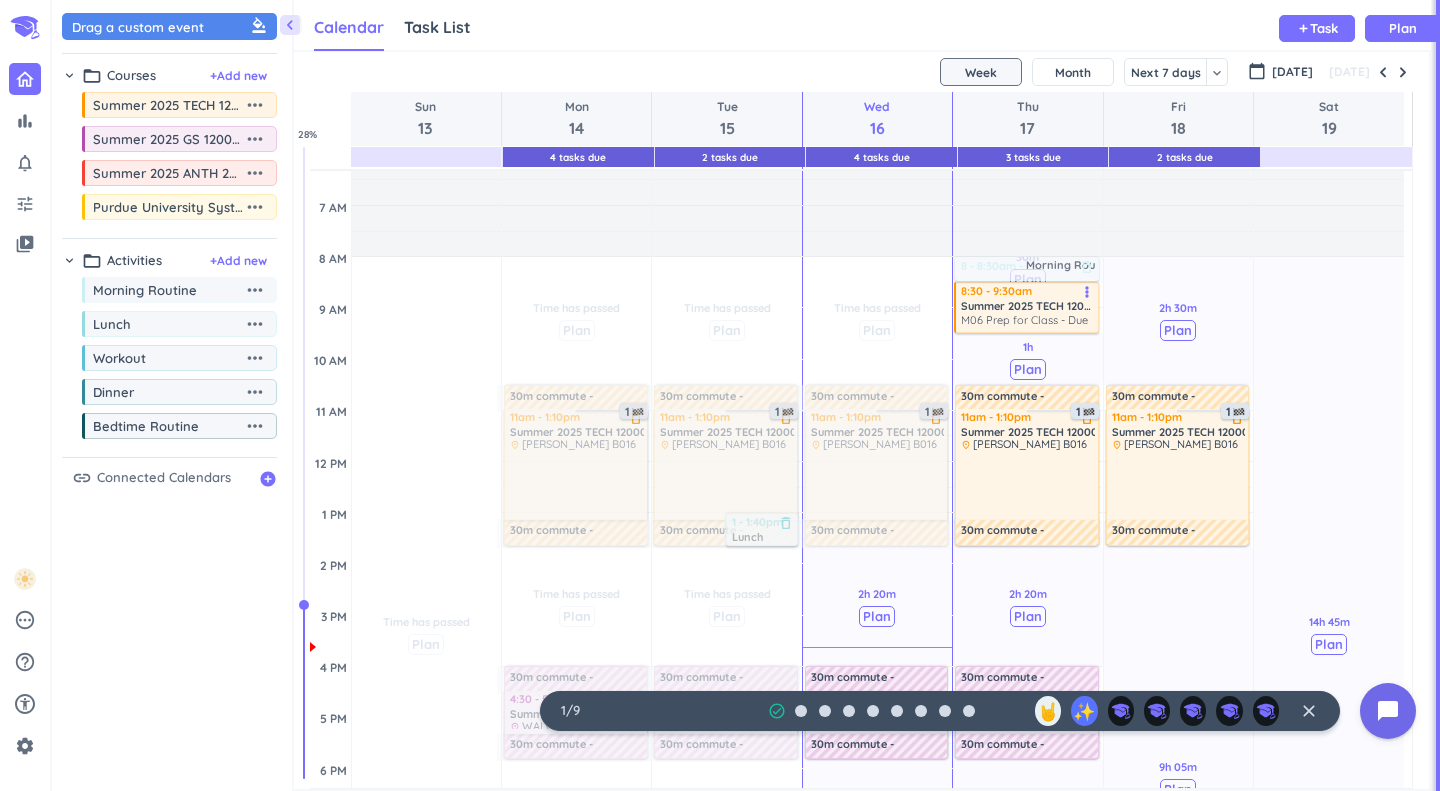 scroll, scrollTop: 116, scrollLeft: 0, axis: vertical 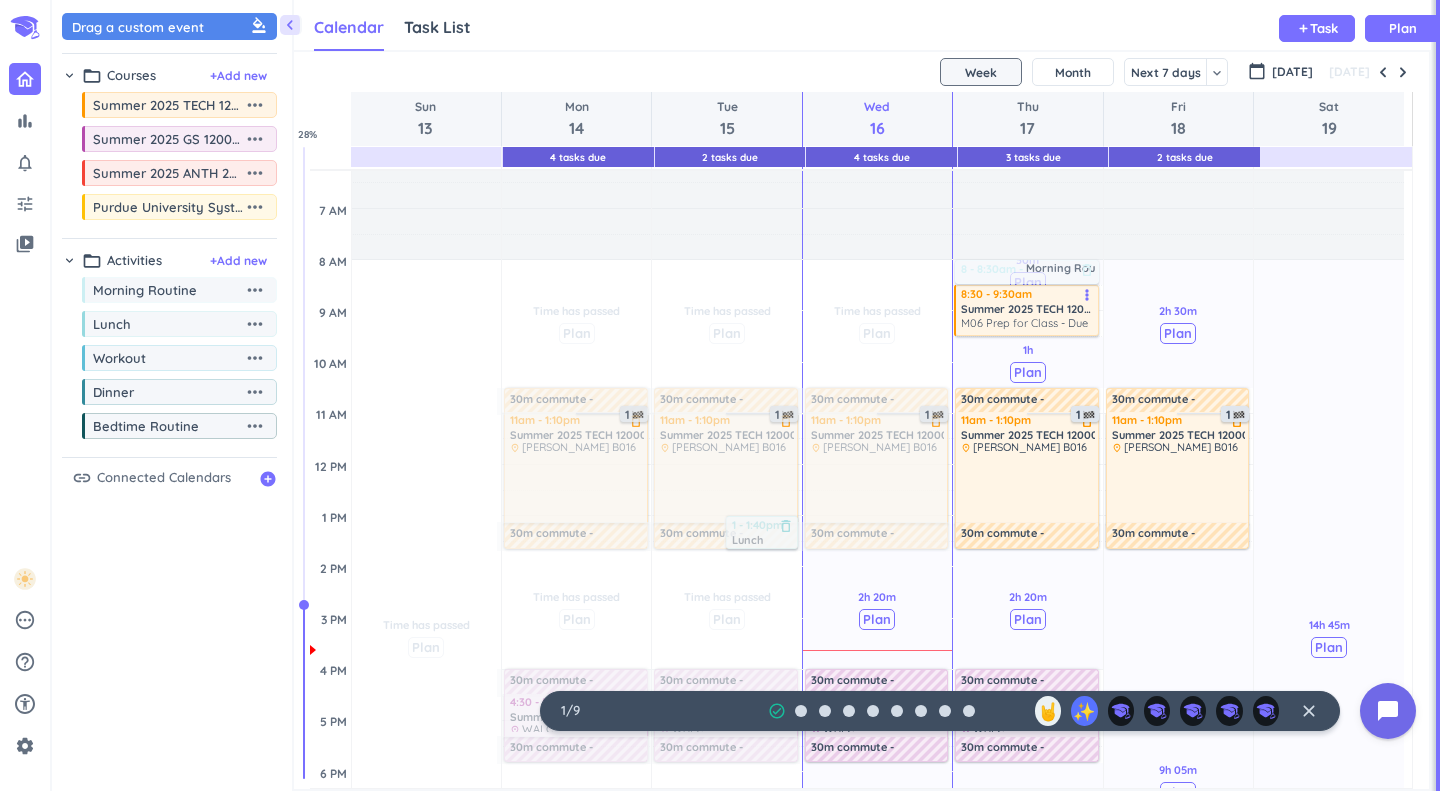drag, startPoint x: 200, startPoint y: 304, endPoint x: 1022, endPoint y: 278, distance: 822.4111 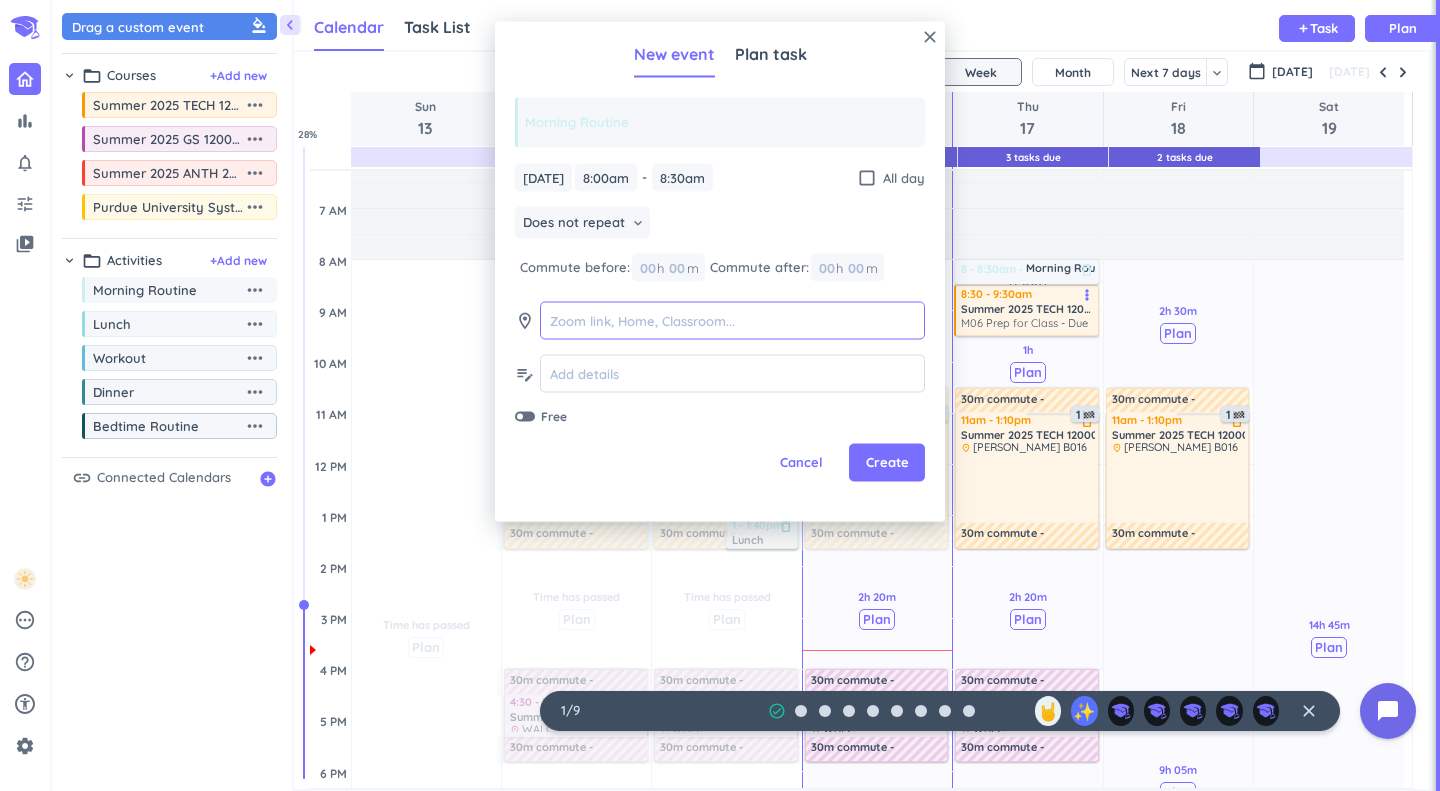 click at bounding box center (732, 320) 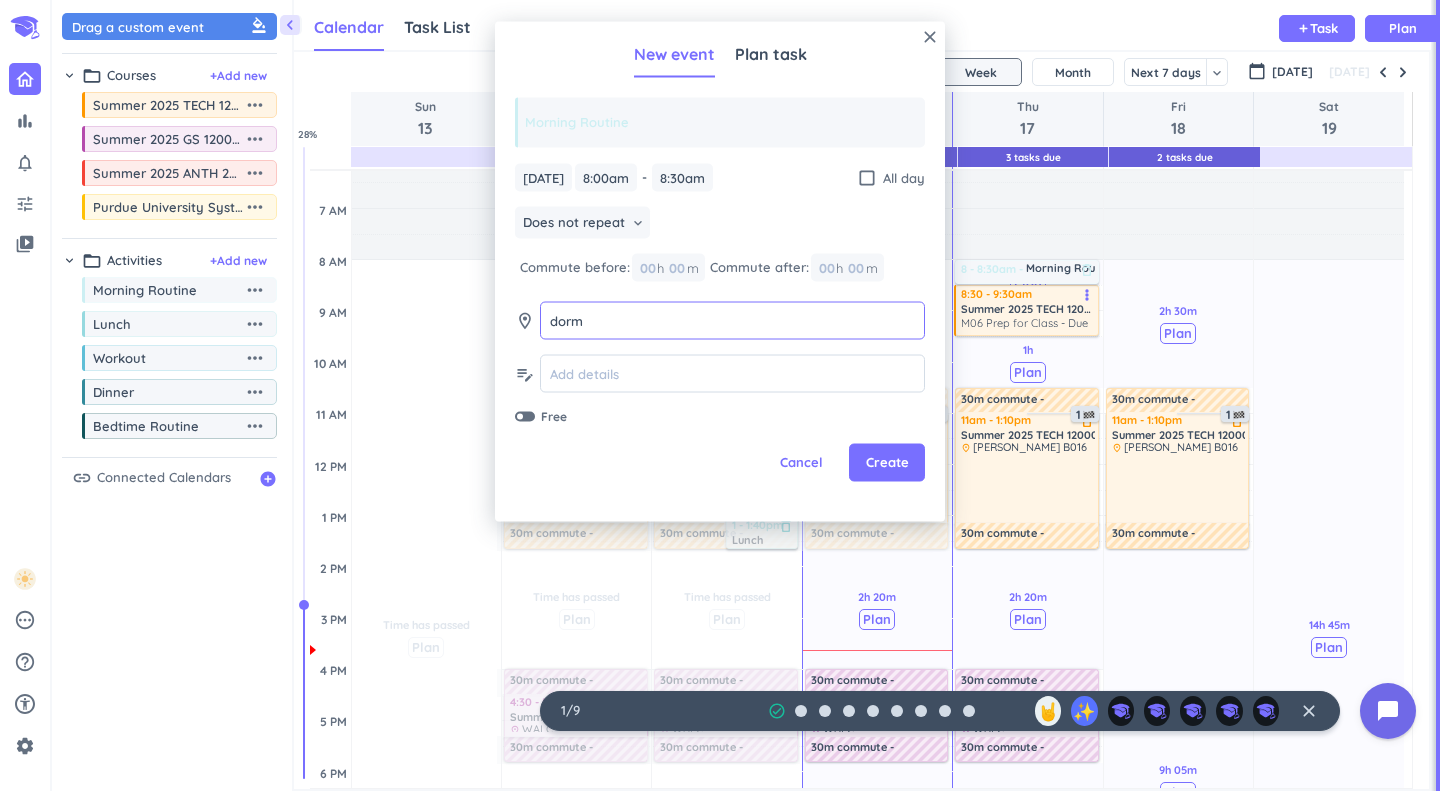 type on "dorm" 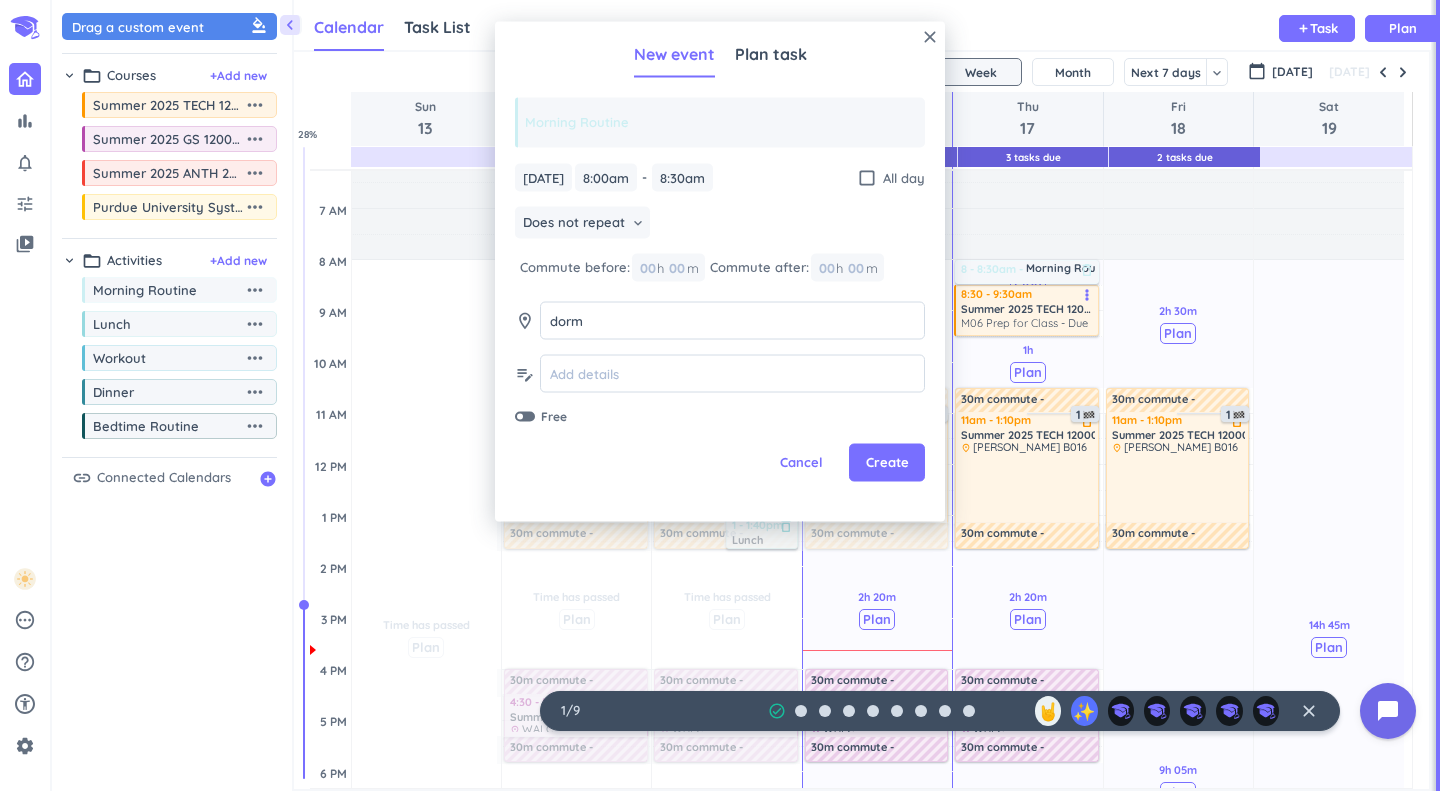 click on "Create" at bounding box center (887, 463) 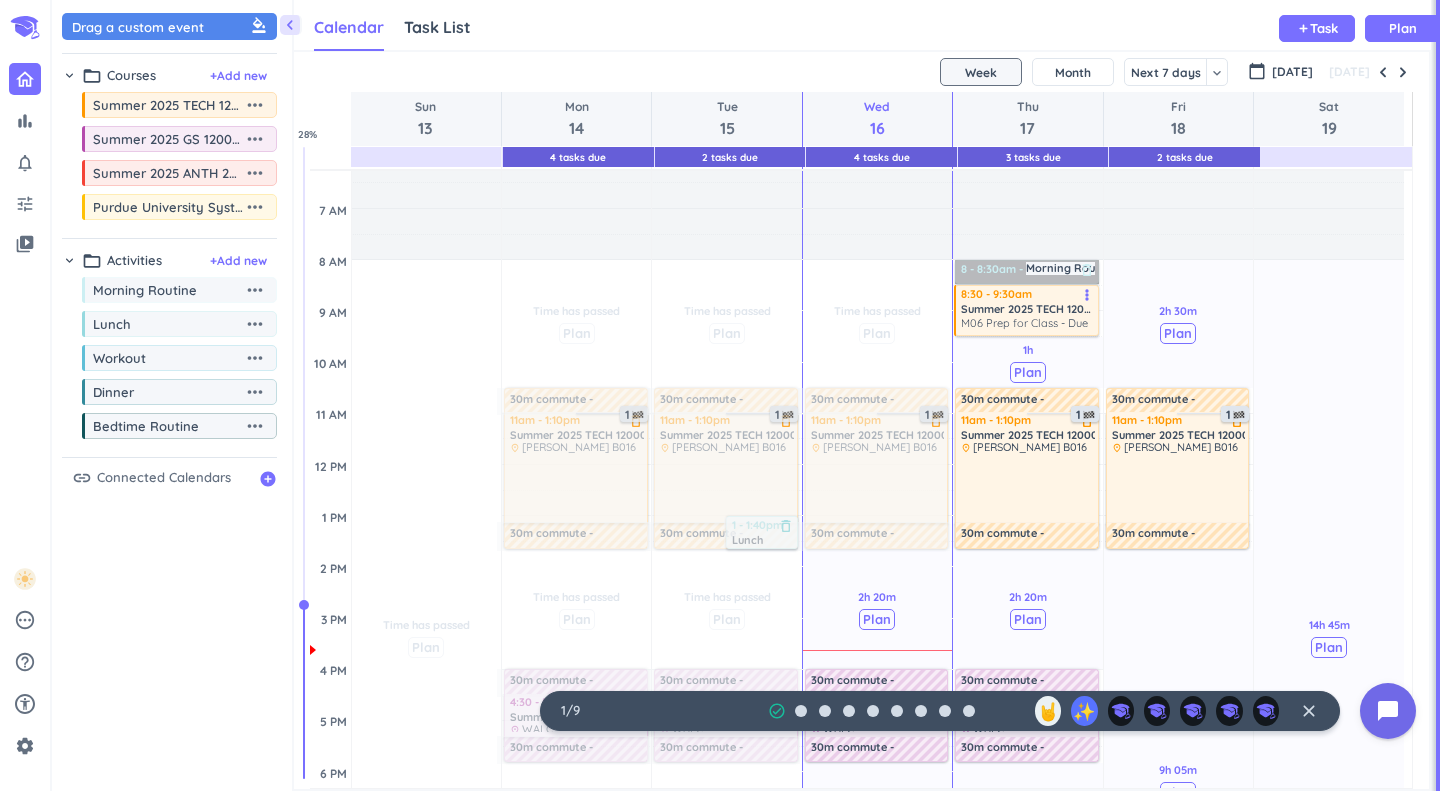 drag, startPoint x: 1000, startPoint y: 271, endPoint x: 983, endPoint y: 272, distance: 17.029387 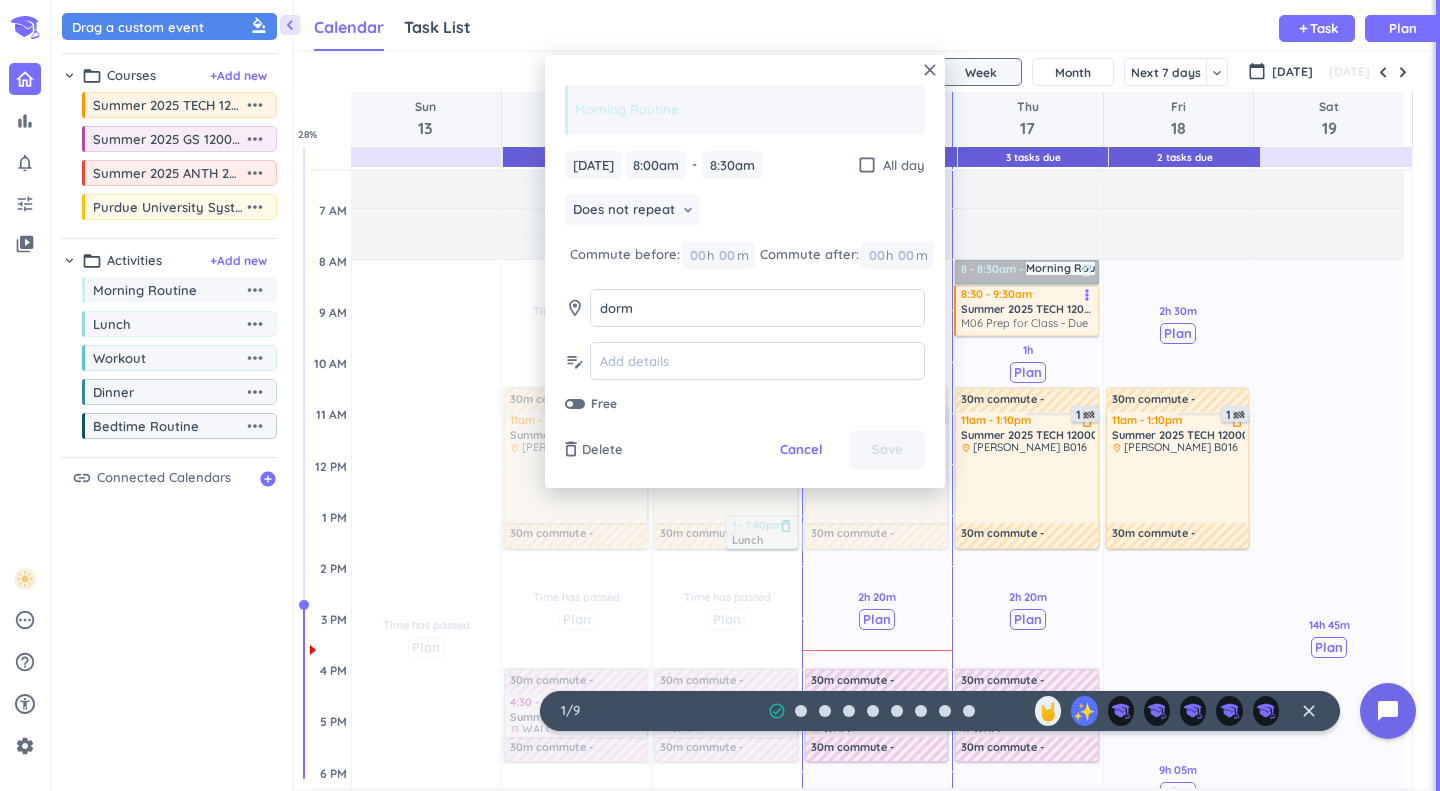 click on "8 - 8:30am Morning Routine delete_outline place dorm" at bounding box center [1027, 272] 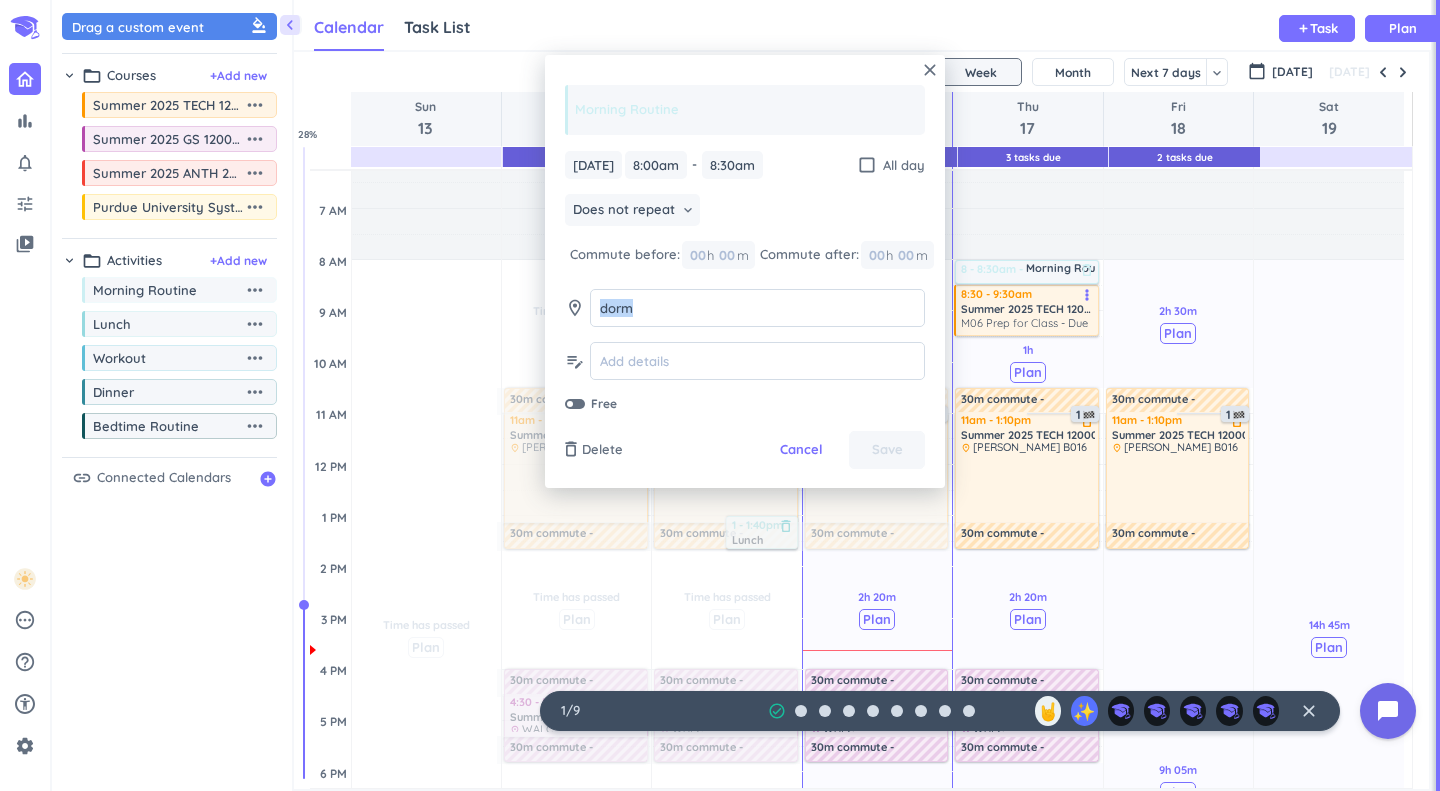 drag, startPoint x: 776, startPoint y: 312, endPoint x: 502, endPoint y: 262, distance: 278.5247 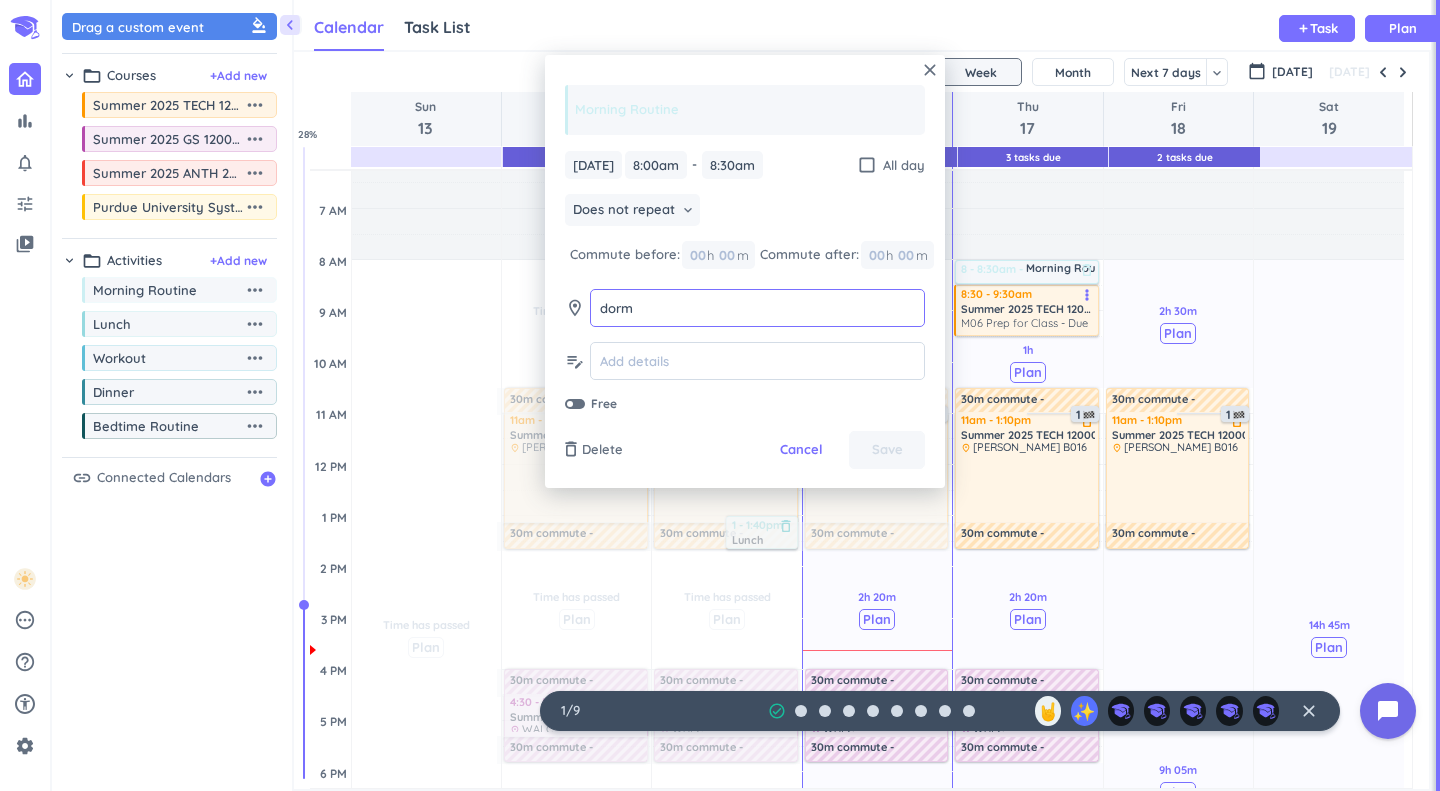 click on "bar_chart notifications_none tune video_library pending help_outline settings 1 / 9 check_circle_outline 🤘 ✨ close 👋 chevron_left Drag a custom event format_color_fill chevron_right folder_open Courses   +  Add new drag_indicator Summer 2025 TECH 12000-005 LEC more_horiz drag_indicator Summer 2025 GS 12000-041 LEC more_horiz drag_indicator Summer 2025 ANTH 20500-003 DIS more_horiz drag_indicator Purdue University System more_horiz chevron_right folder_open Activities   +  Add new drag_indicator Morning Routine more_horiz drag_indicator Lunch more_horiz drag_indicator Workout more_horiz drag_indicator Dinner more_horiz drag_indicator Bedtime Routine more_horiz link Connected Calendars add_circle Calendar Task List Calendar keyboard_arrow_down add Task Plan 4   Tasks   Due 2   Tasks   Due 4   Tasks   Due 3   Tasks   Due 2   Tasks   Due SHOVEL Jul 13 - Jul 19 2025 Week Month Next 7 days keyboard_arrow_down Week keyboard_arrow_down calendar_today Jul 2025 Today Sun 13 Mon 14 Tue 15 Wed 16 Thu 17 Fri 18 19" at bounding box center [720, 395] 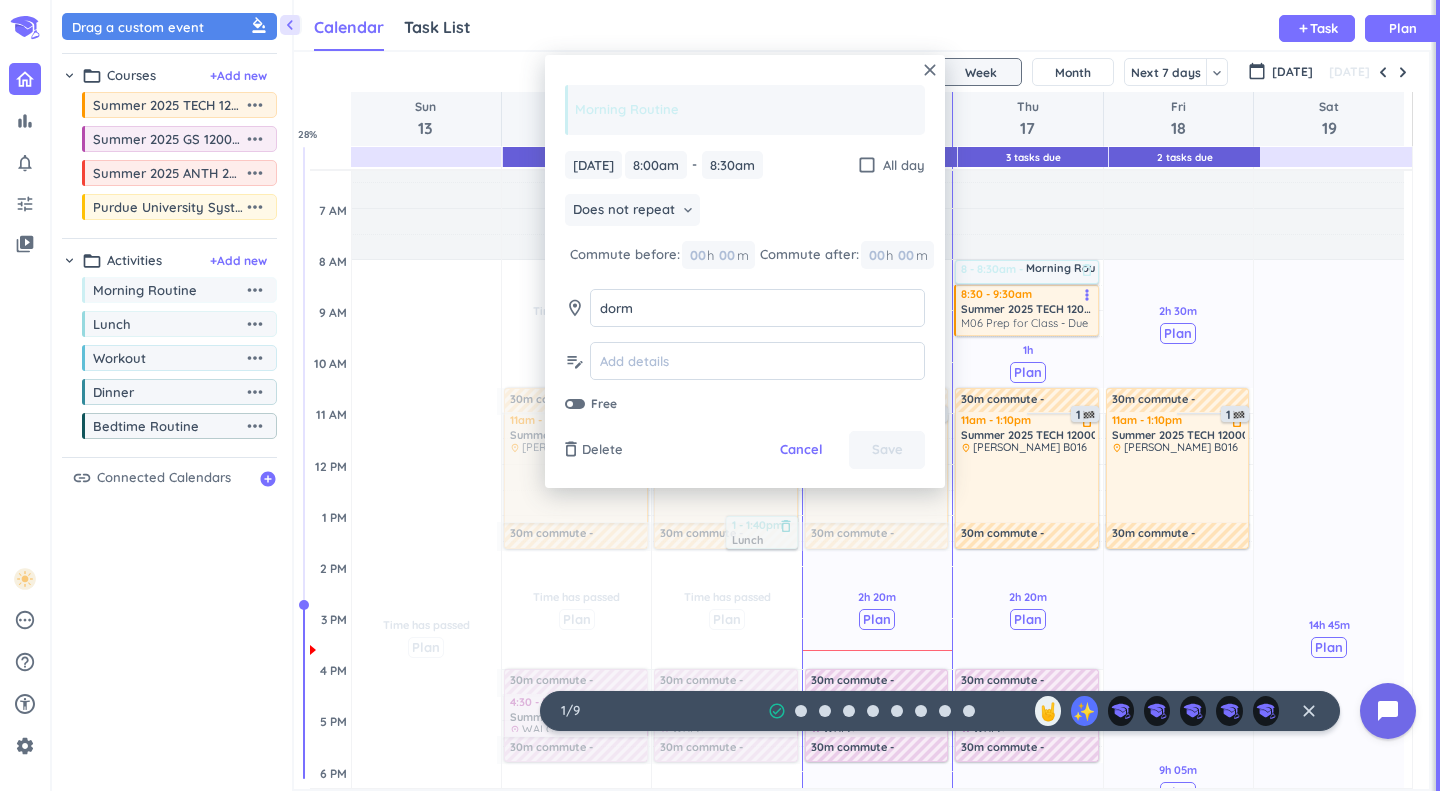 click on "Morning Routine" at bounding box center [745, 110] 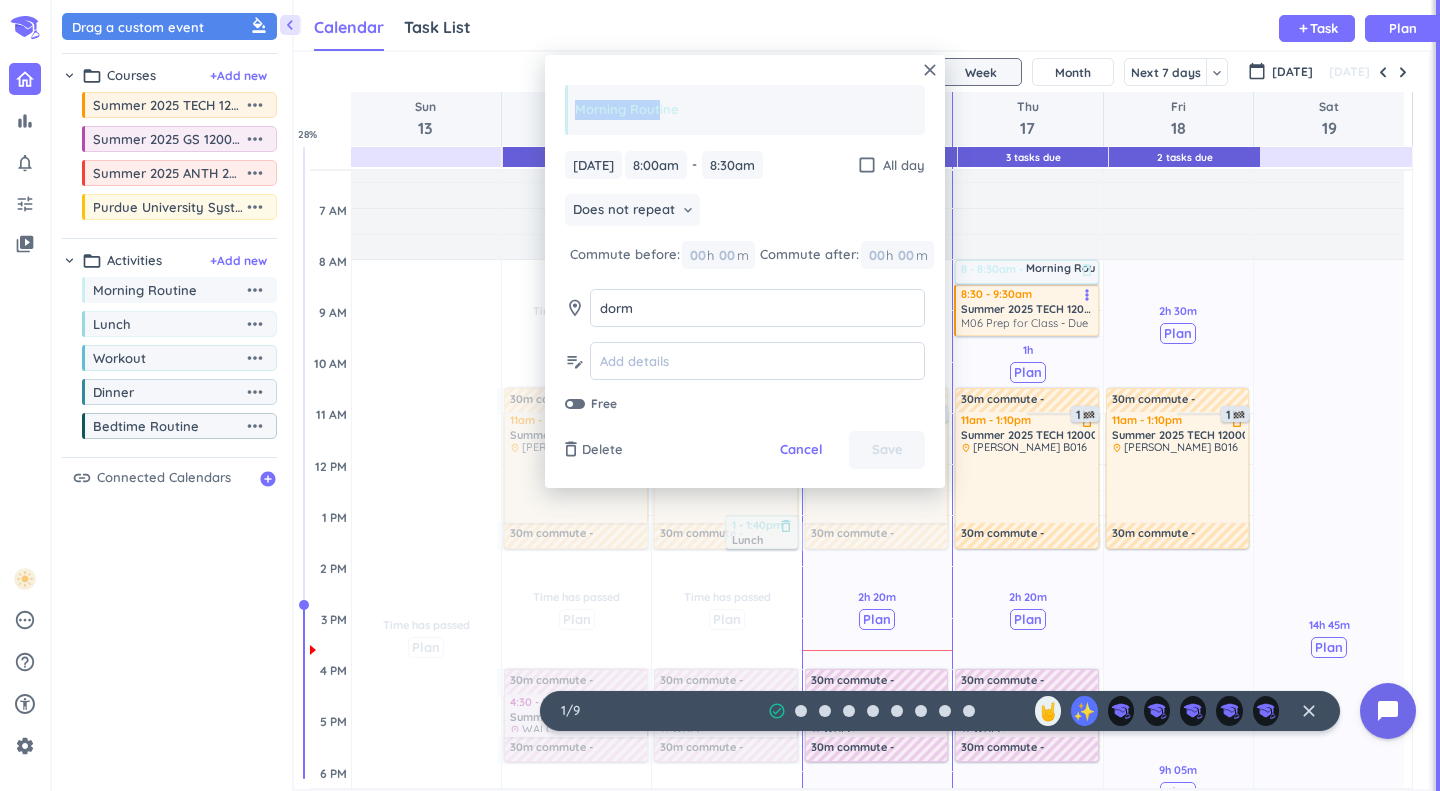 drag, startPoint x: 660, startPoint y: 114, endPoint x: 547, endPoint y: 115, distance: 113.004425 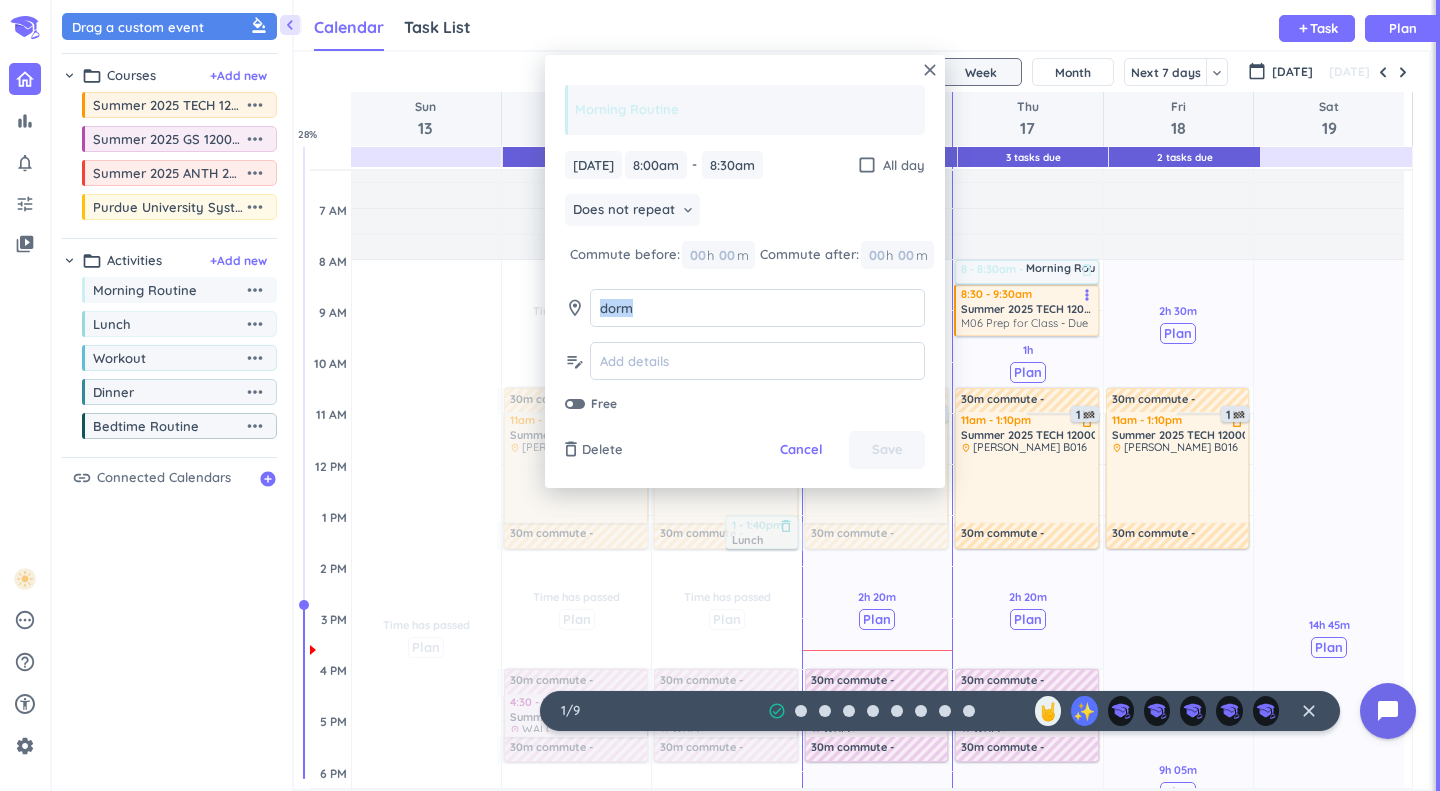 drag, startPoint x: 730, startPoint y: 304, endPoint x: 593, endPoint y: 299, distance: 137.09122 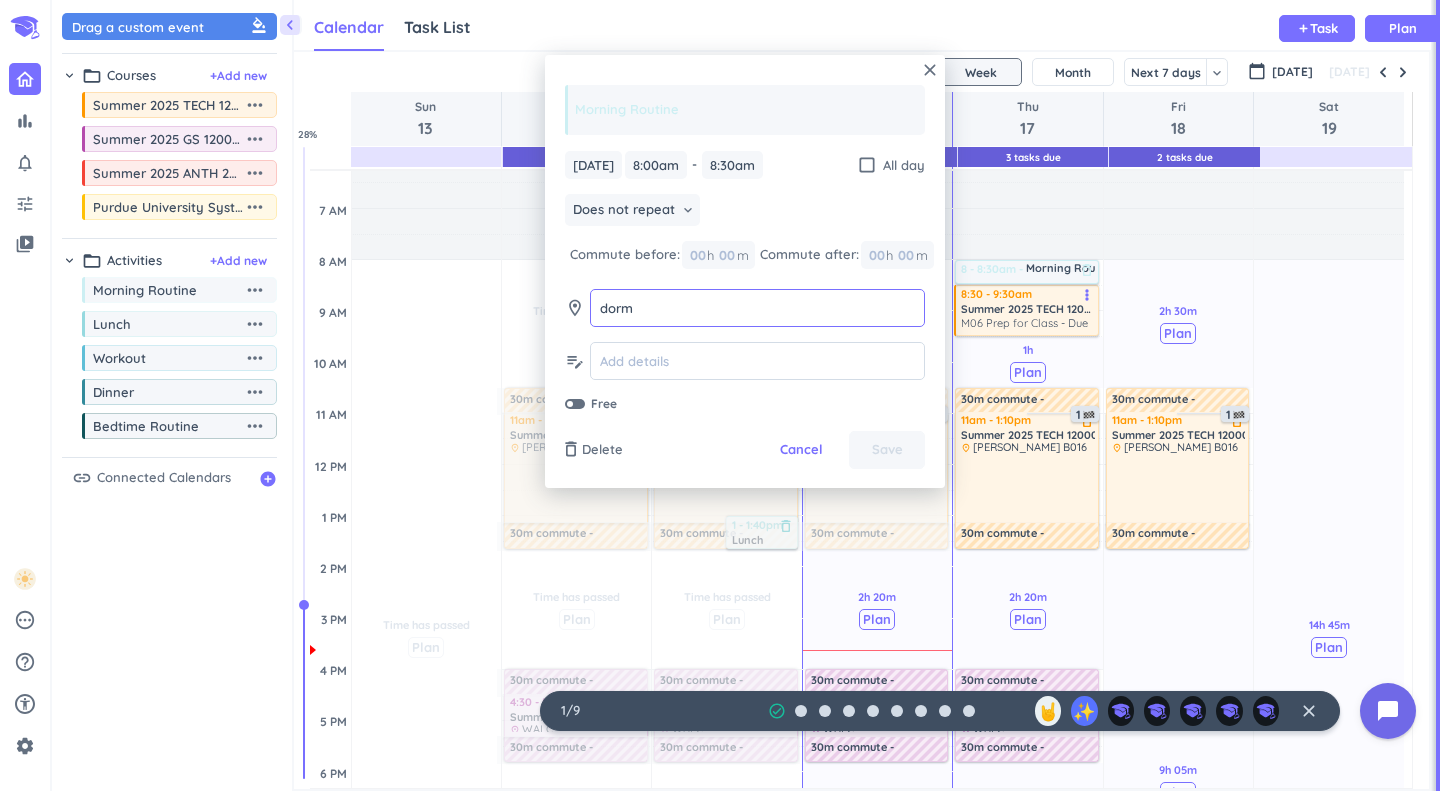 click on "dorm" at bounding box center [757, 308] 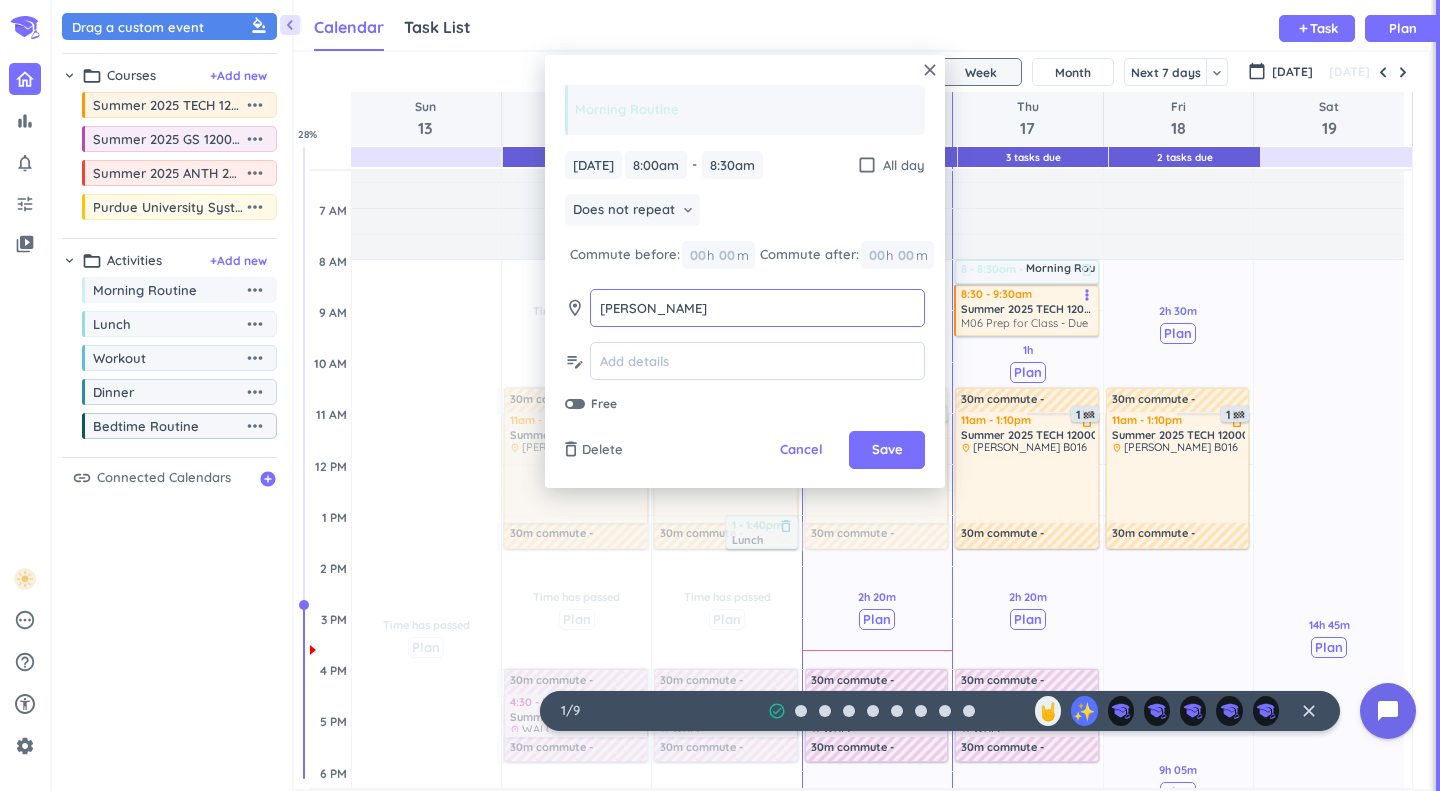 type on "Niswonger" 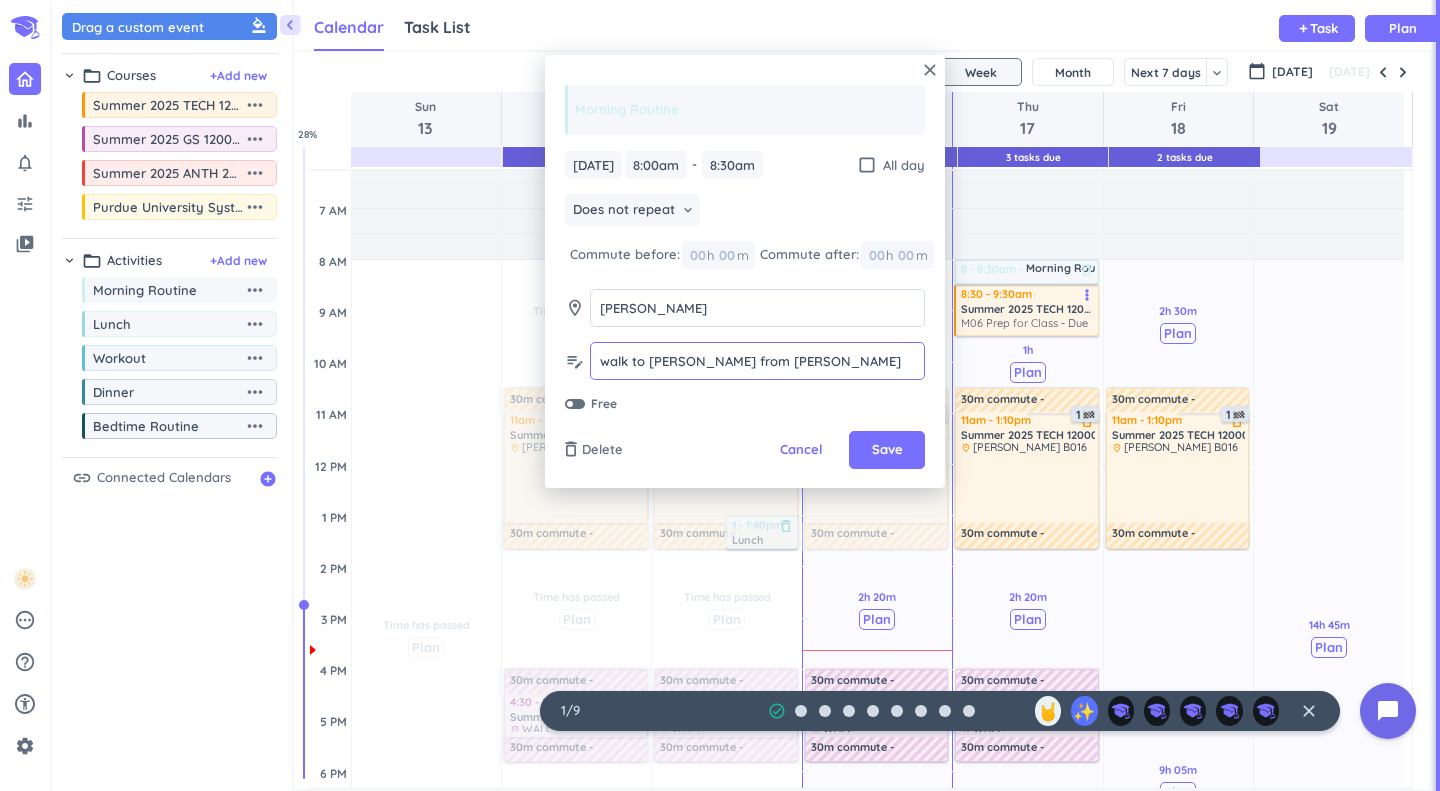 type on "walk to Niswonger from Harrison" 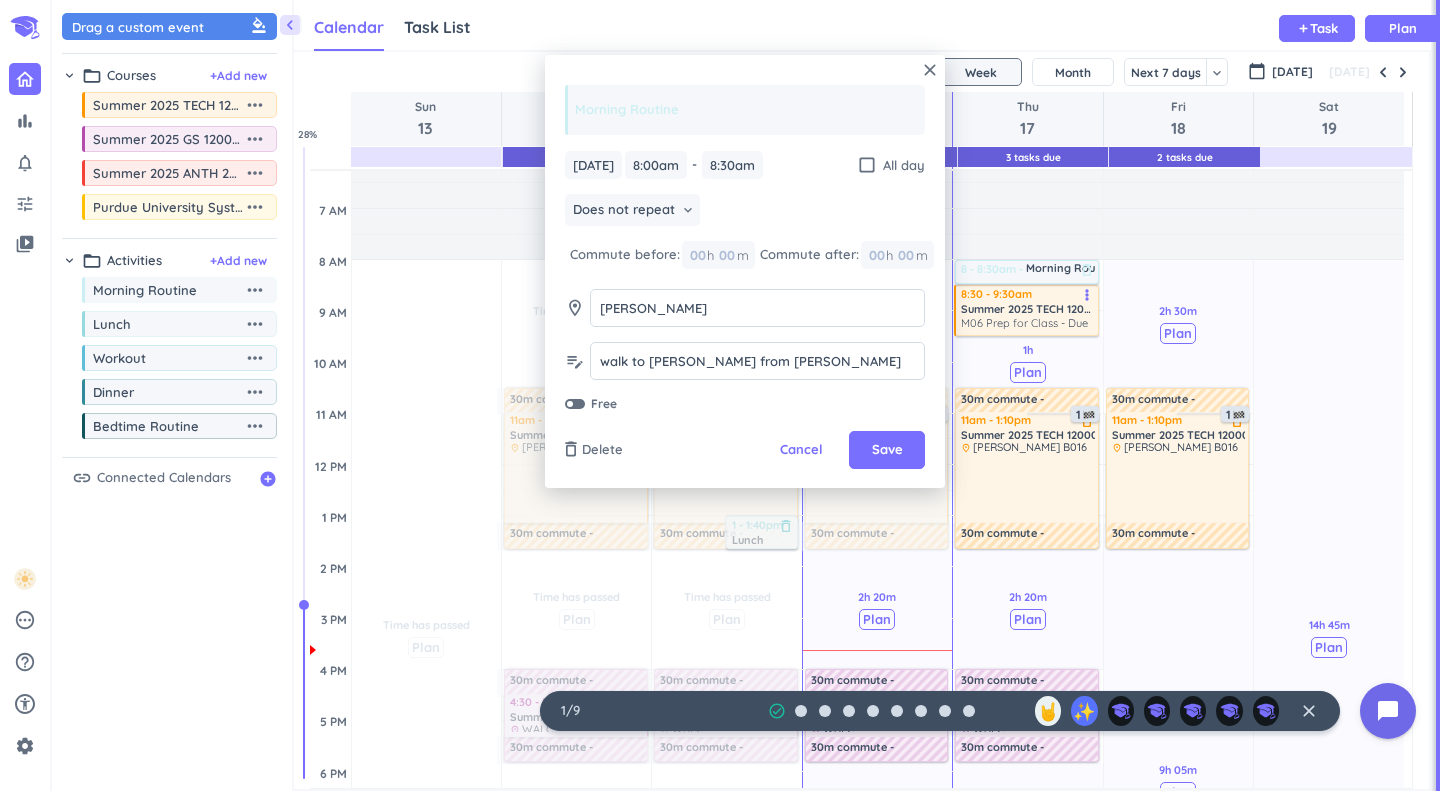 click on "Save" at bounding box center (887, 450) 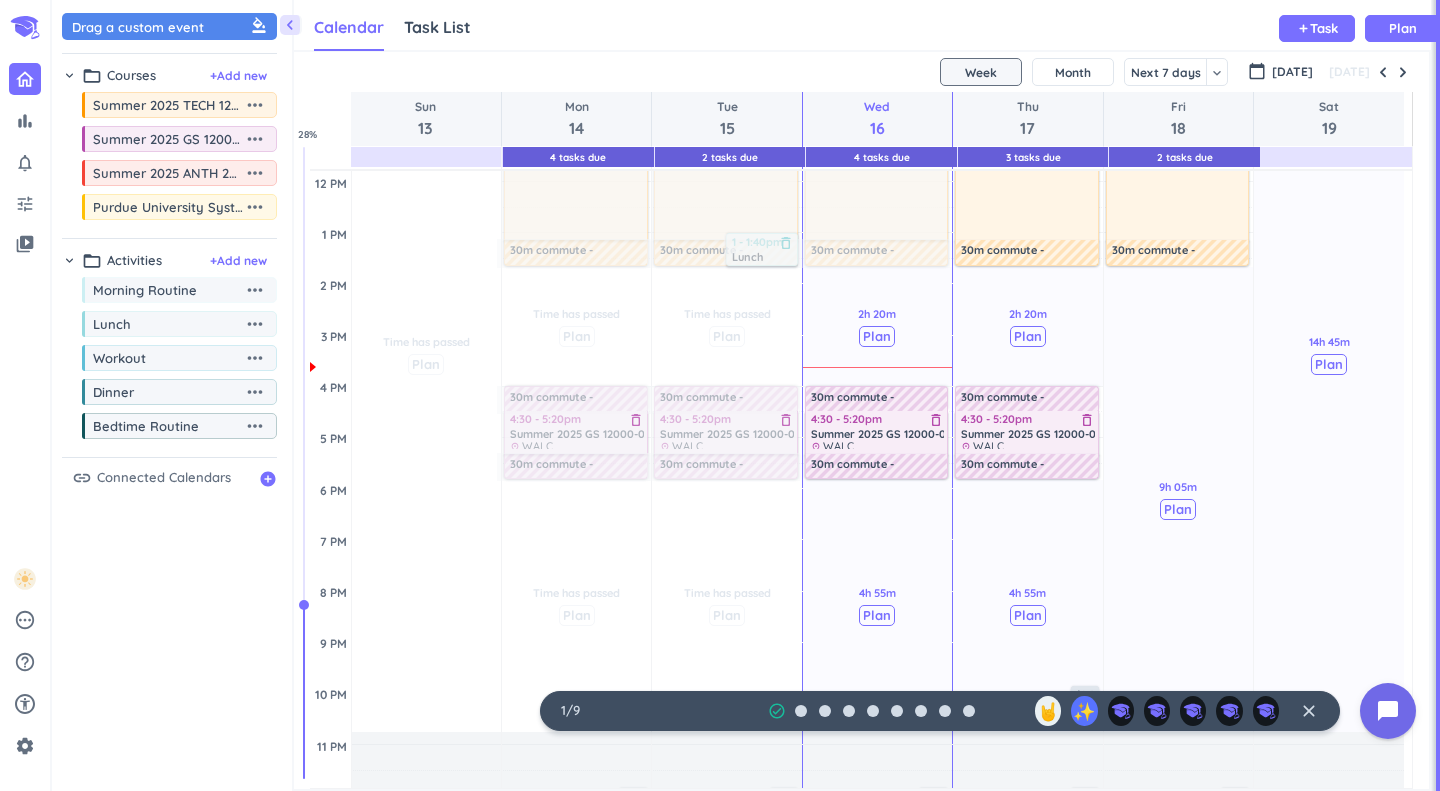 scroll, scrollTop: 400, scrollLeft: 0, axis: vertical 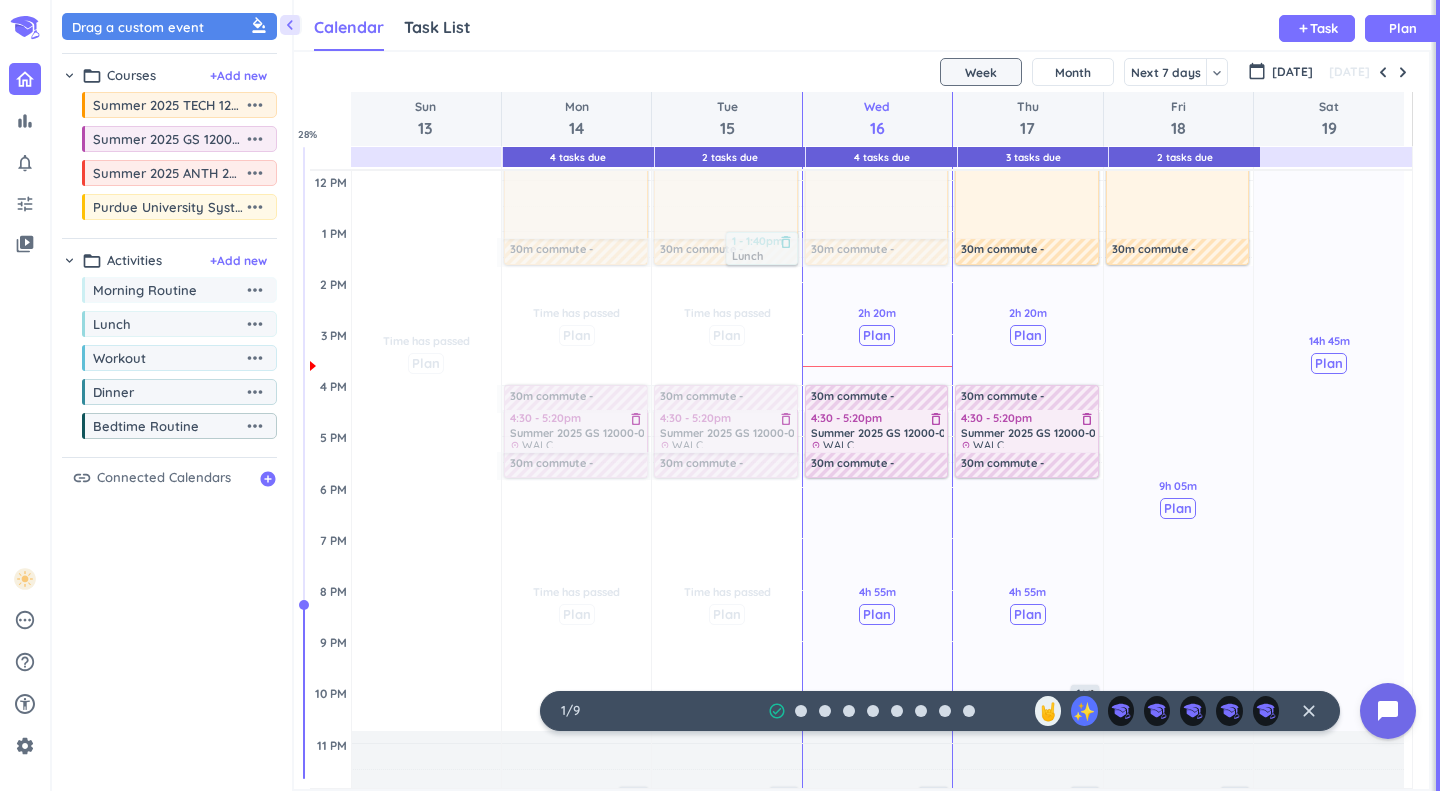 click on "Plan" at bounding box center [877, 335] 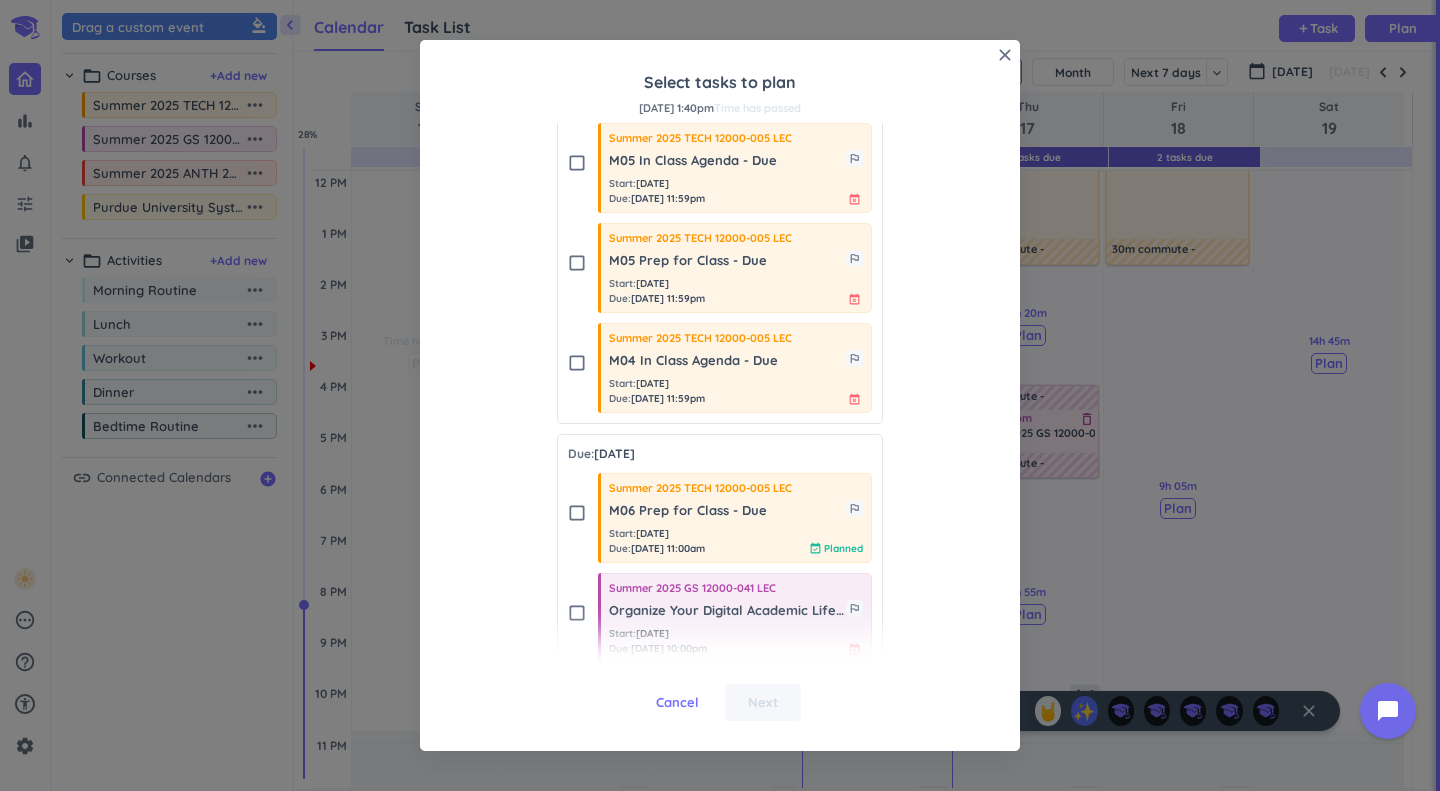 scroll, scrollTop: 206, scrollLeft: 0, axis: vertical 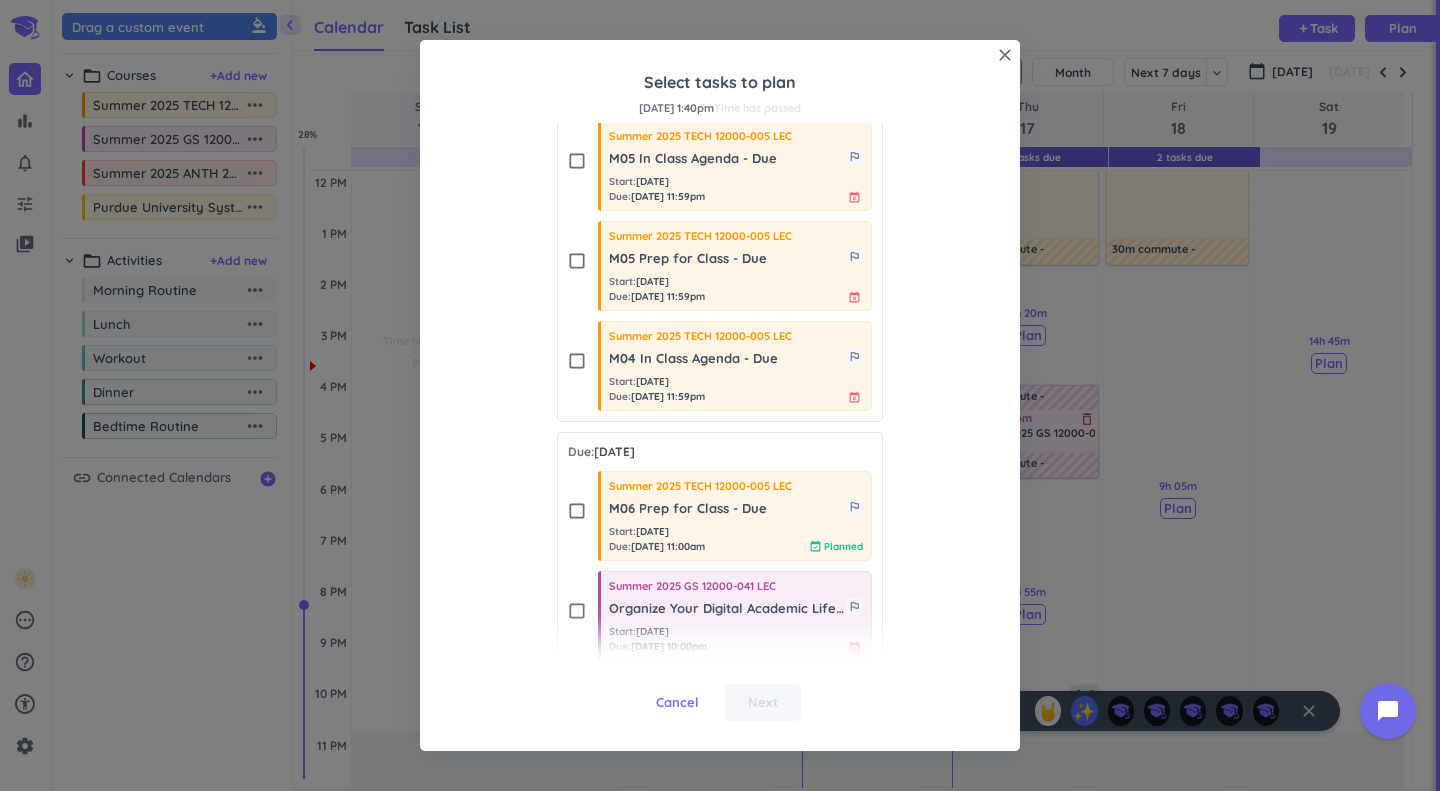 click on "Start :  Jul 14 Due :  Jul 17, 11:00am event_available Planned" at bounding box center (736, 539) 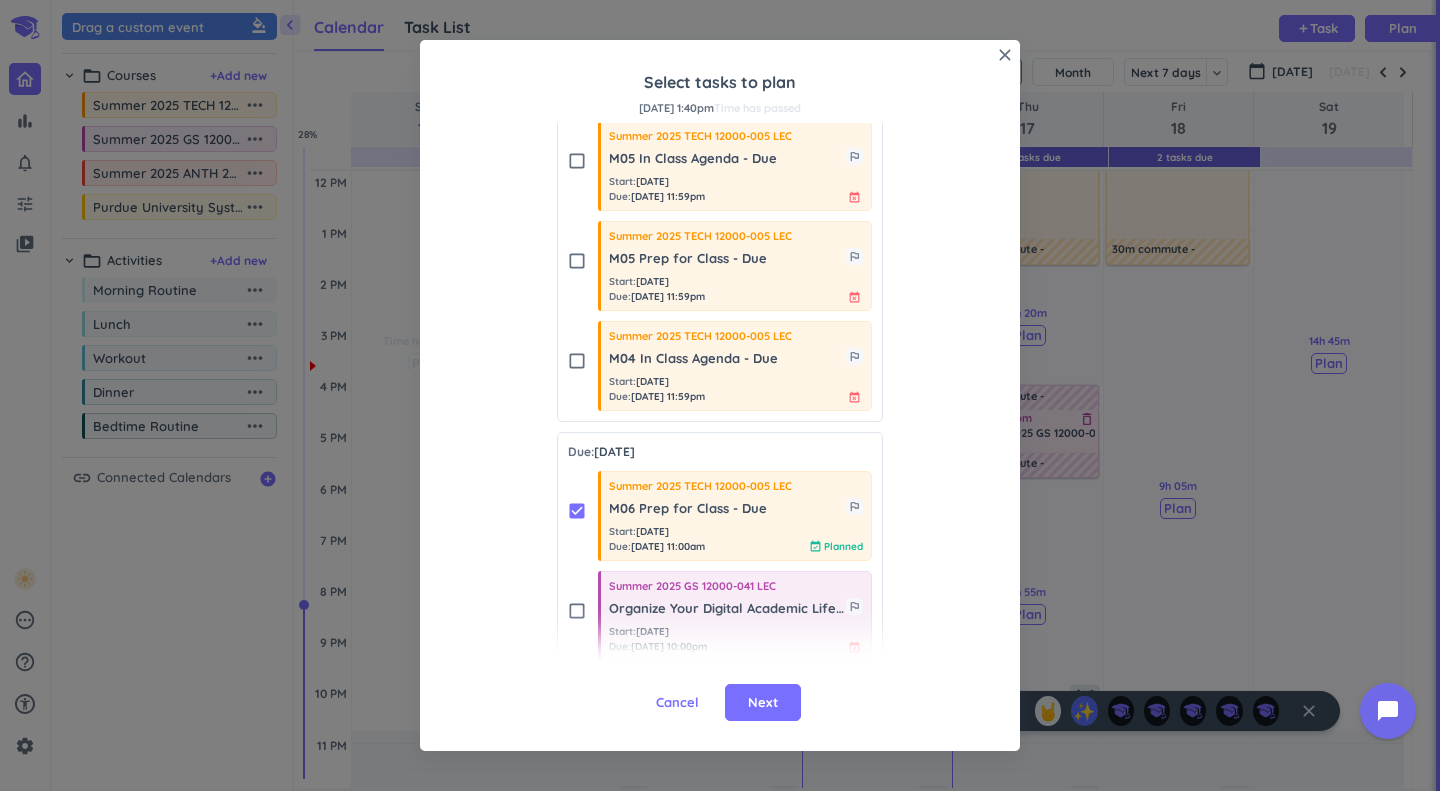 click on "Next" at bounding box center [763, 703] 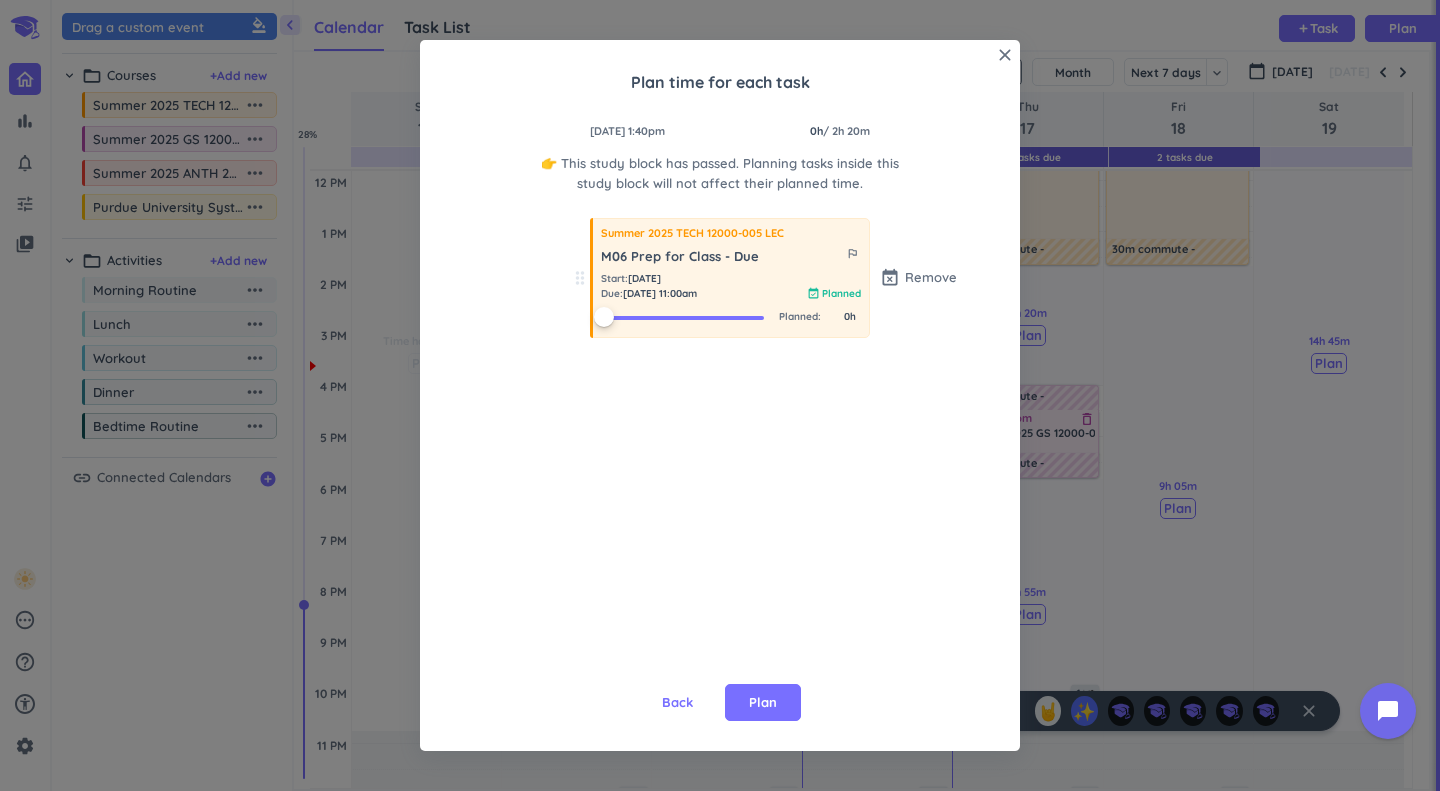 scroll, scrollTop: 0, scrollLeft: 0, axis: both 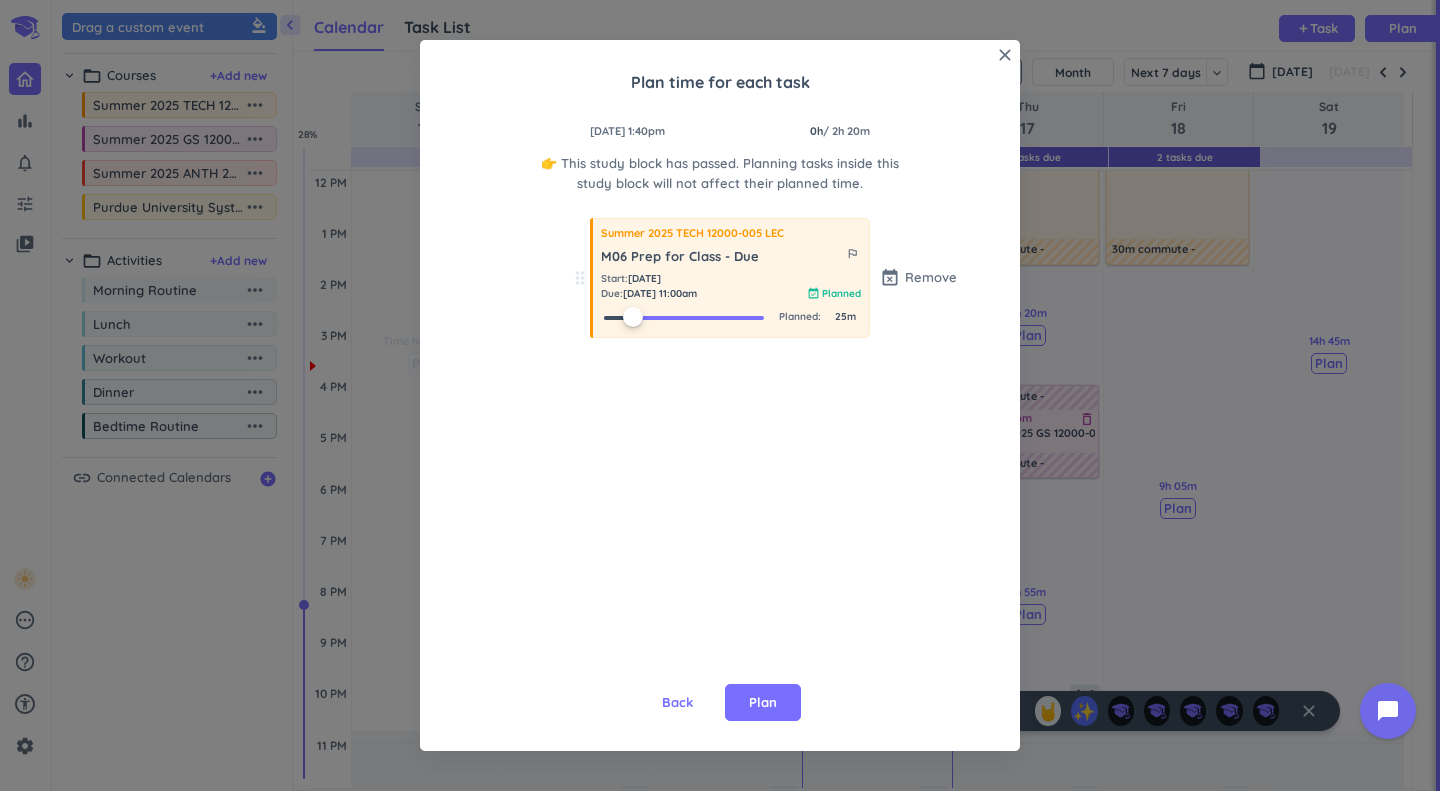 drag, startPoint x: 599, startPoint y: 310, endPoint x: 626, endPoint y: 312, distance: 27.073973 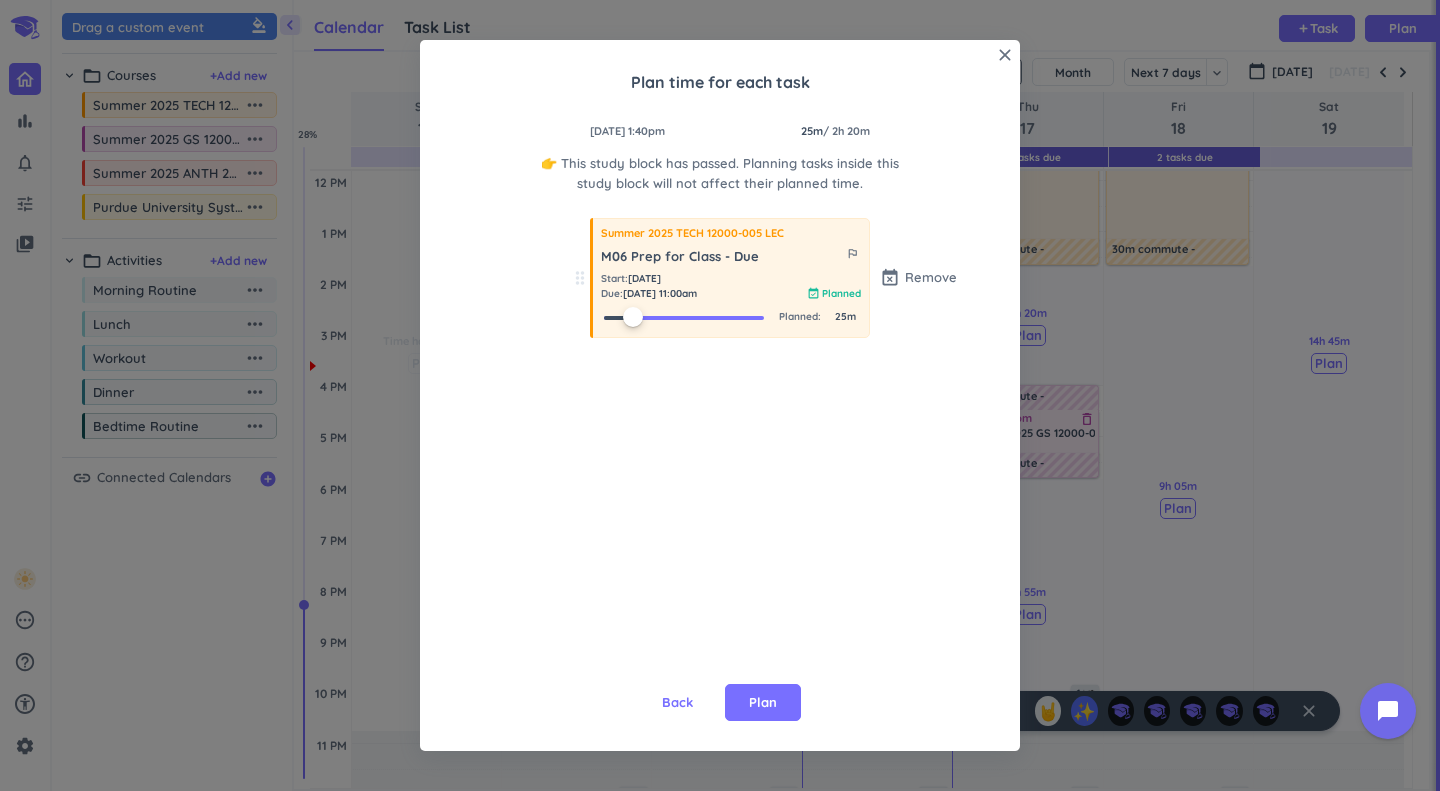 click on "Plan" at bounding box center (763, 703) 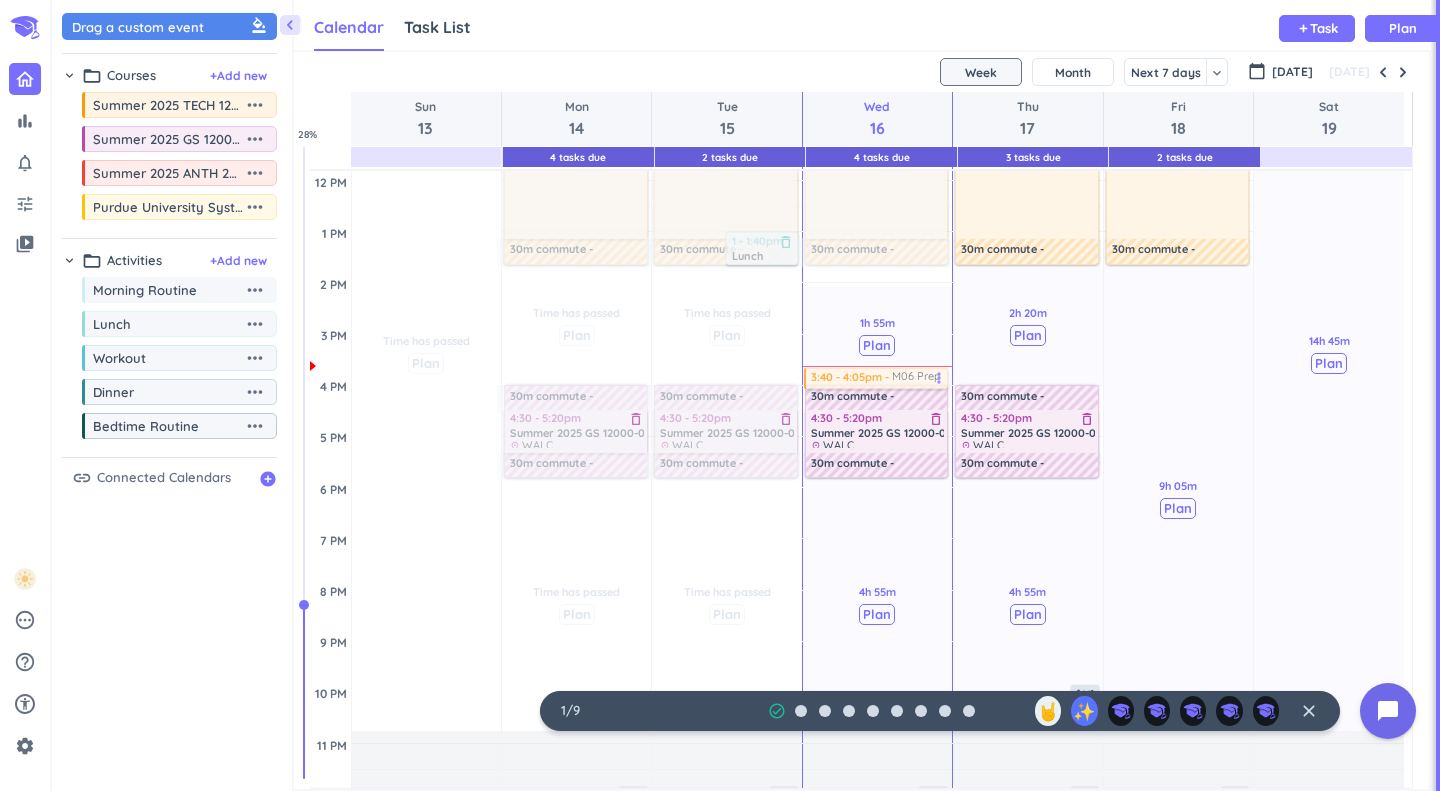 drag, startPoint x: 857, startPoint y: 268, endPoint x: 855, endPoint y: 371, distance: 103.01942 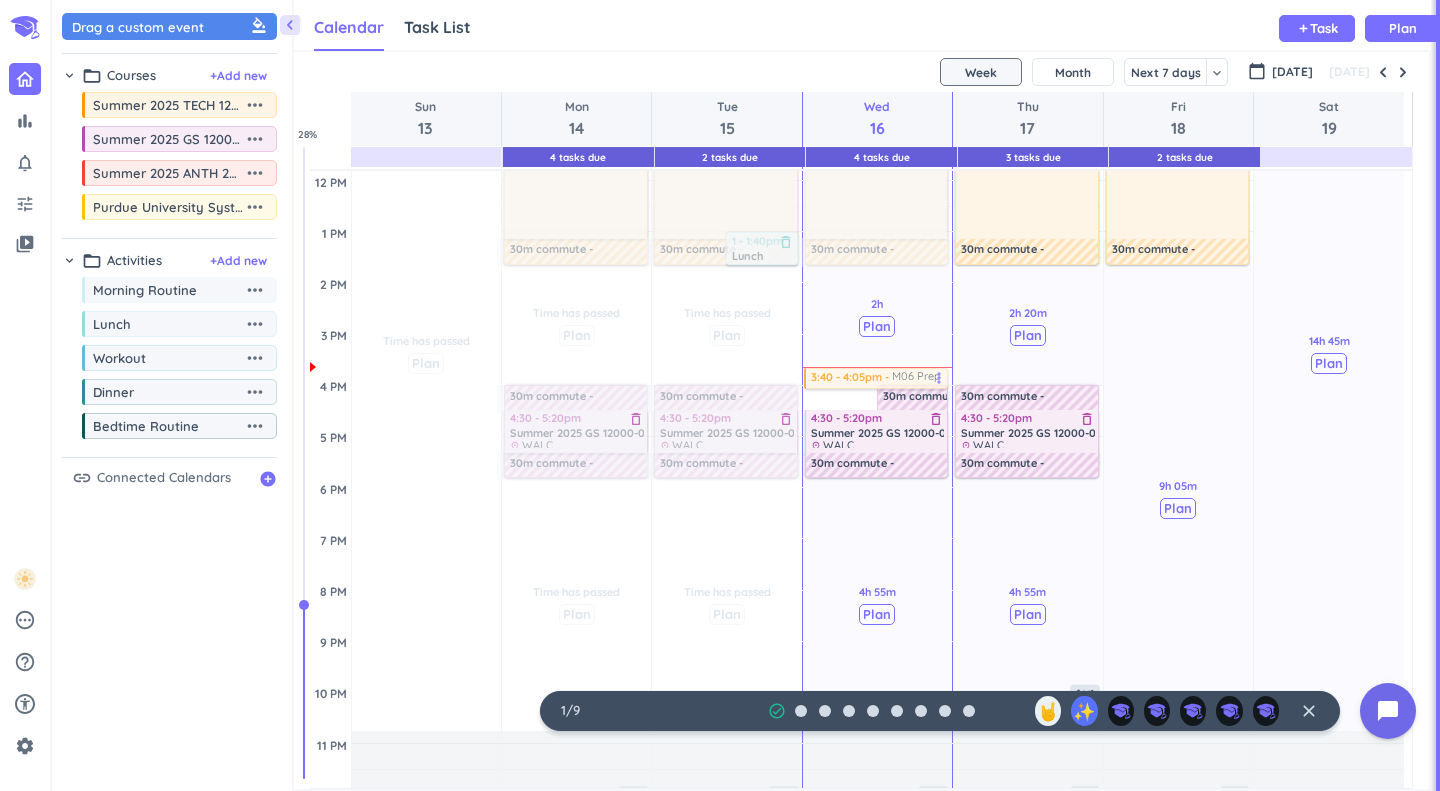 drag, startPoint x: 863, startPoint y: 373, endPoint x: 862, endPoint y: 359, distance: 14.035668 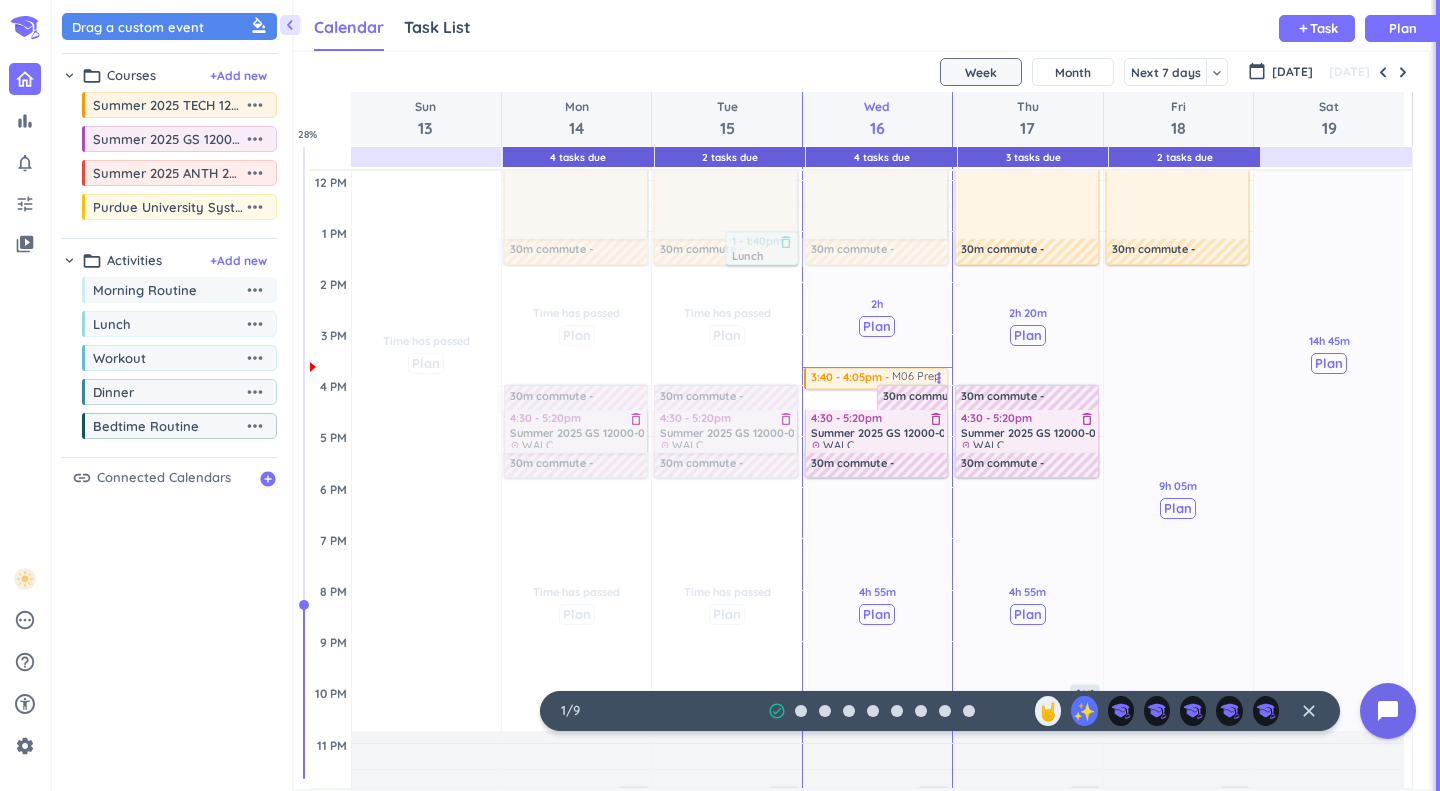 click on "3:40 - 4:05pm" at bounding box center [851, 377] 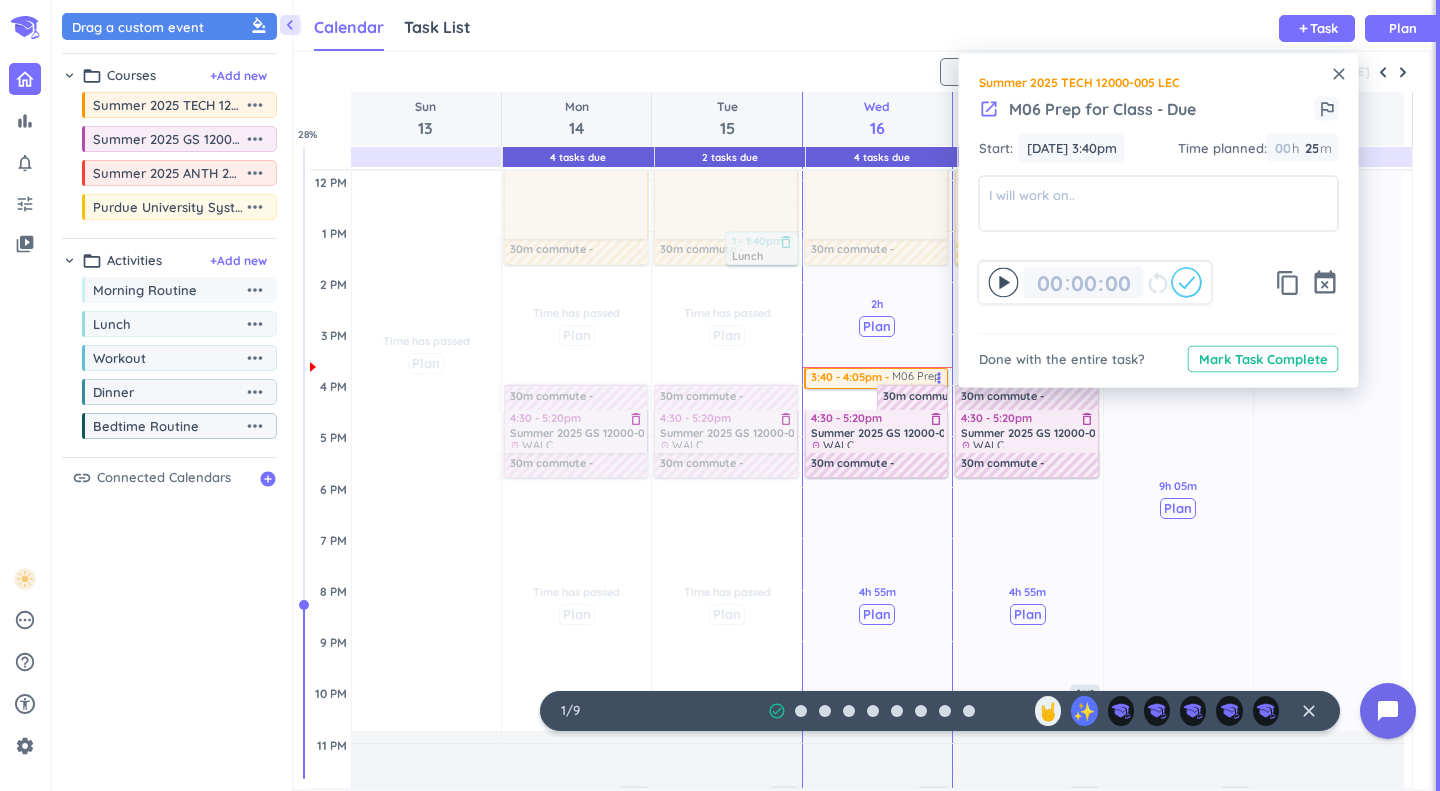 click on "launch" at bounding box center (989, 109) 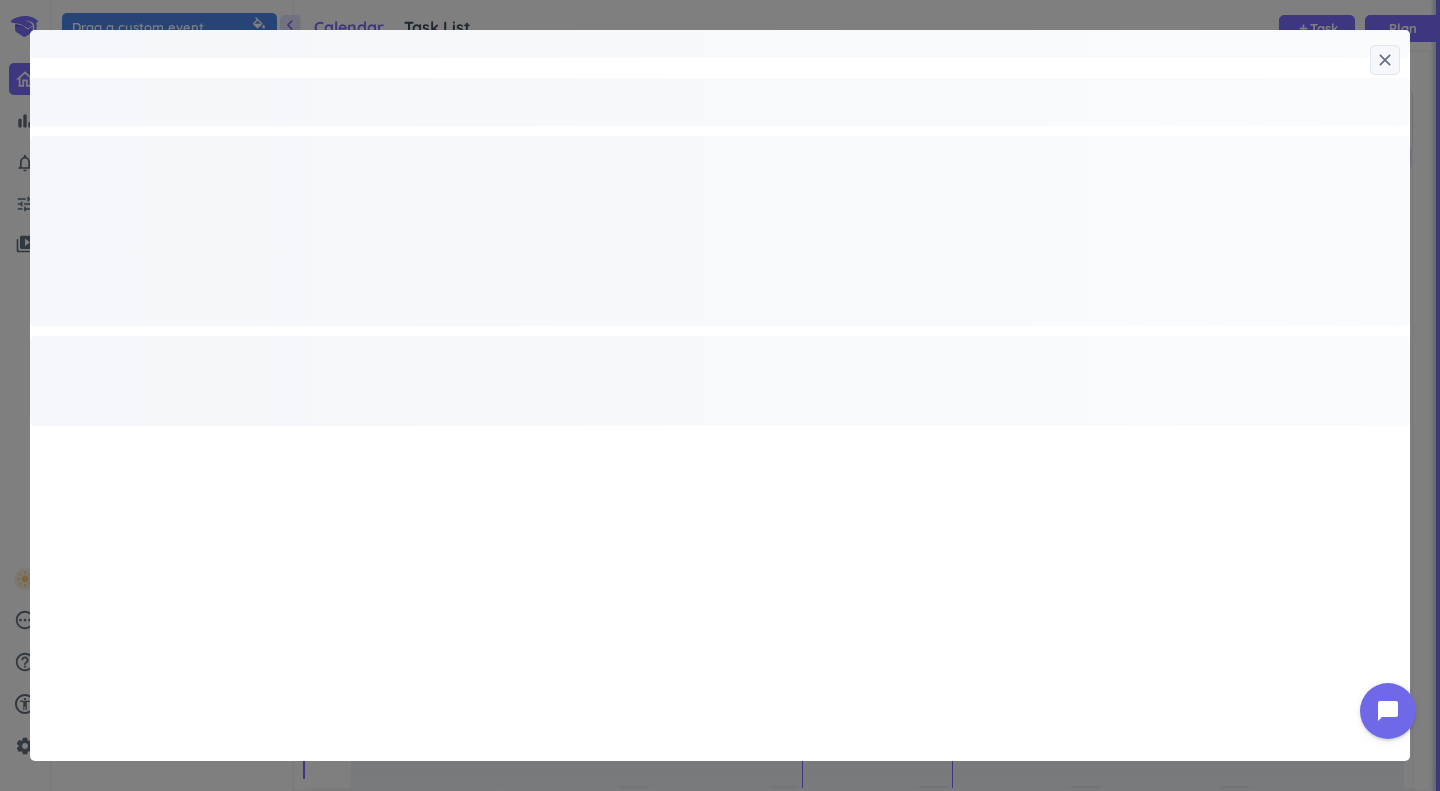 type on "x" 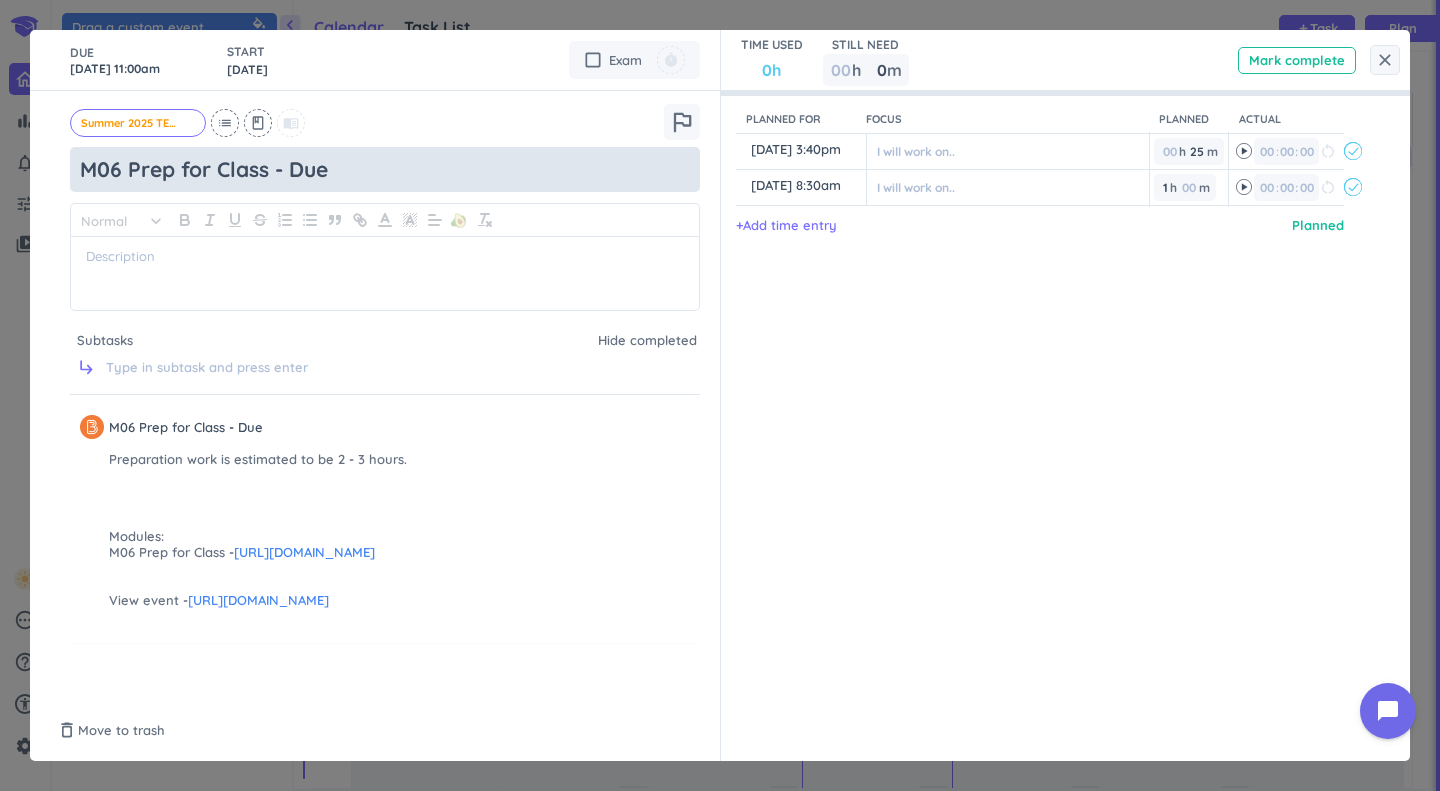 drag, startPoint x: 356, startPoint y: 168, endPoint x: 476, endPoint y: 126, distance: 127.13772 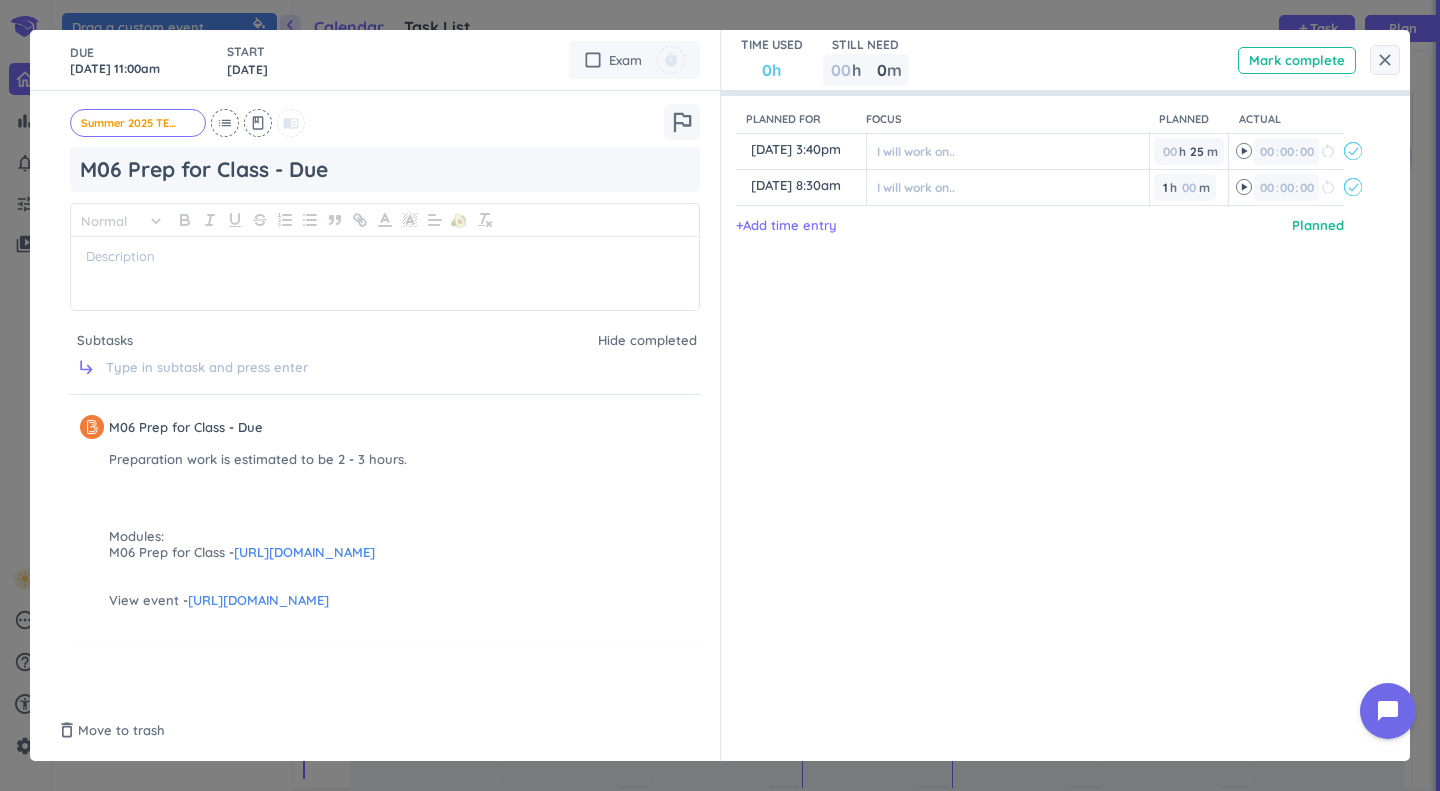 click on "close" at bounding box center (1385, 60) 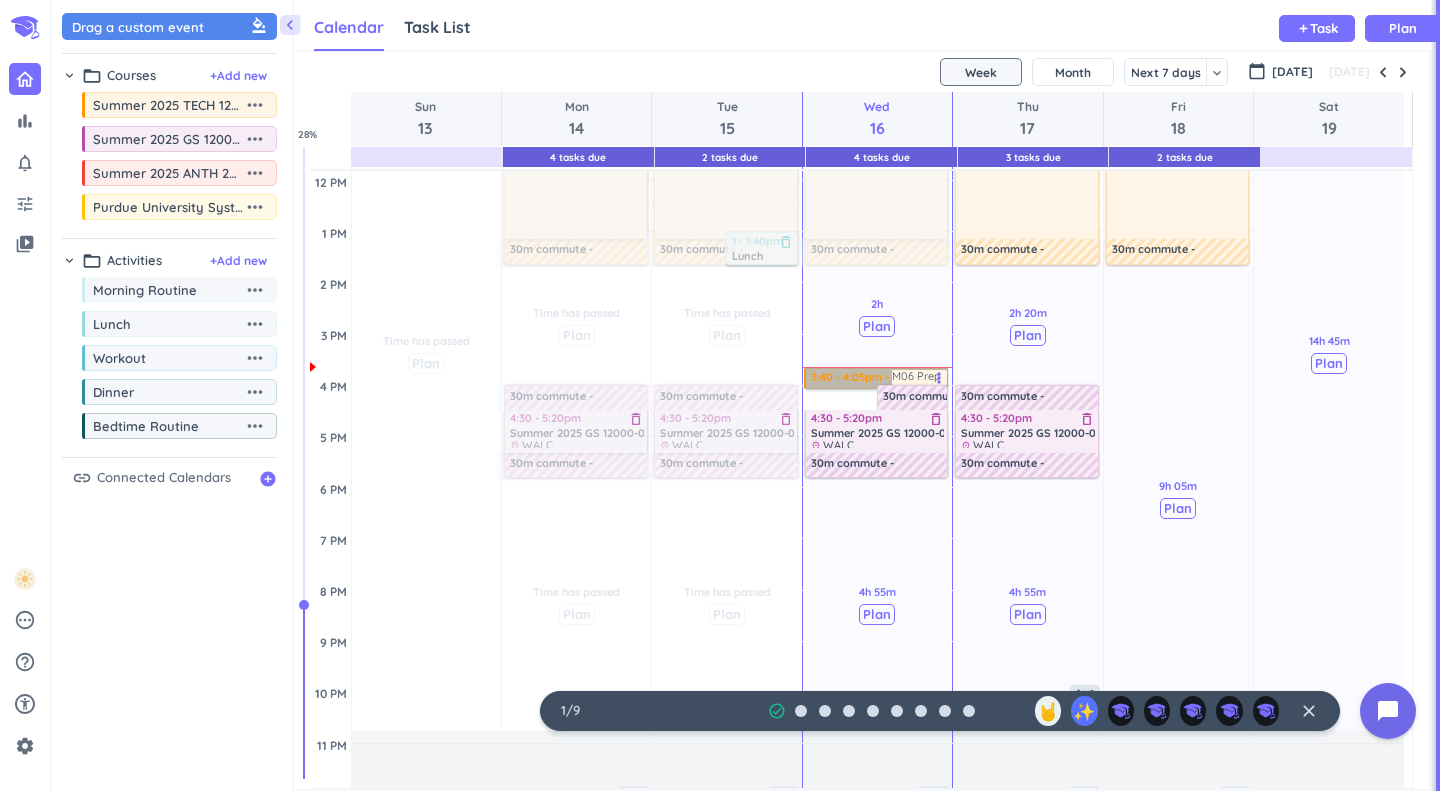 click on "3:40 - 4:05pm M06 Prep for Class - Due more_vert" at bounding box center (877, 378) 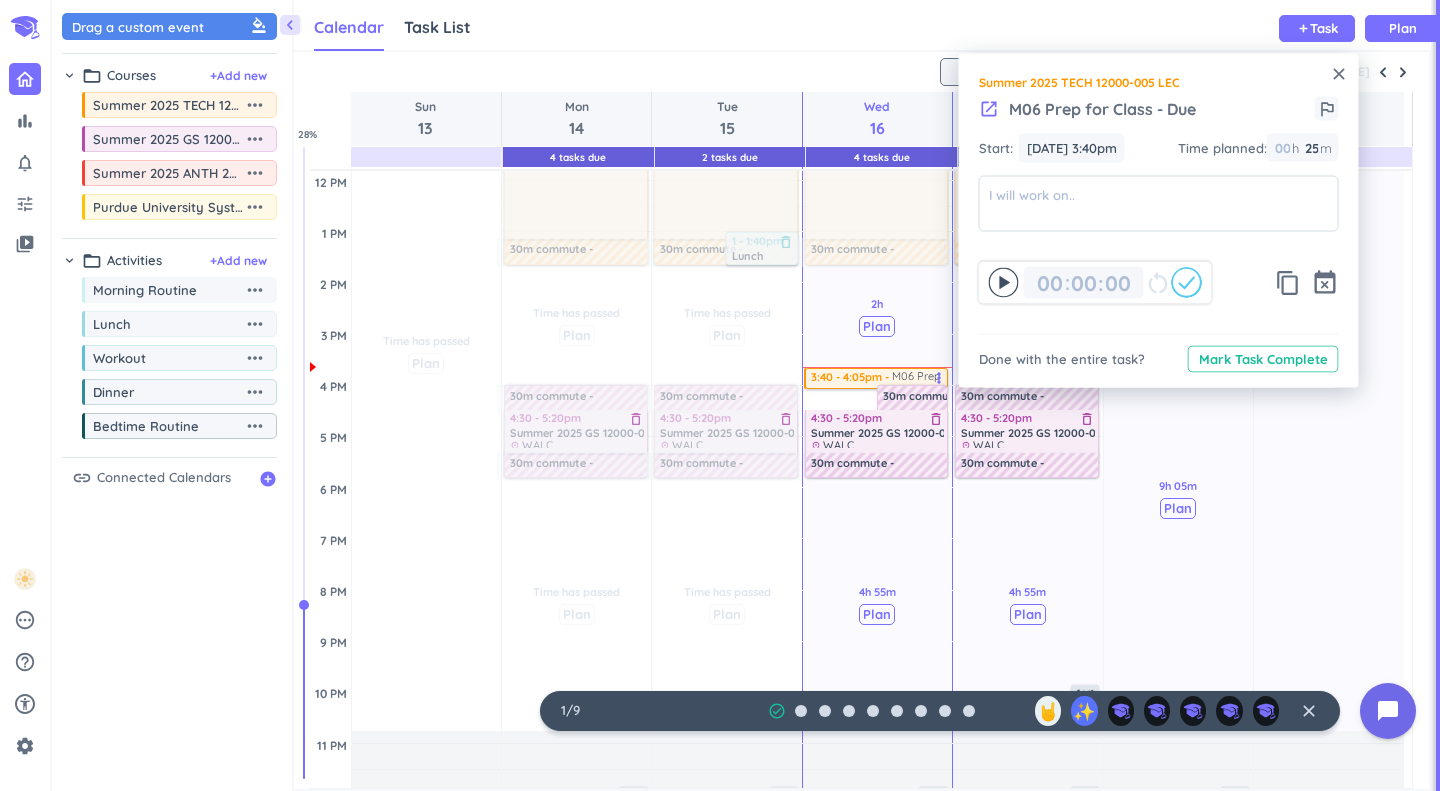 click on "event_busy" at bounding box center (1325, 283) 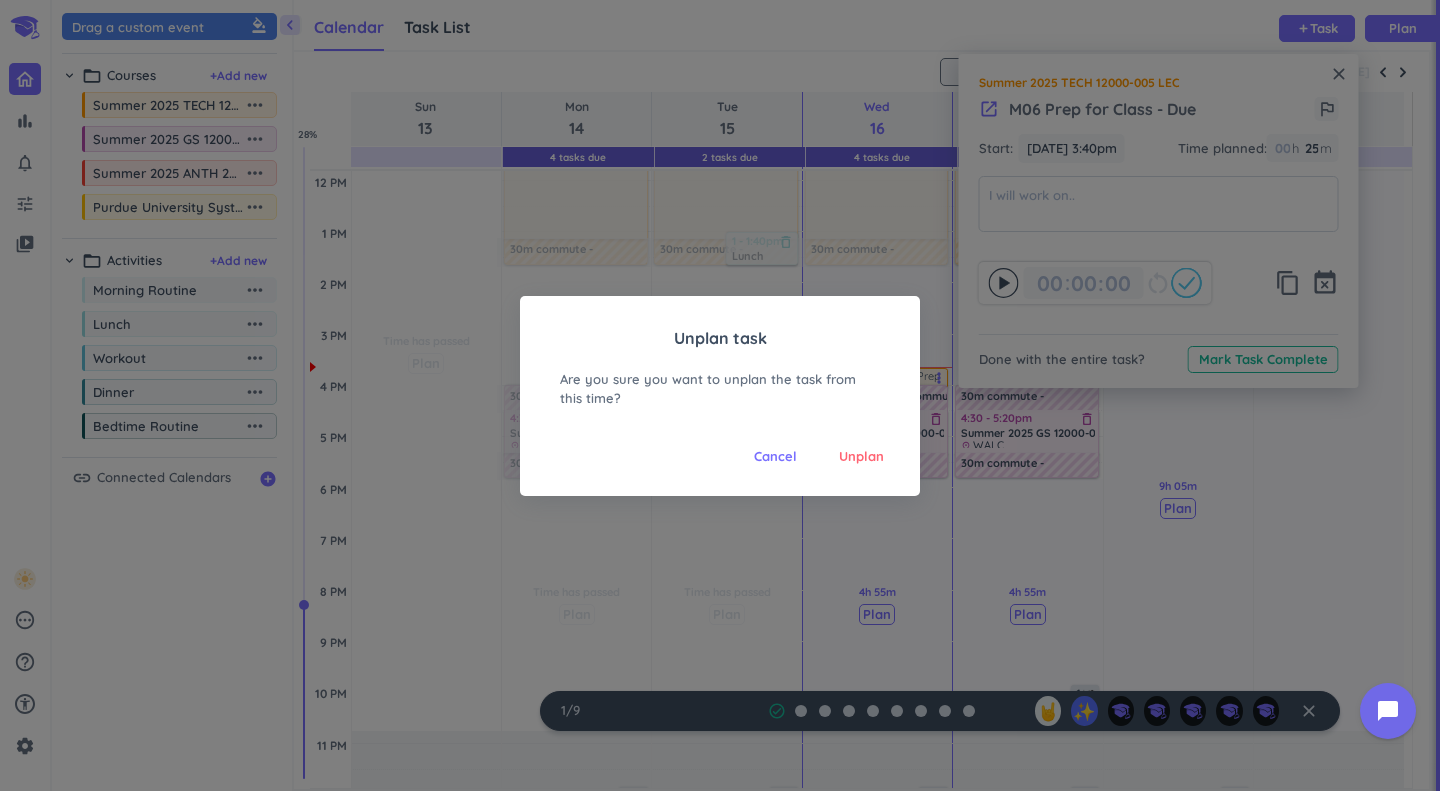 click on "Unplan" at bounding box center (861, 457) 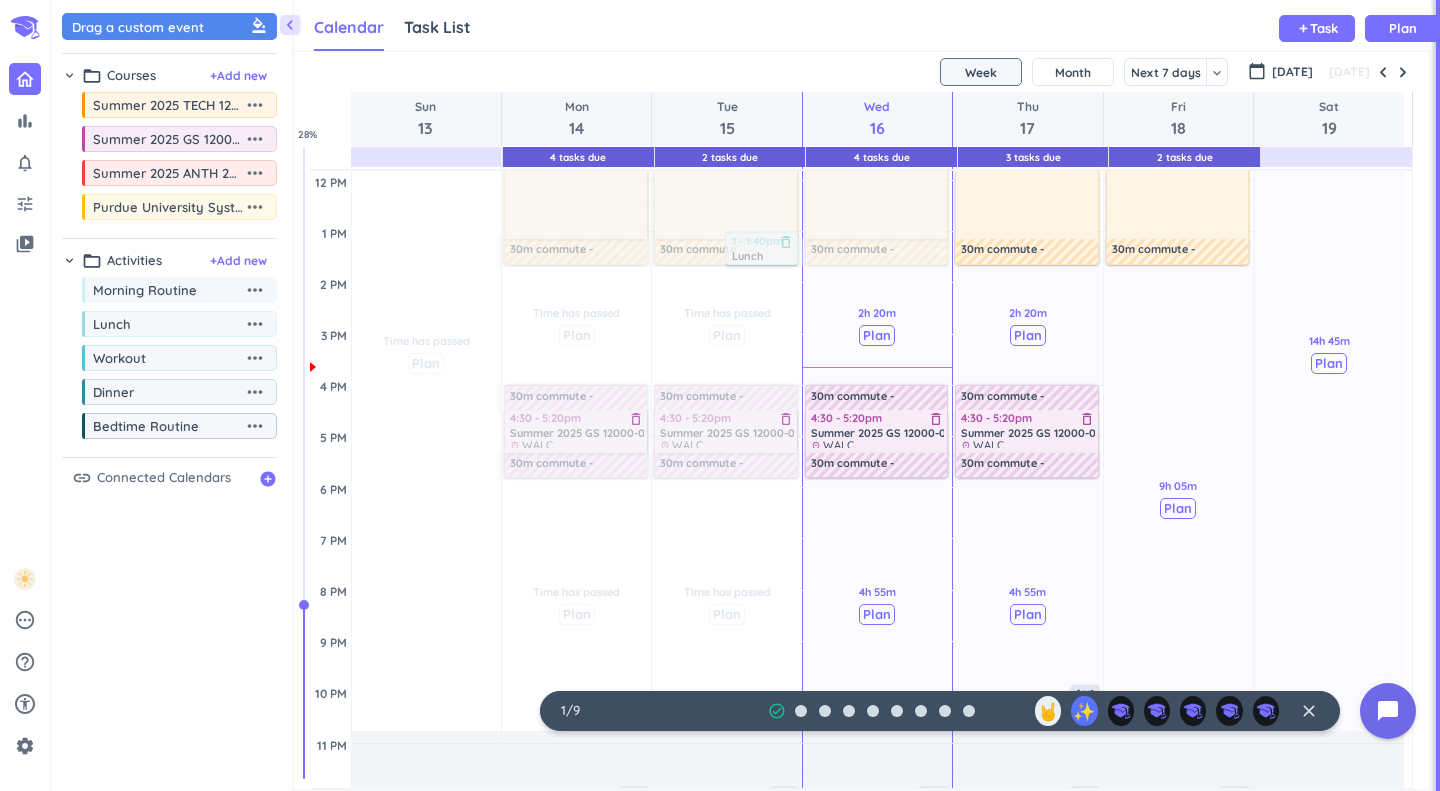 click on "2h 20m Past due Plan" at bounding box center [877, 325] 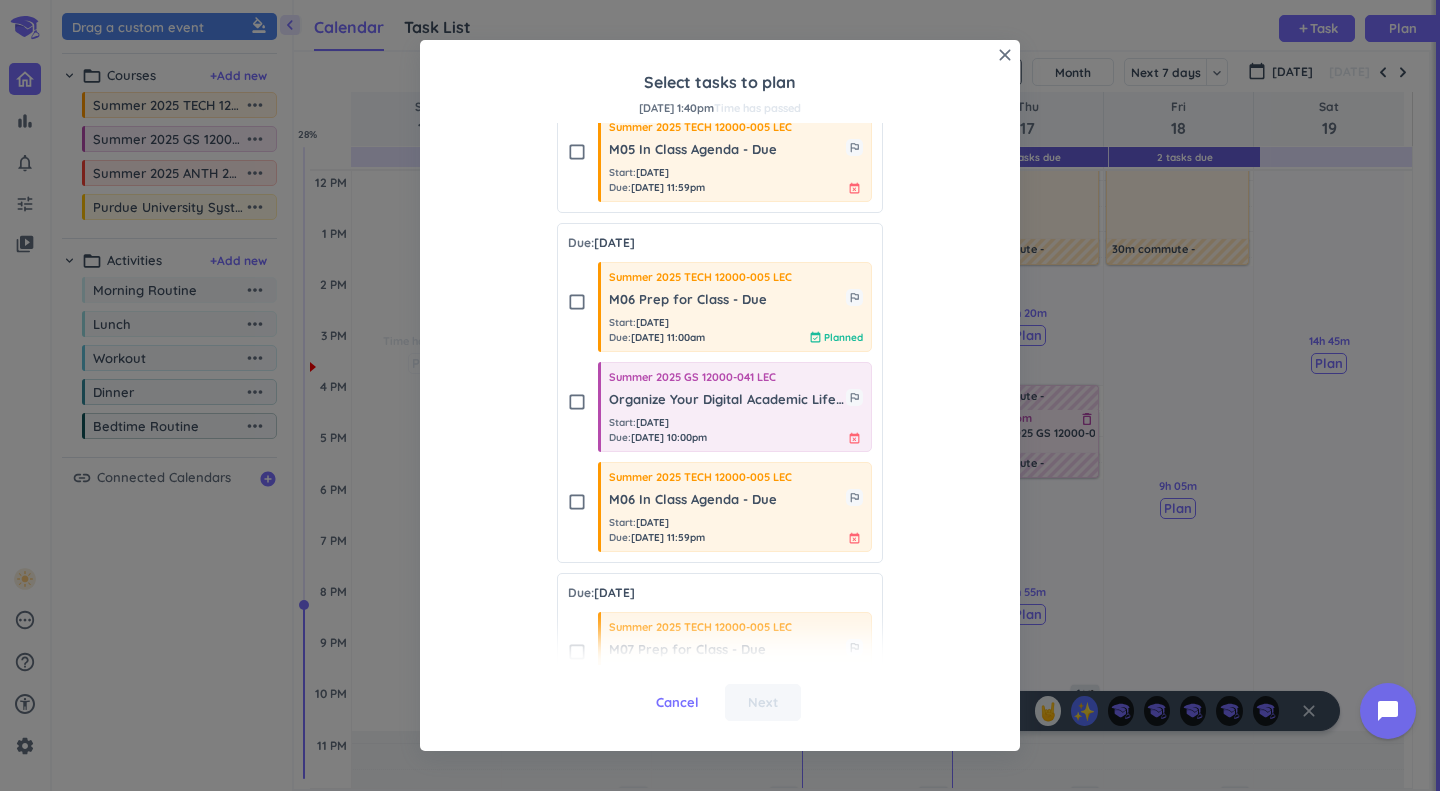 scroll, scrollTop: 416, scrollLeft: 0, axis: vertical 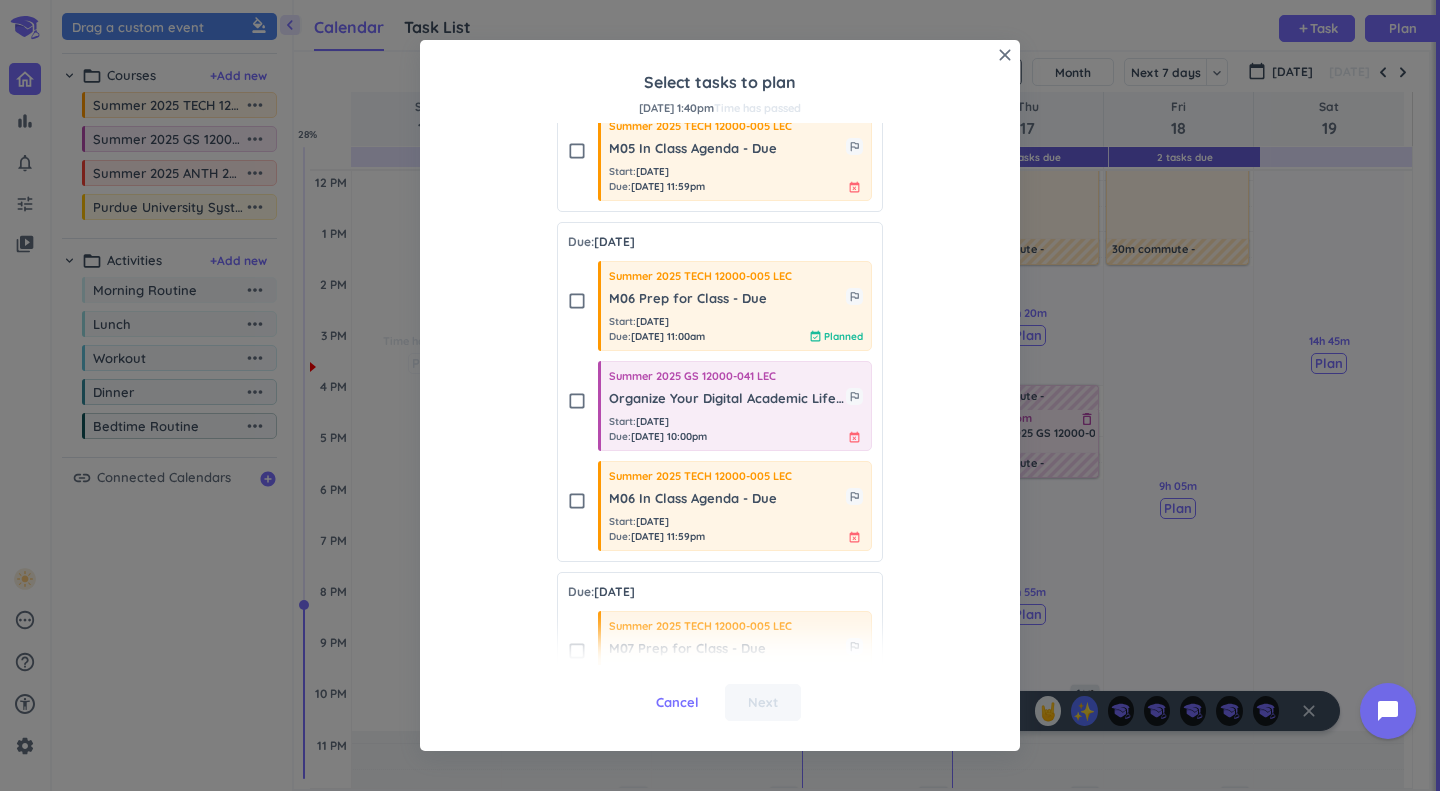 click on "Summer 2025 GS 12000-041 LEC Organize Your Digital Academic Life - Due outlined_flag Start :  Jul 14 Due :  Jul 17, 10:00pm event_busy" at bounding box center (735, 406) 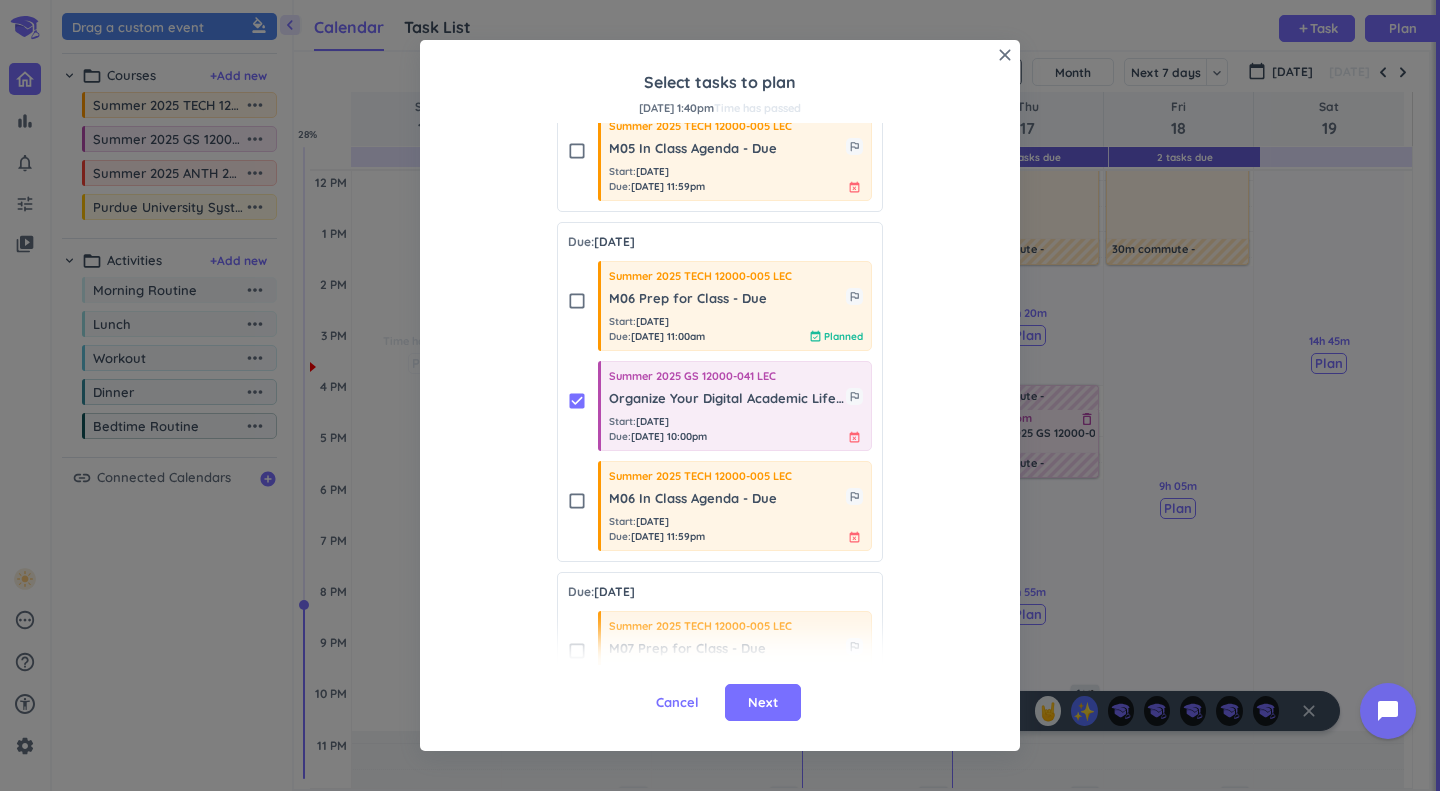 click on "Next" at bounding box center [763, 703] 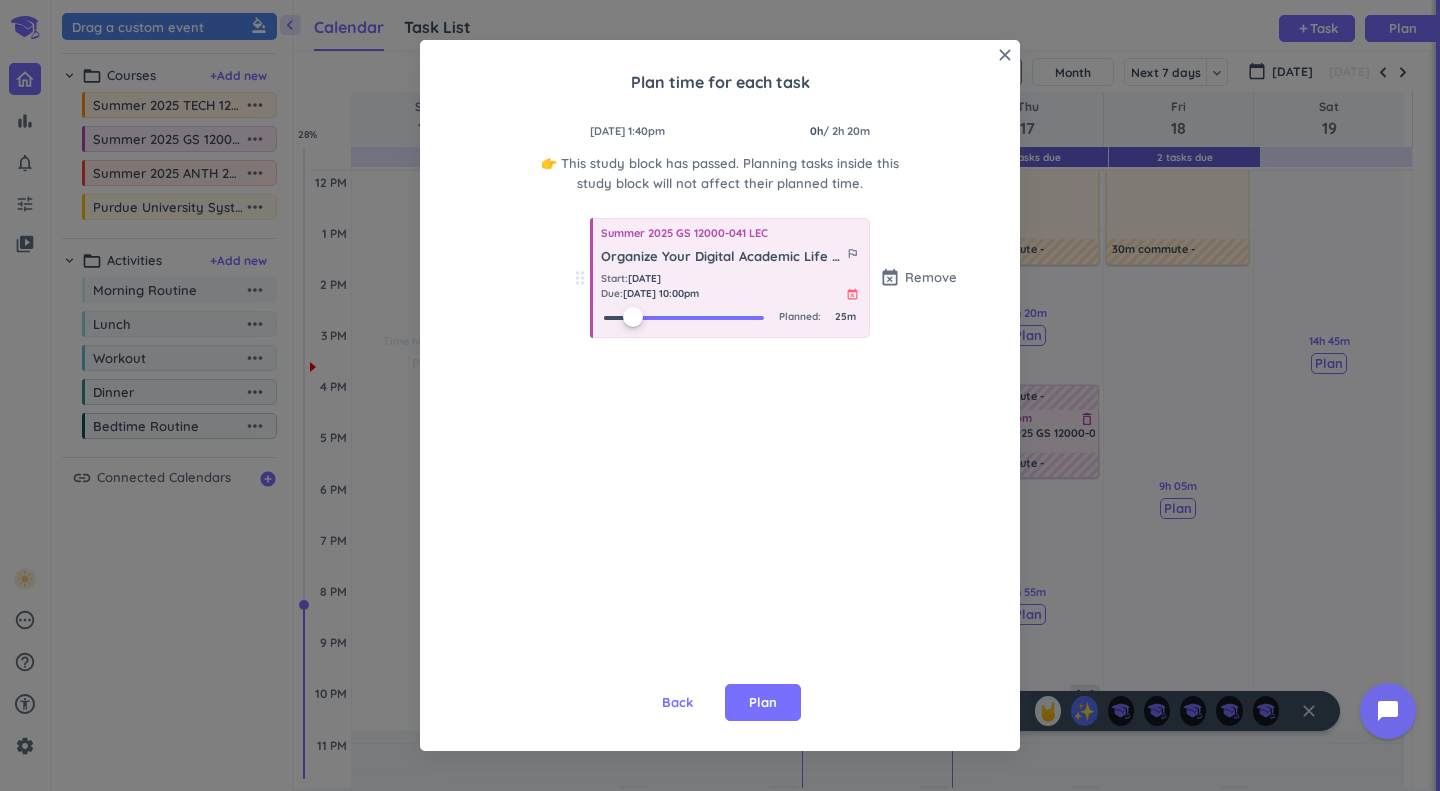 drag, startPoint x: 601, startPoint y: 309, endPoint x: 629, endPoint y: 318, distance: 29.410883 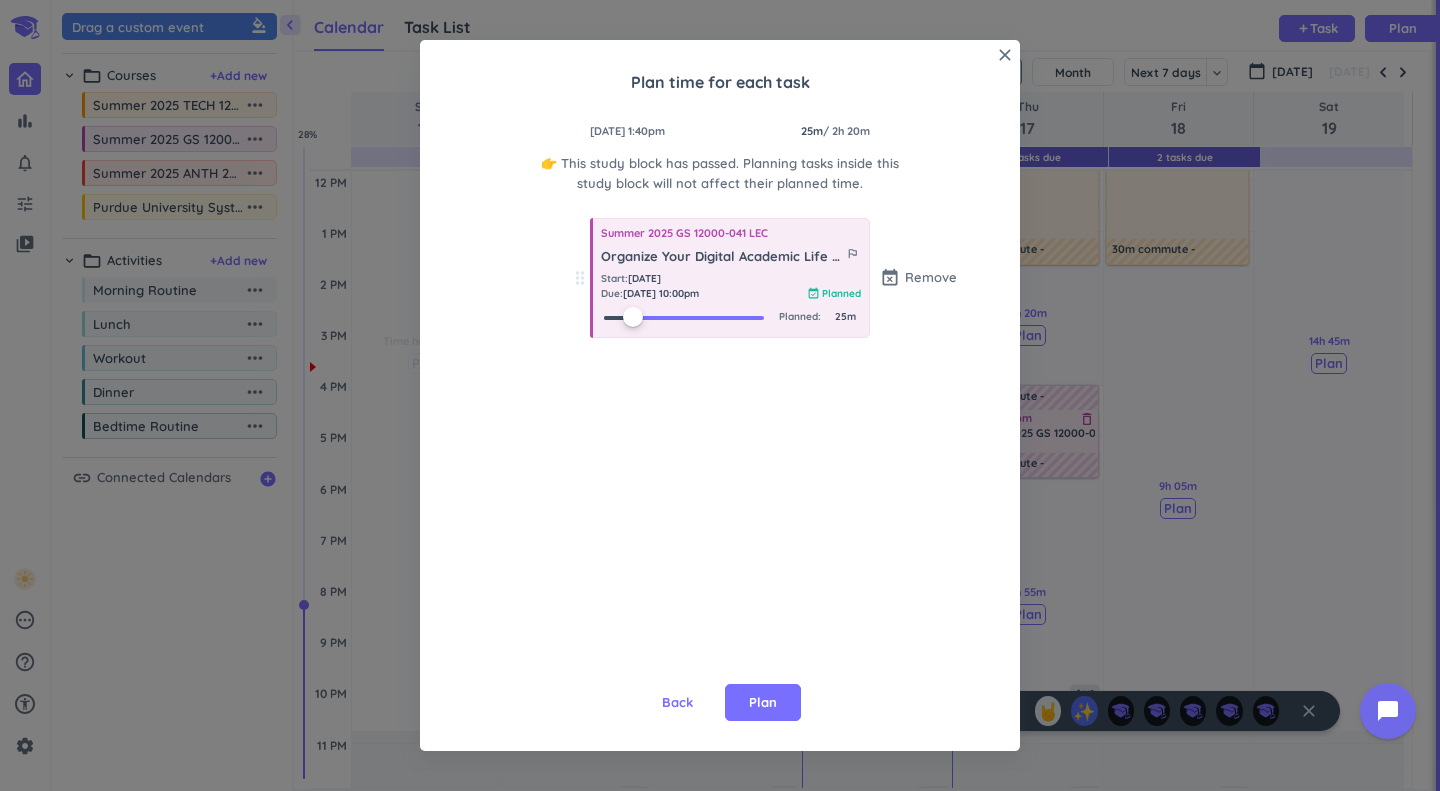 click on "Plan" at bounding box center (763, 703) 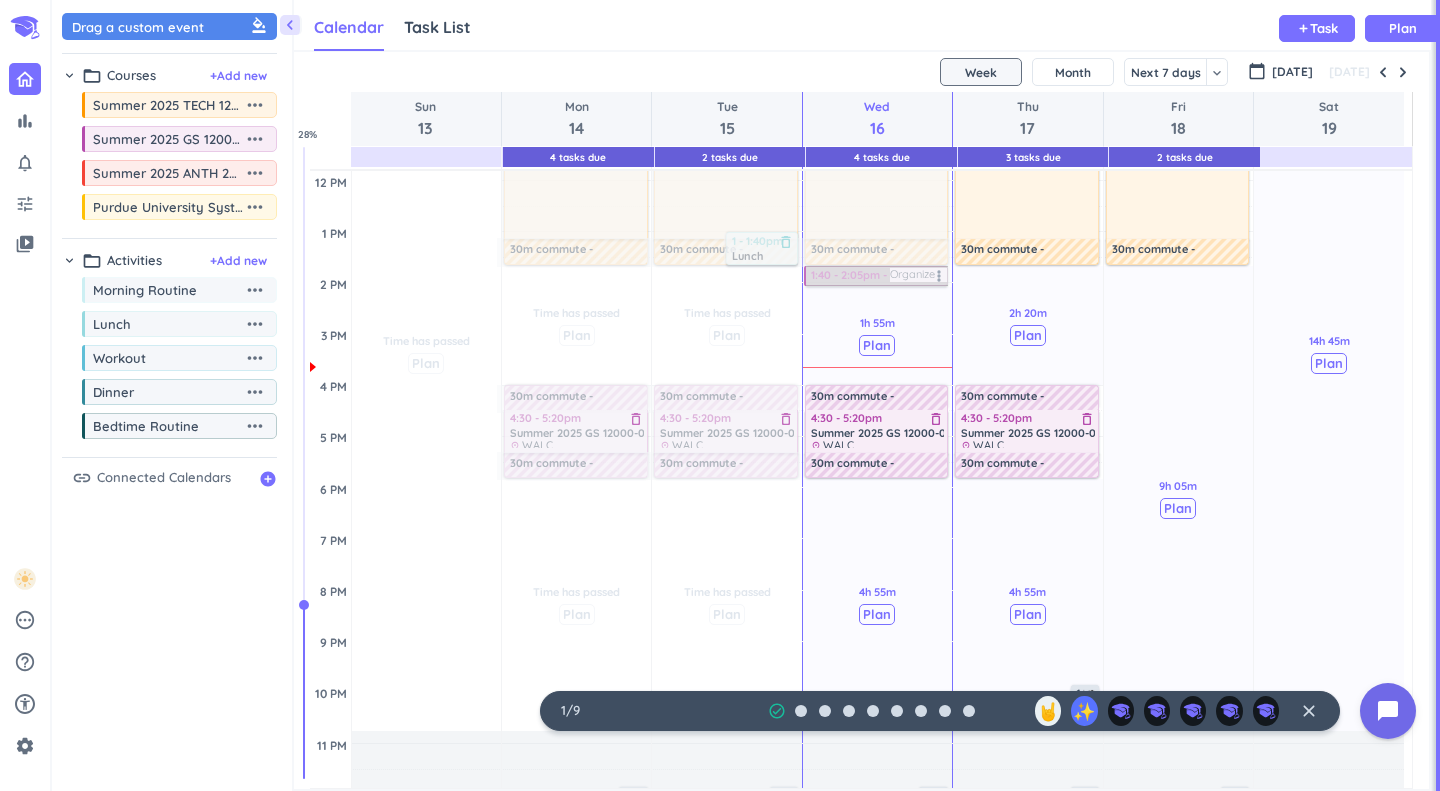 drag, startPoint x: 880, startPoint y: 281, endPoint x: 879, endPoint y: 335, distance: 54.00926 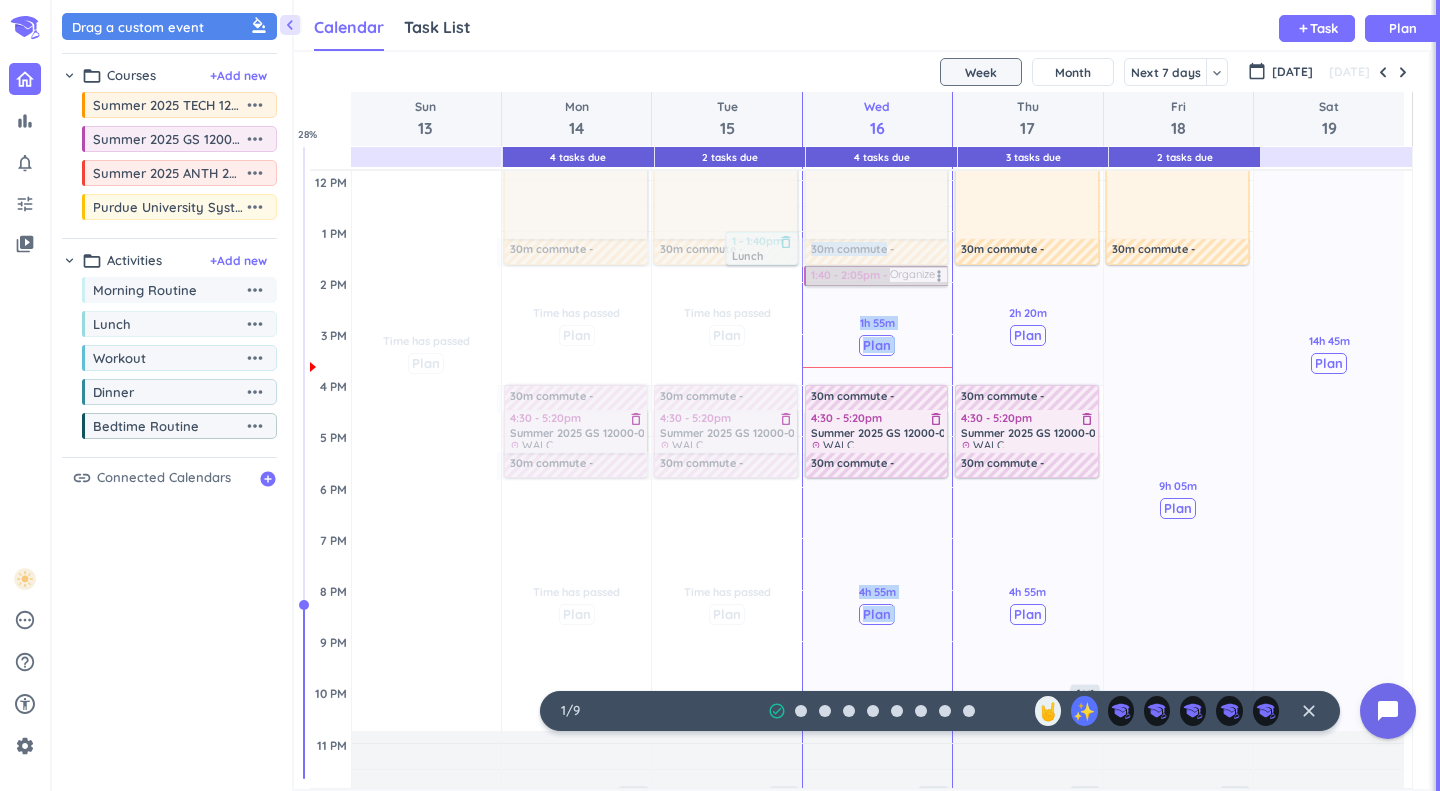 drag, startPoint x: 846, startPoint y: 269, endPoint x: 836, endPoint y: 324, distance: 55.9017 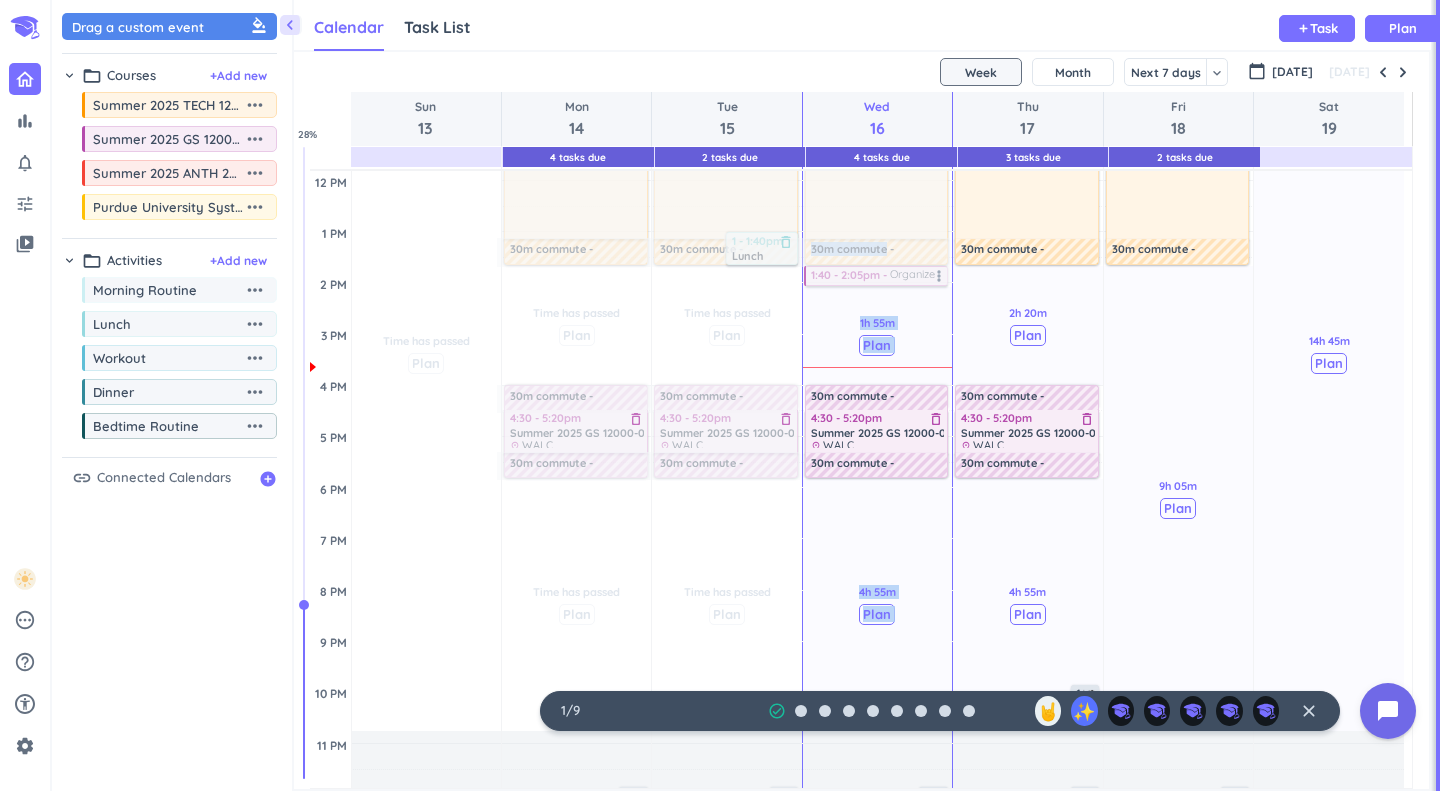 click on "1h 55m Past due Plan" at bounding box center [877, 336] 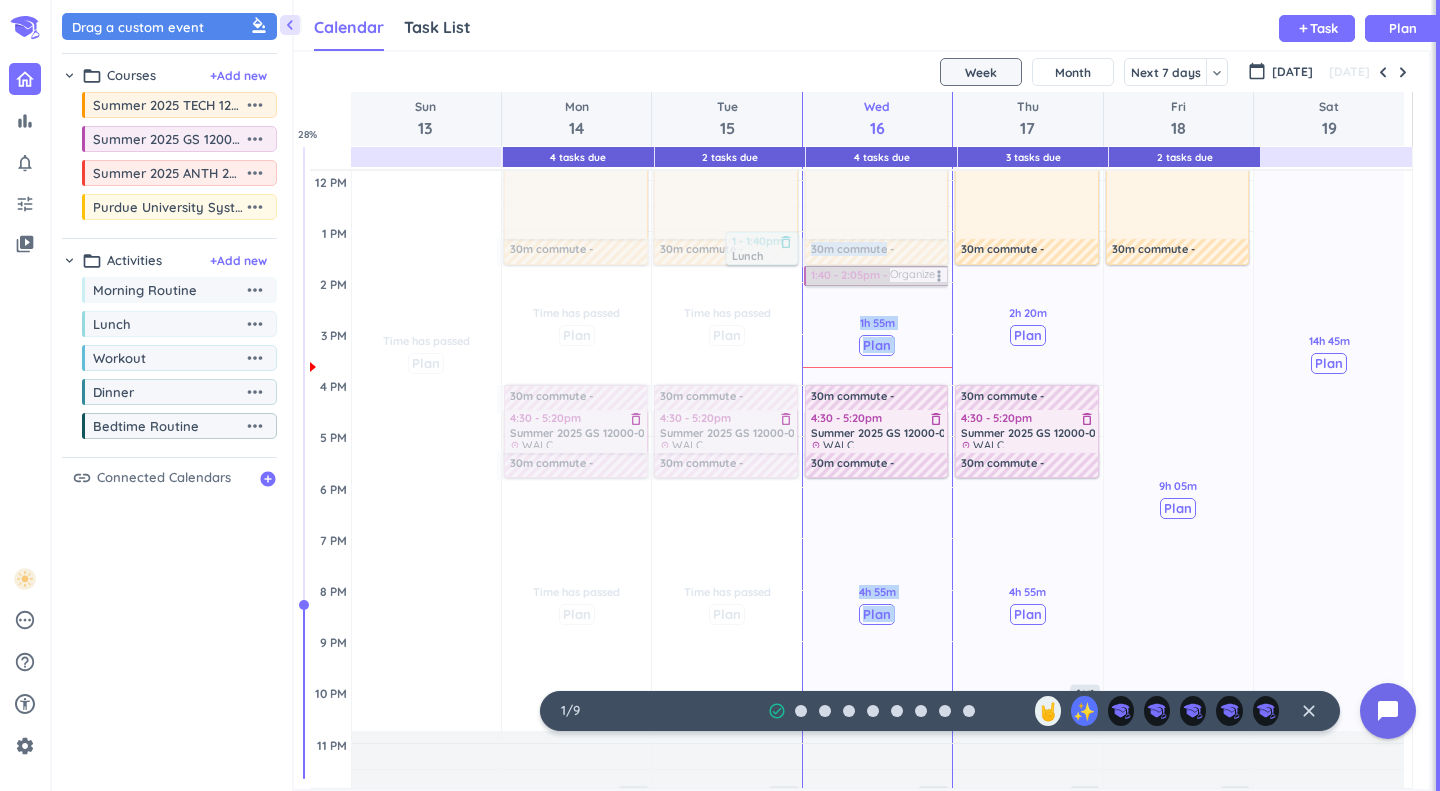 drag, startPoint x: 831, startPoint y: 277, endPoint x: 824, endPoint y: 318, distance: 41.59327 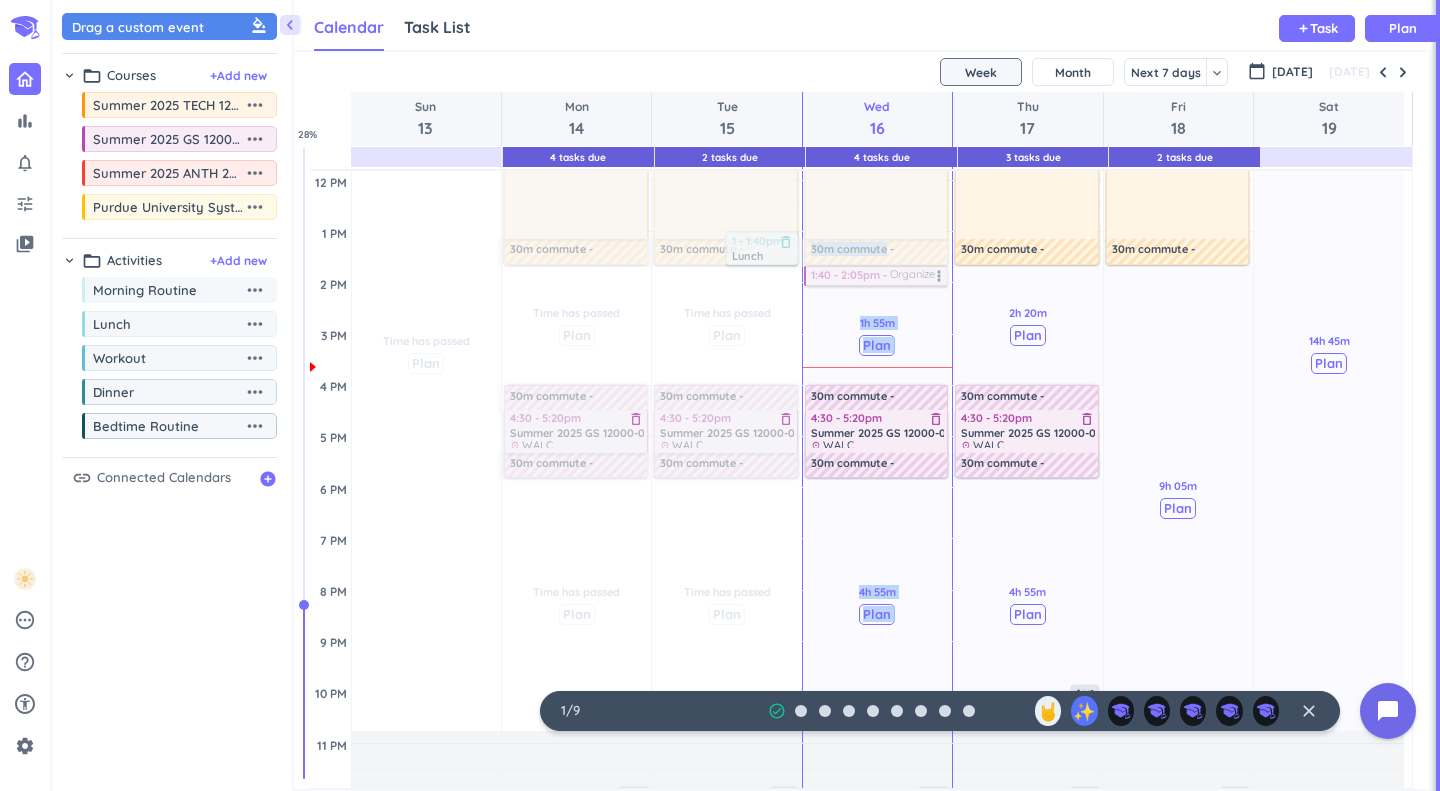 click on "1h 55m Past due Plan" at bounding box center [877, 336] 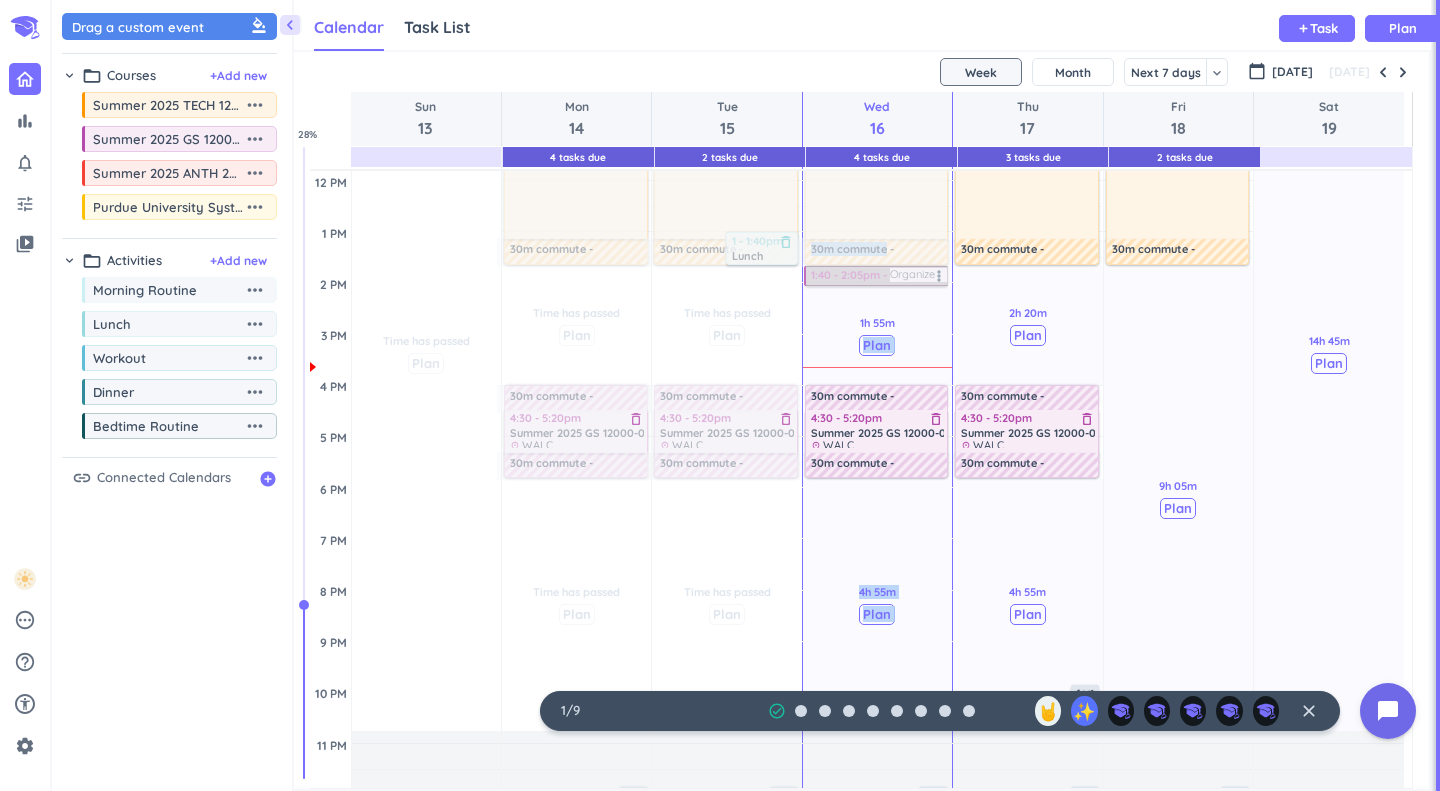drag, startPoint x: 920, startPoint y: 272, endPoint x: 920, endPoint y: 294, distance: 22 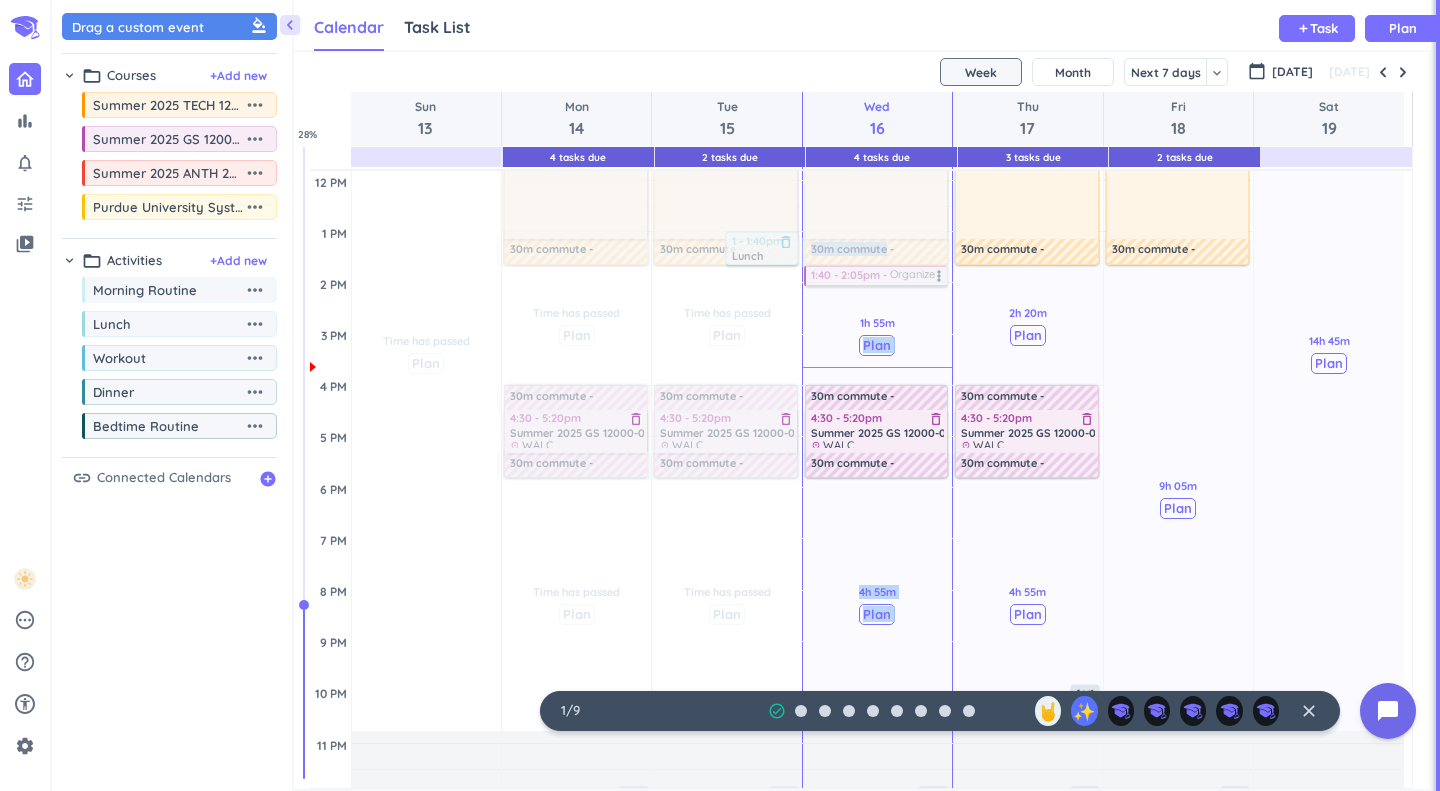 click on "1h 55m Past due Plan" at bounding box center [877, 336] 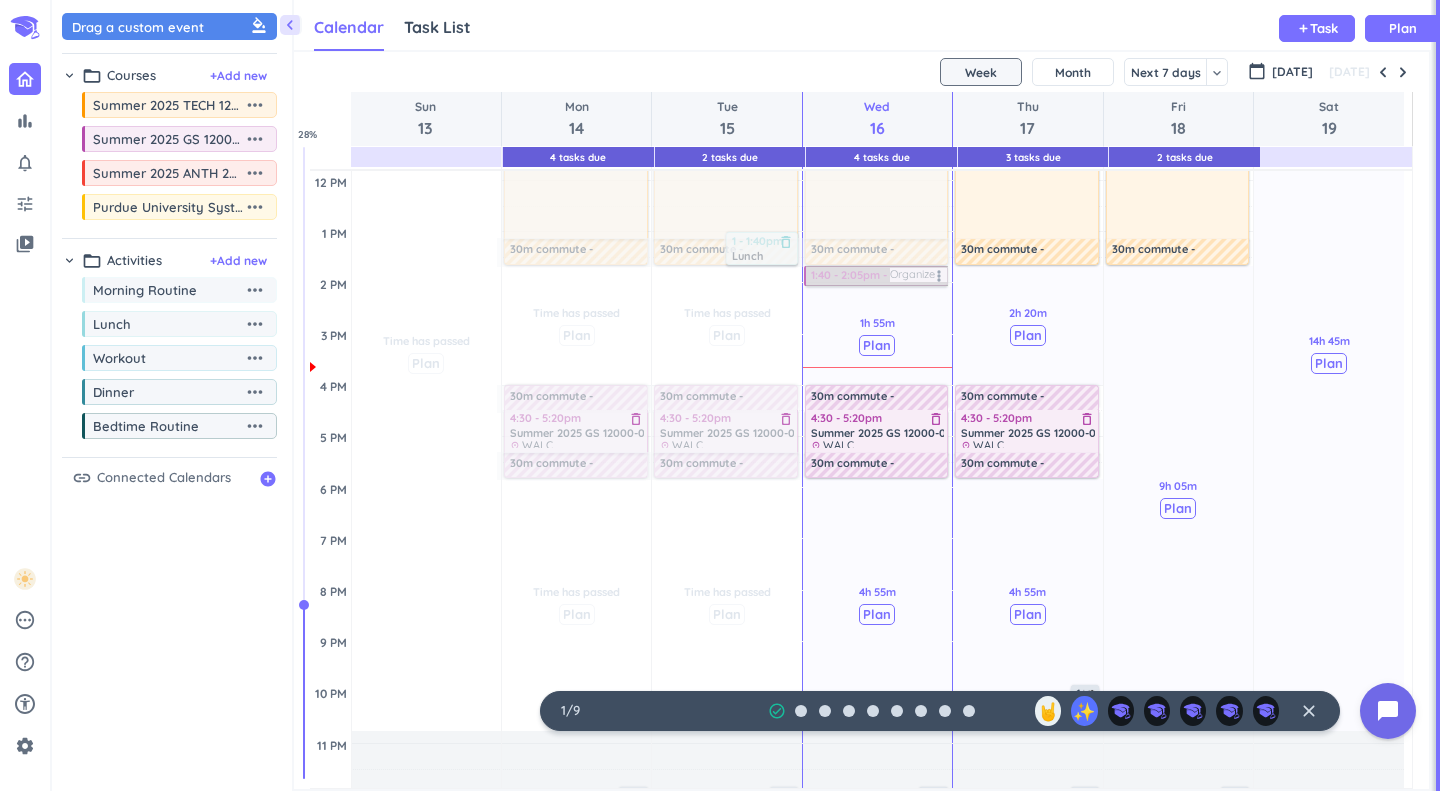 click on "1:40 - 2:05pm Organize Your Digital Academic Life - Due more_vert" at bounding box center [877, 276] 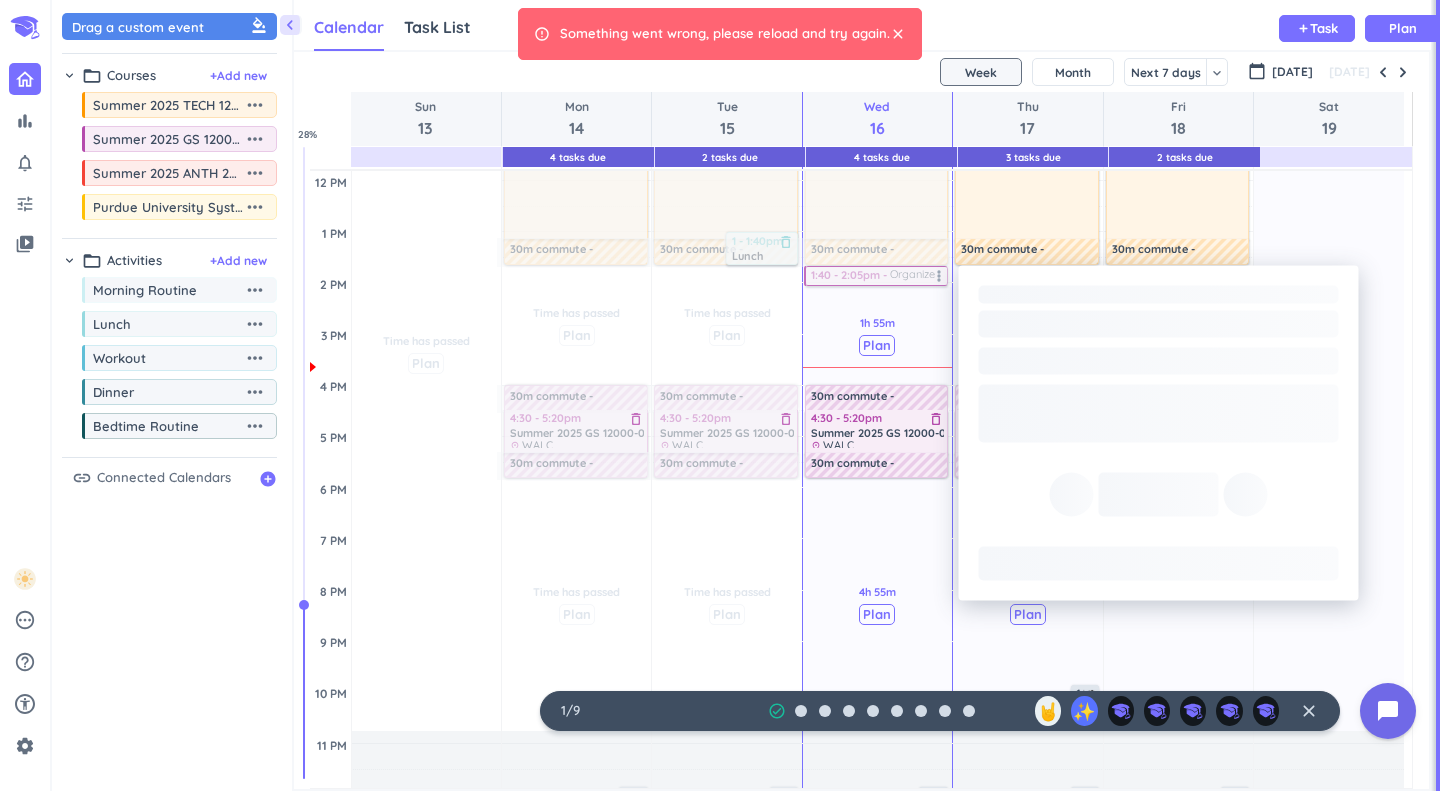 click on "close" at bounding box center (898, 34) 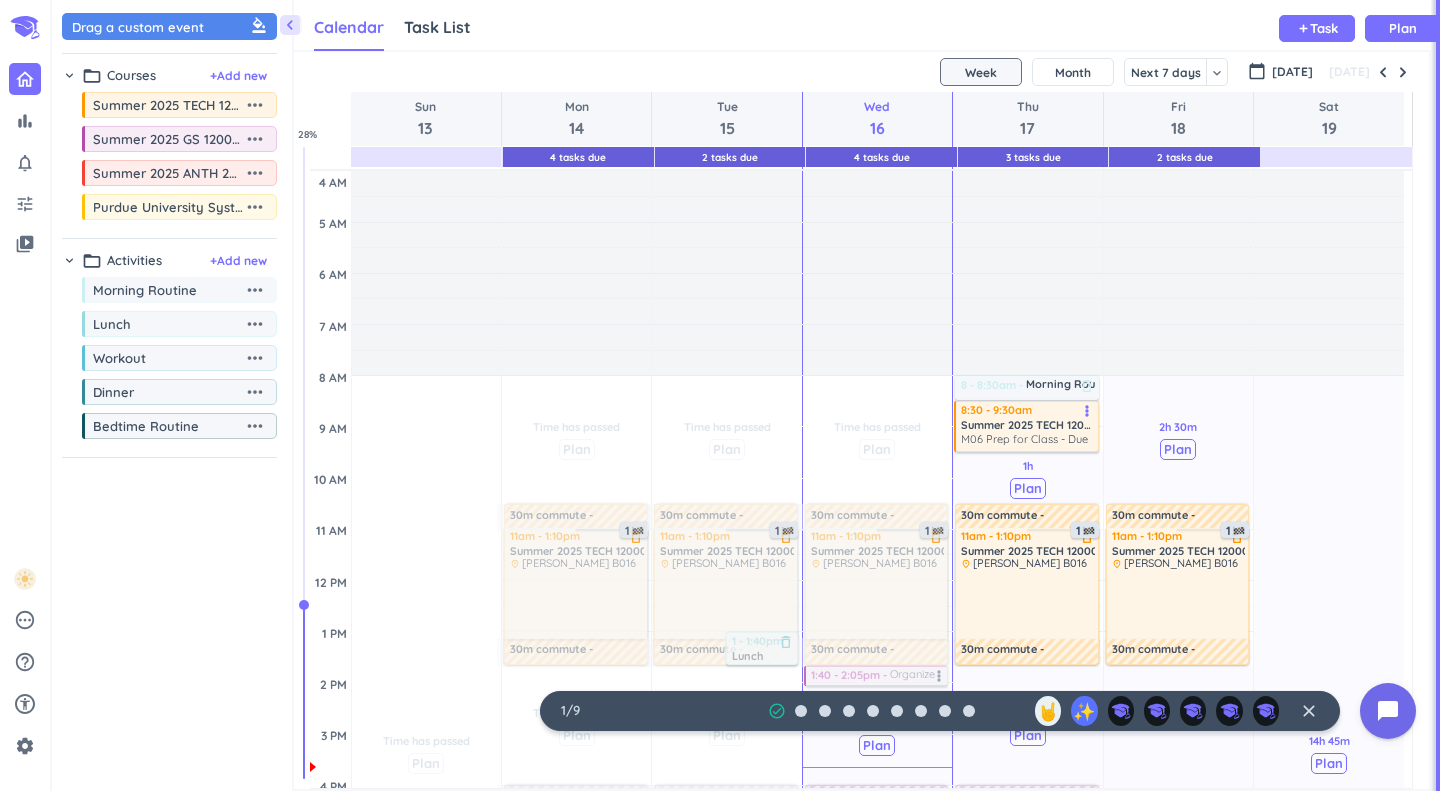 scroll, scrollTop: 0, scrollLeft: 0, axis: both 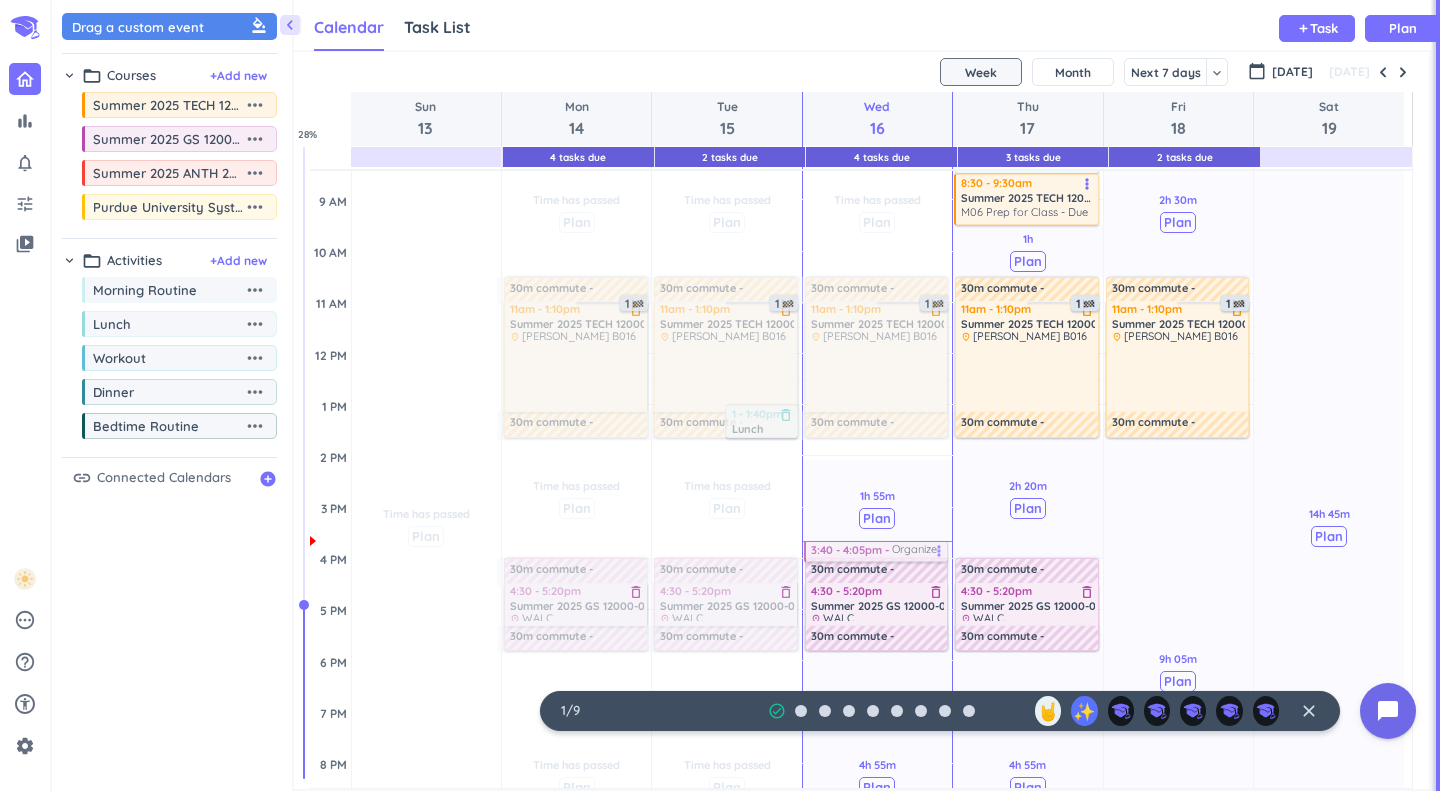 drag, startPoint x: 847, startPoint y: 442, endPoint x: 840, endPoint y: 536, distance: 94.26028 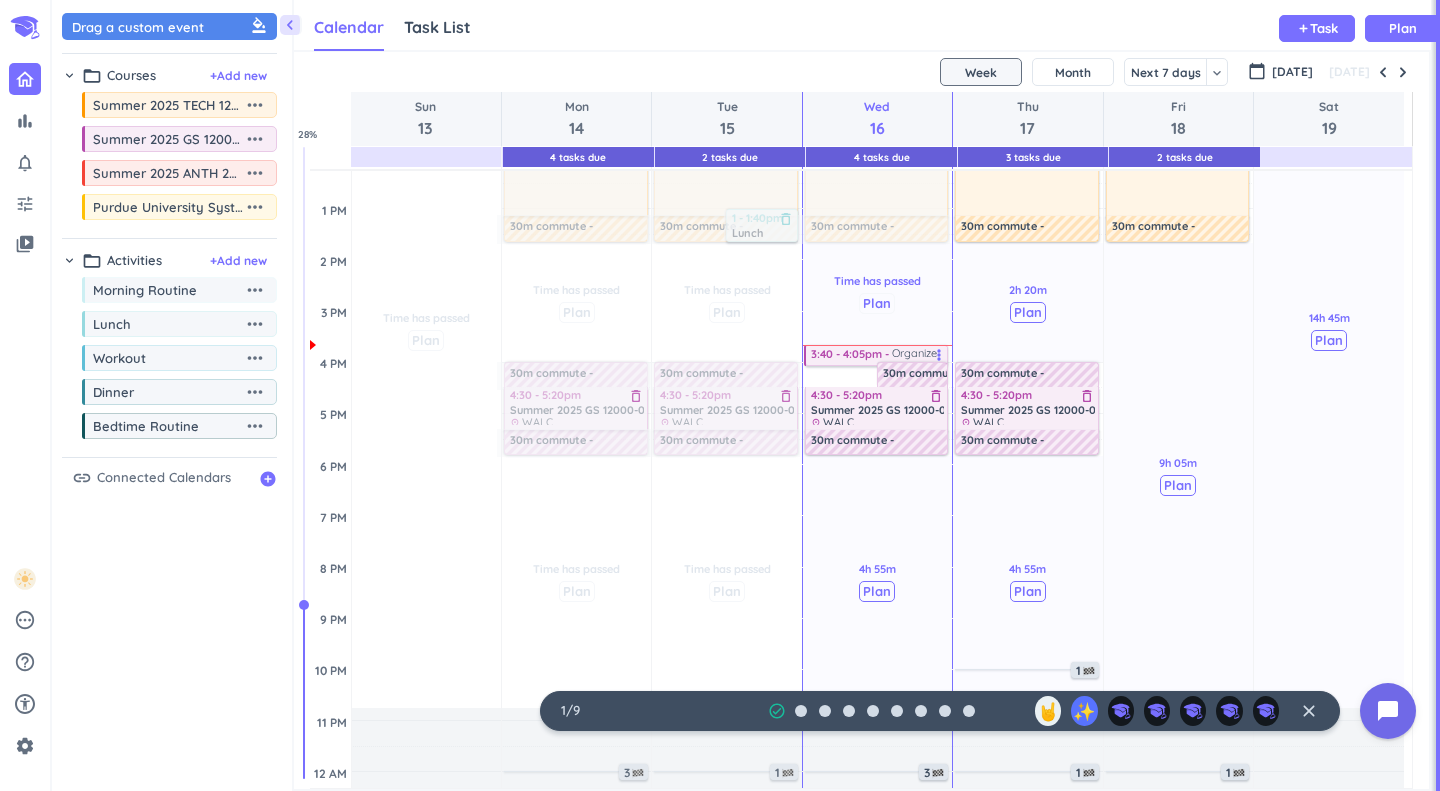 scroll, scrollTop: 428, scrollLeft: 0, axis: vertical 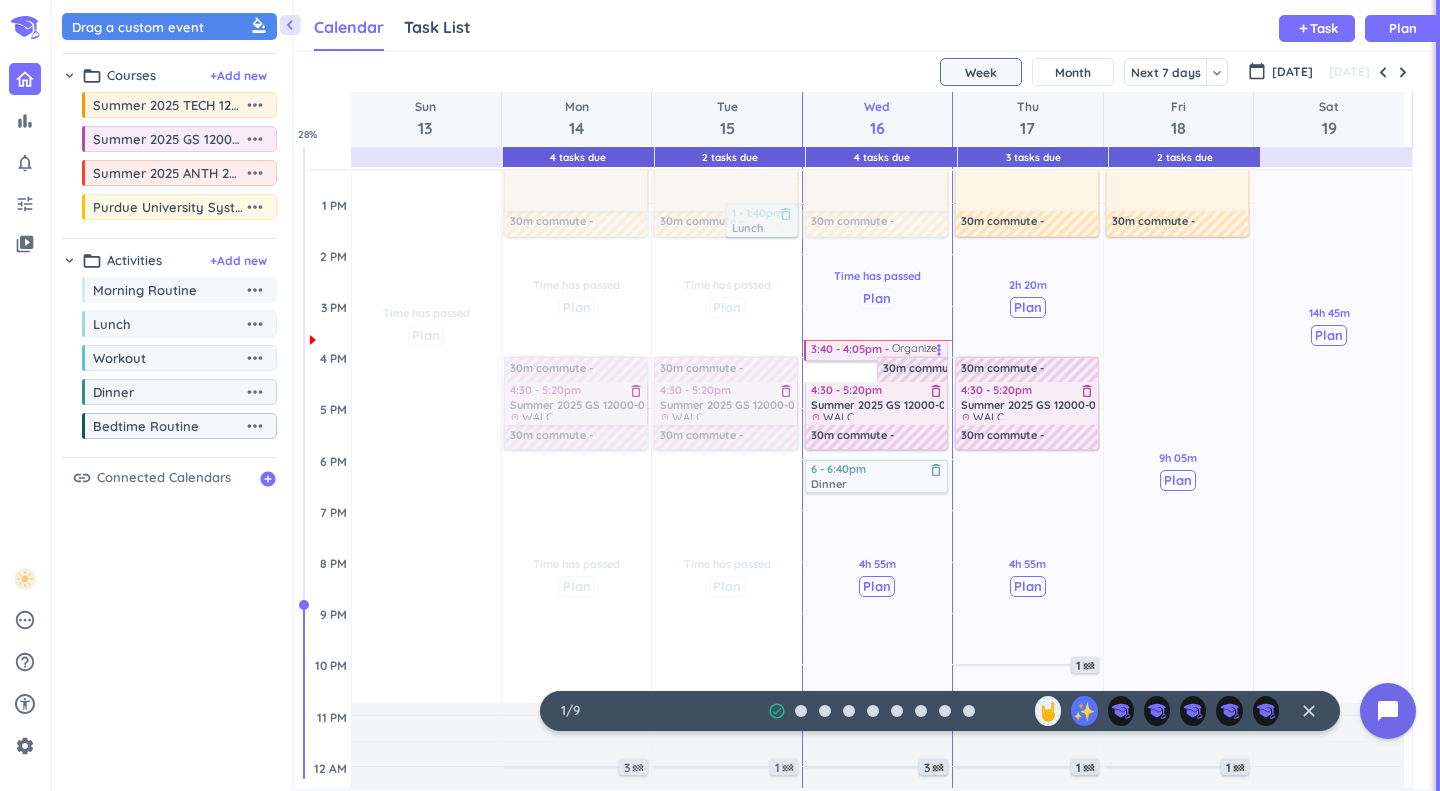 drag, startPoint x: 174, startPoint y: 404, endPoint x: 869, endPoint y: 461, distance: 697.3335 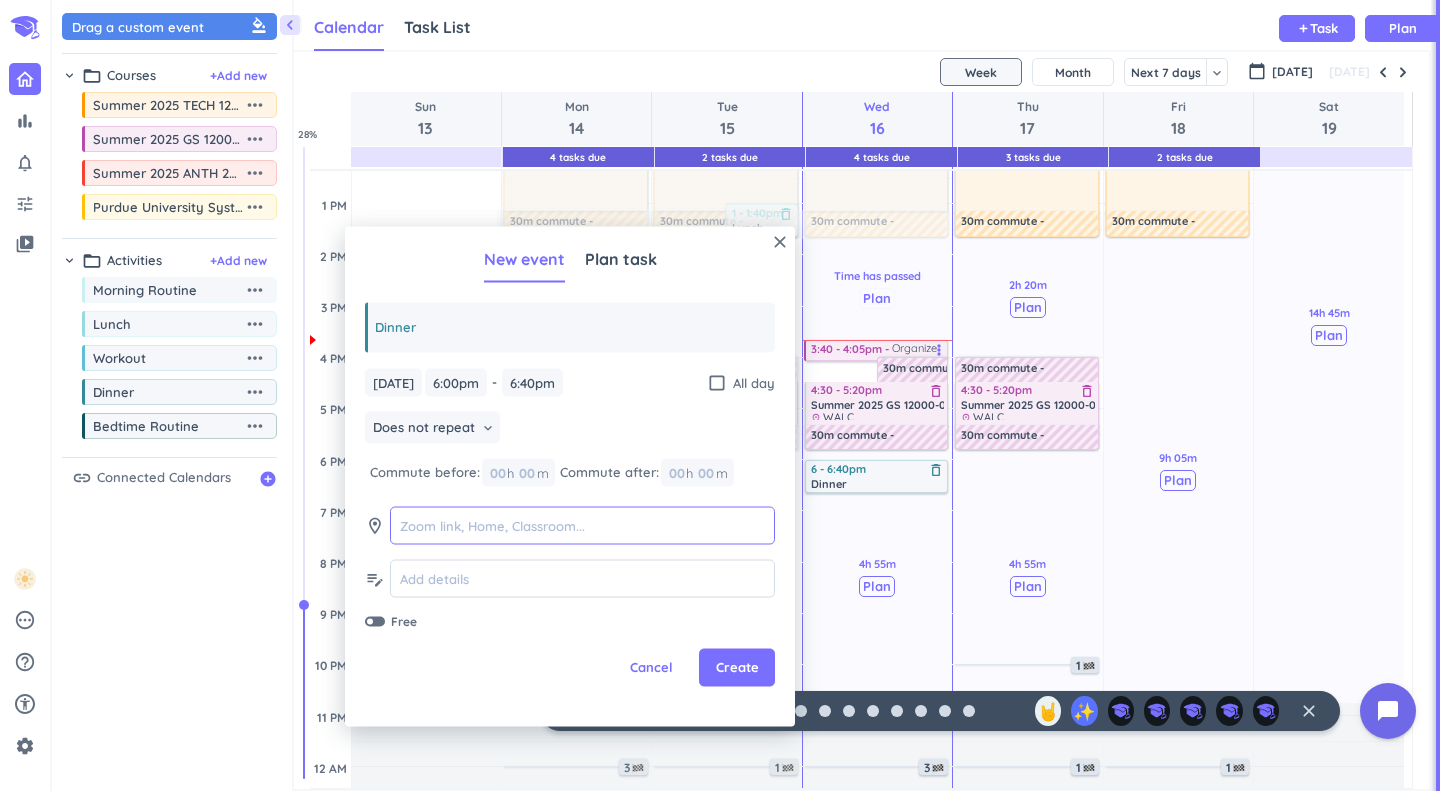 click at bounding box center (582, 525) 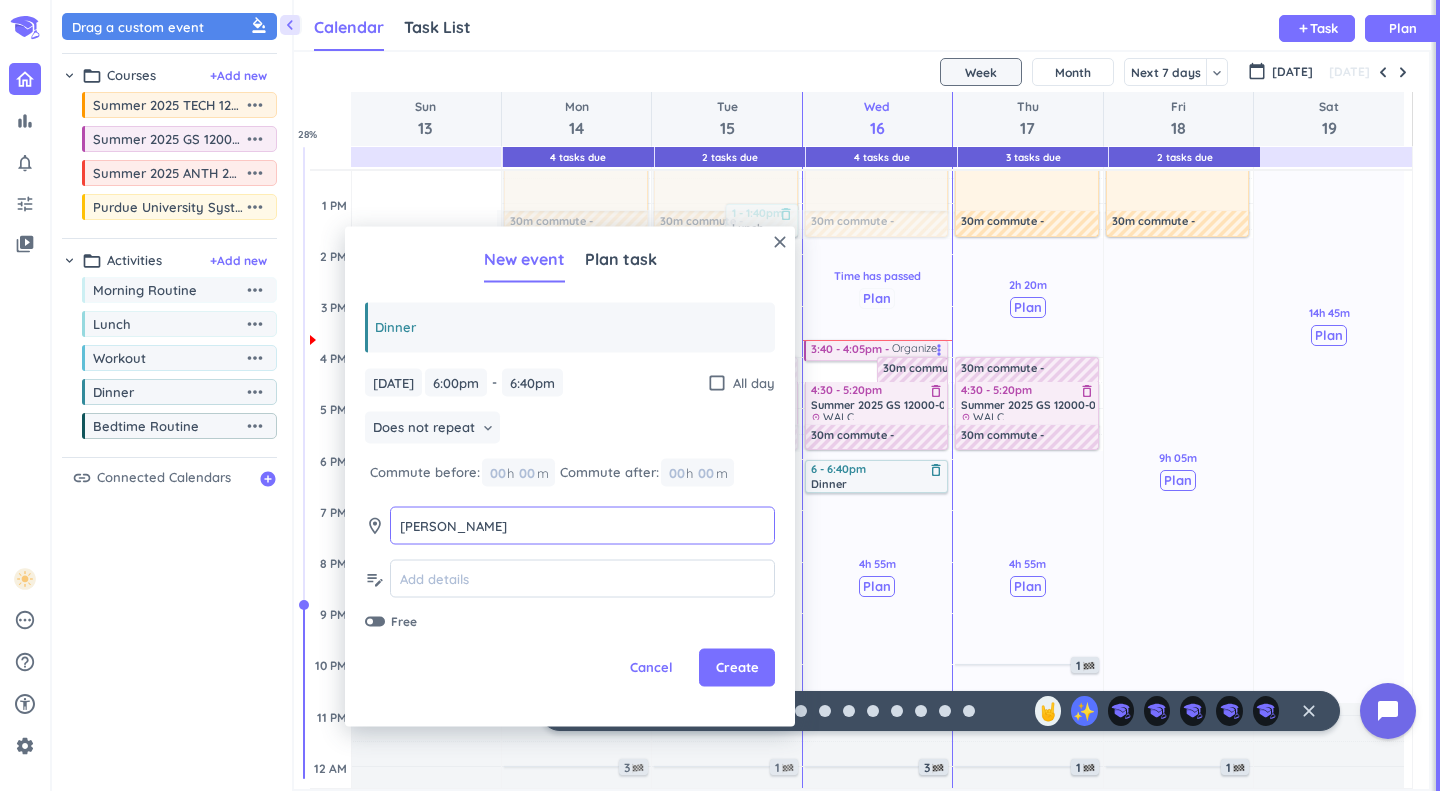 type on "Earhart" 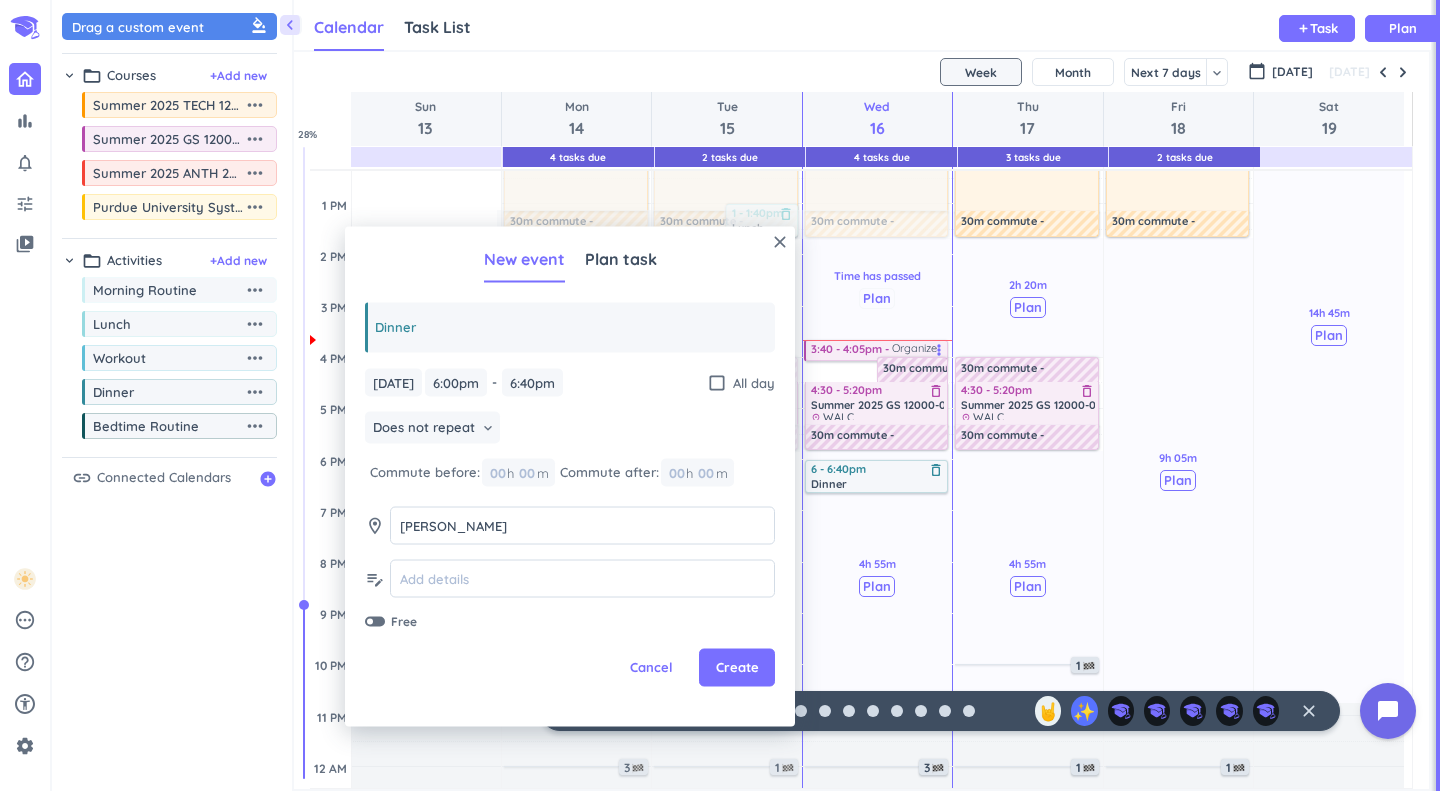 click on "Create" at bounding box center [737, 668] 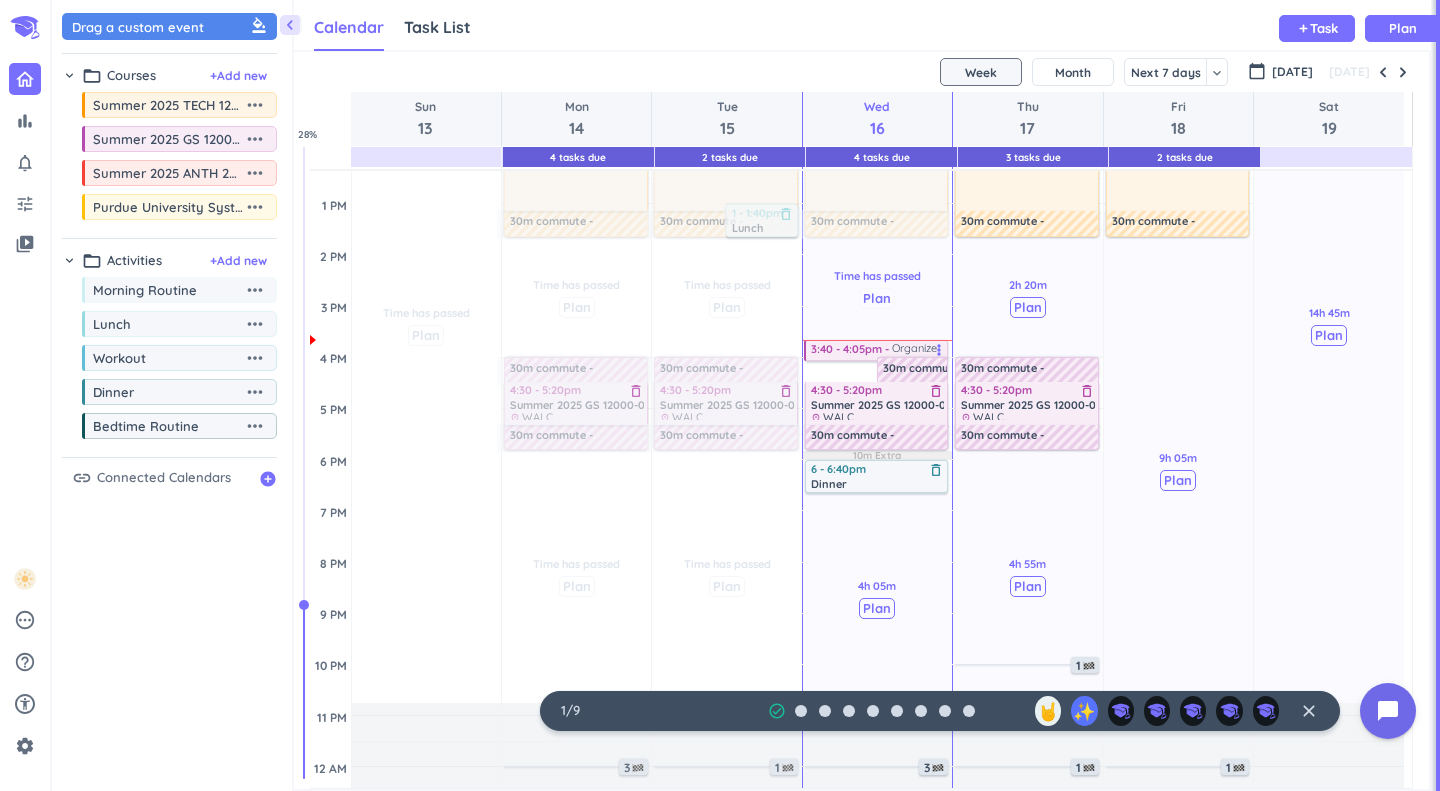 click on "Plan" at bounding box center [877, 608] 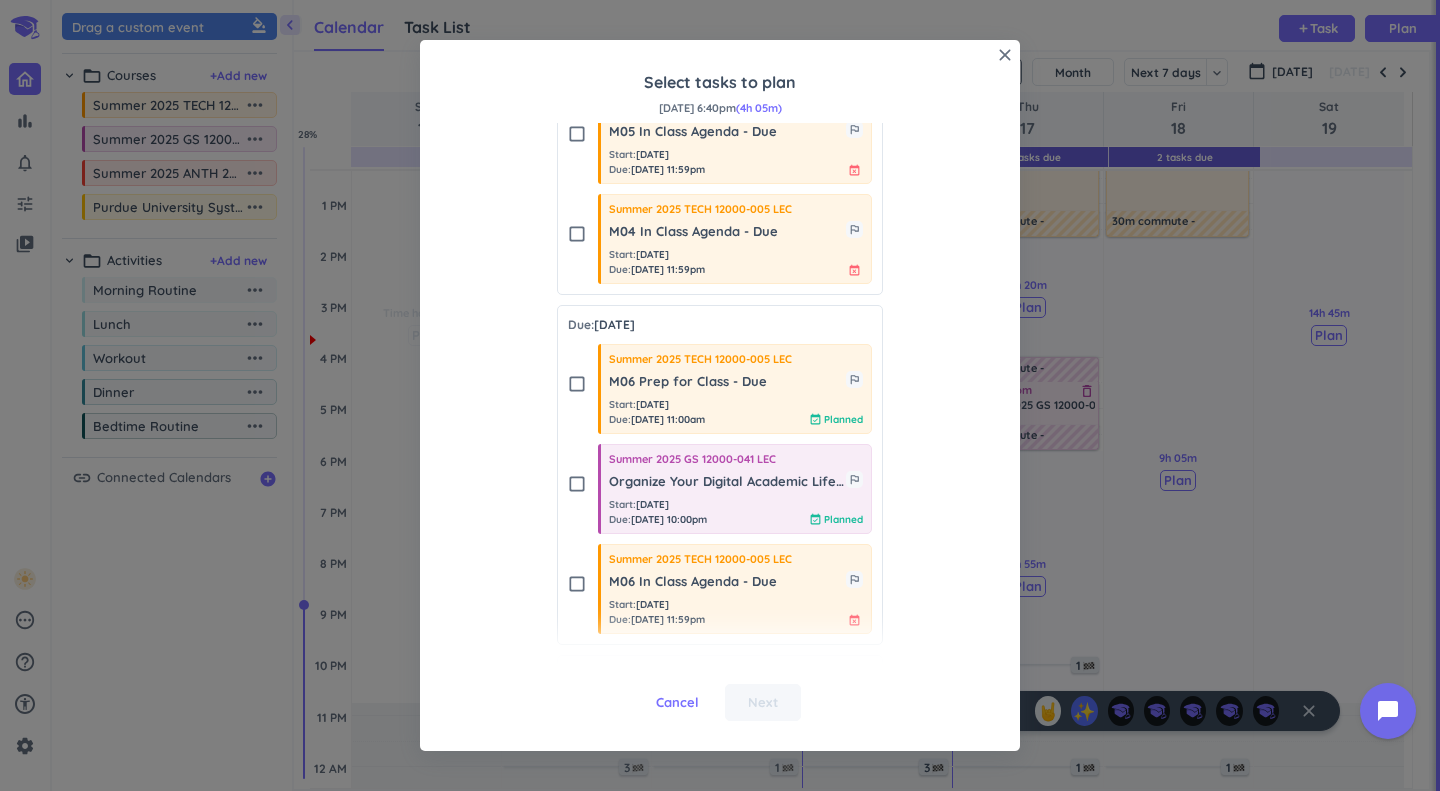 scroll, scrollTop: 0, scrollLeft: 0, axis: both 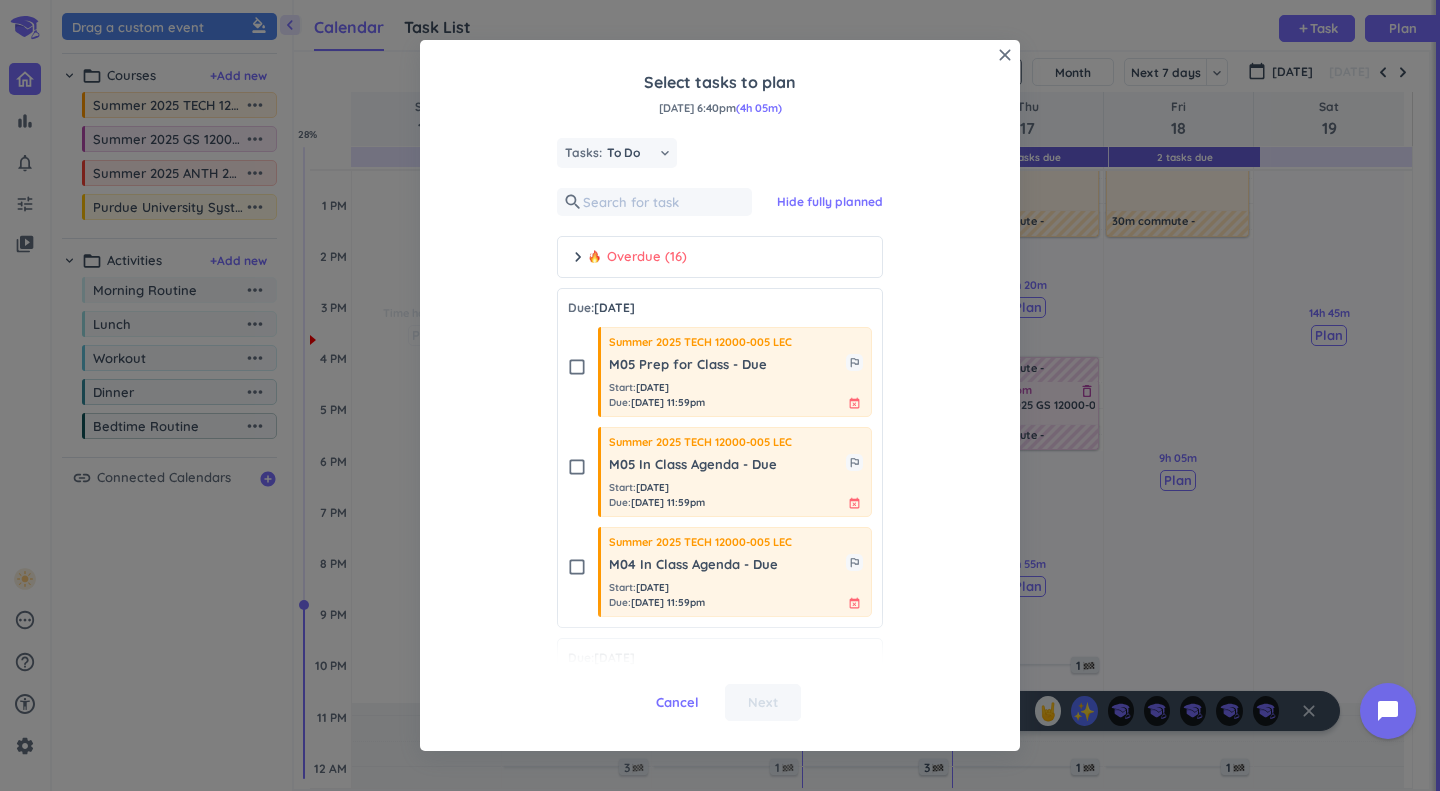 click on "Cancel" at bounding box center (677, 703) 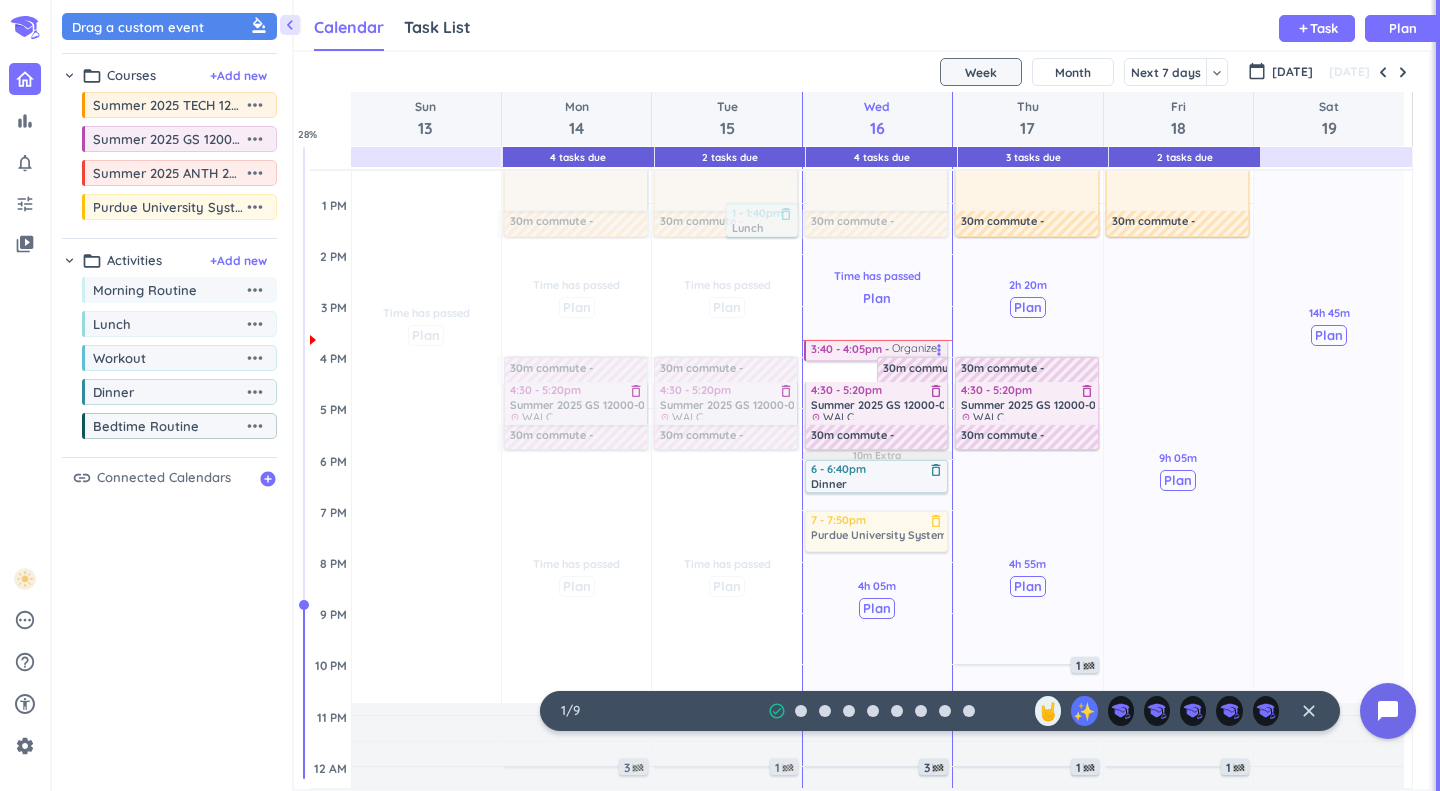 drag, startPoint x: 223, startPoint y: 210, endPoint x: 851, endPoint y: 533, distance: 706.19617 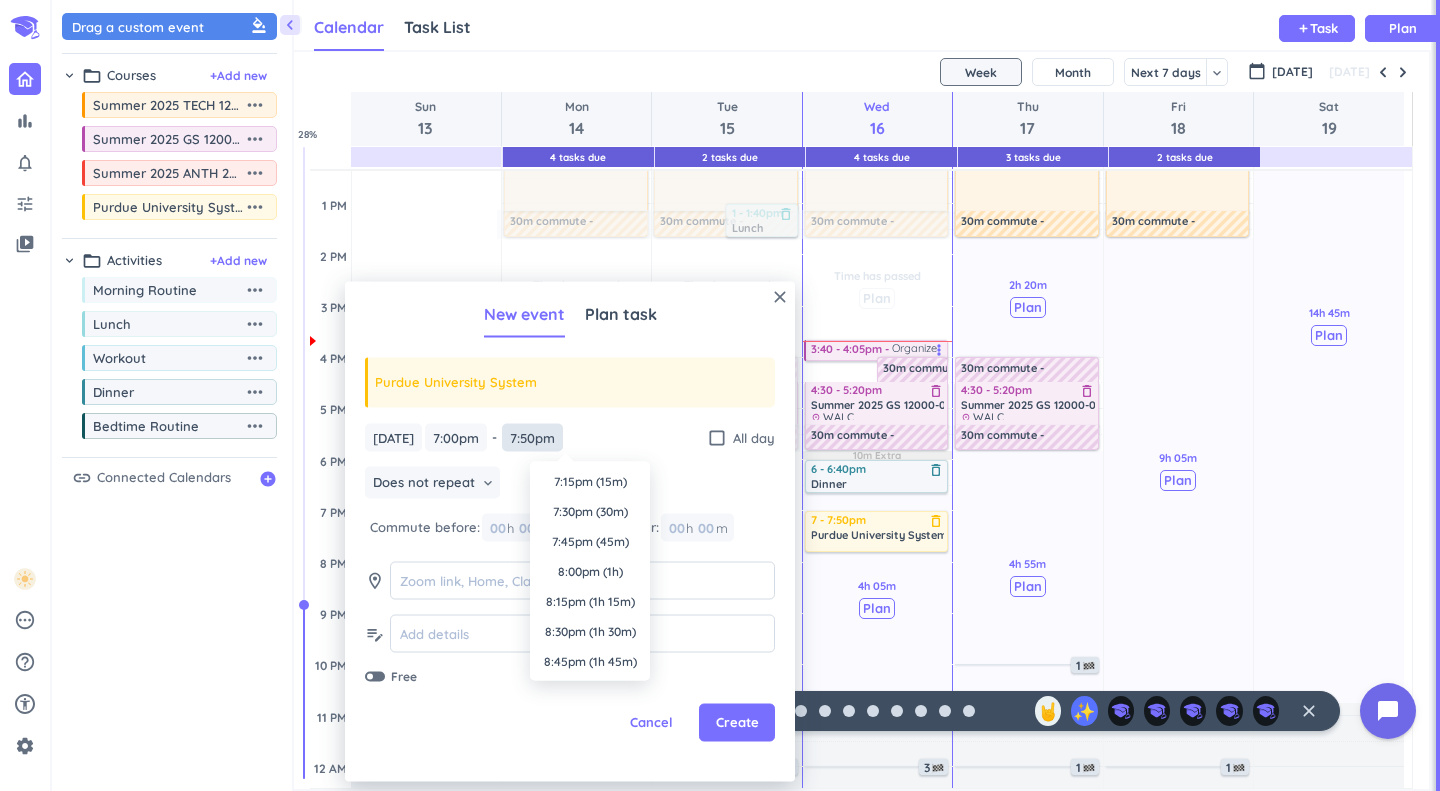 click on "7:50pm" at bounding box center [532, 437] 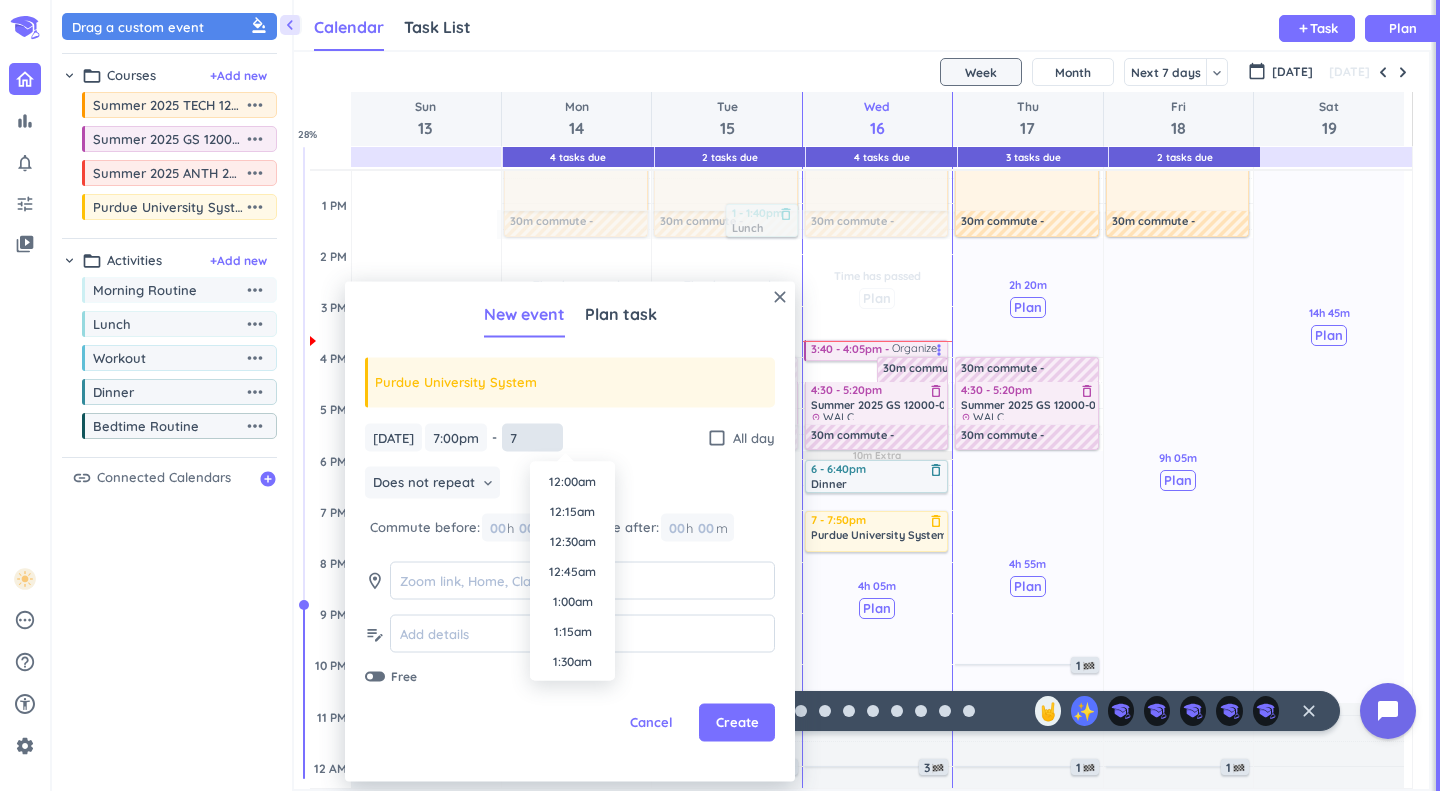 scroll, scrollTop: 2190, scrollLeft: 0, axis: vertical 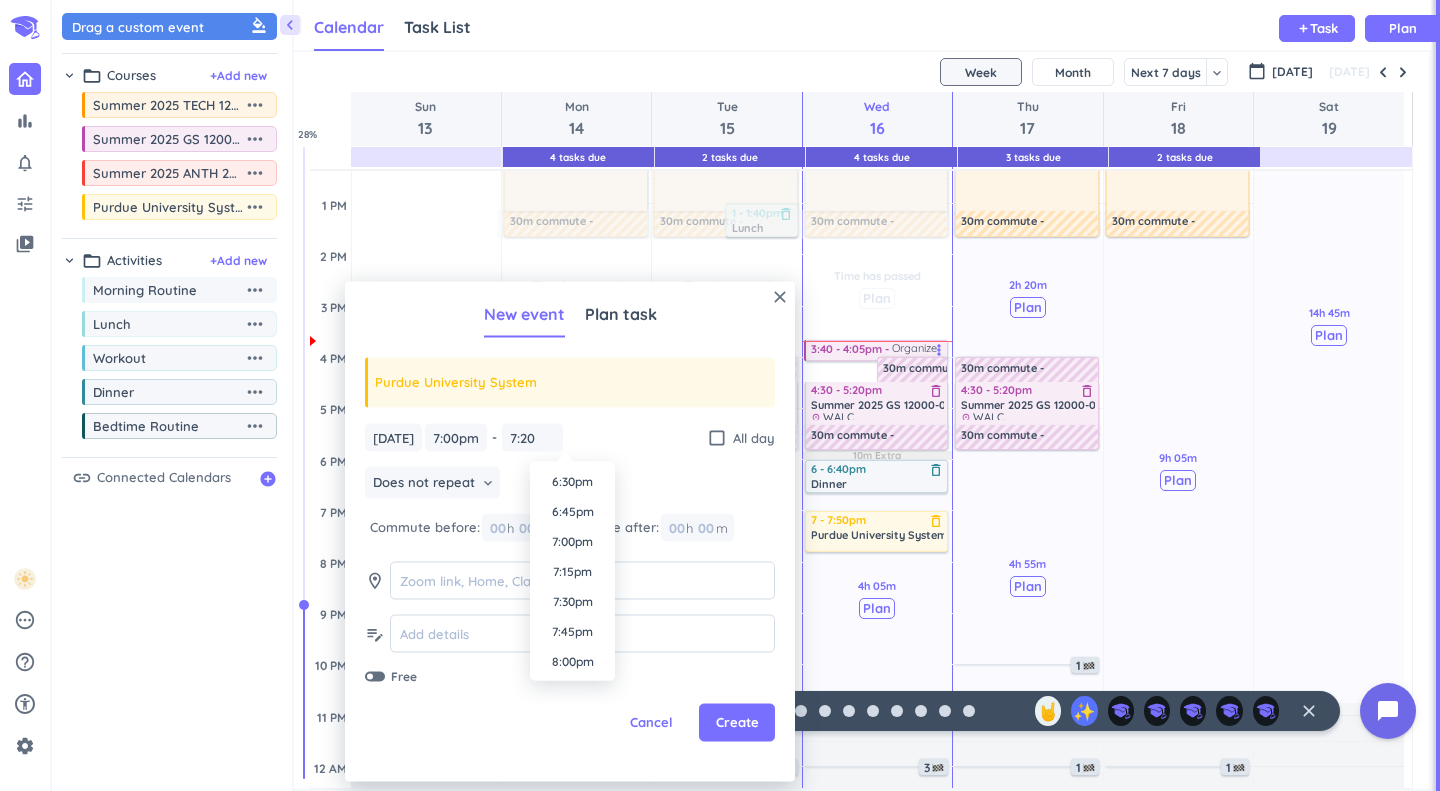 type on "7:20pm" 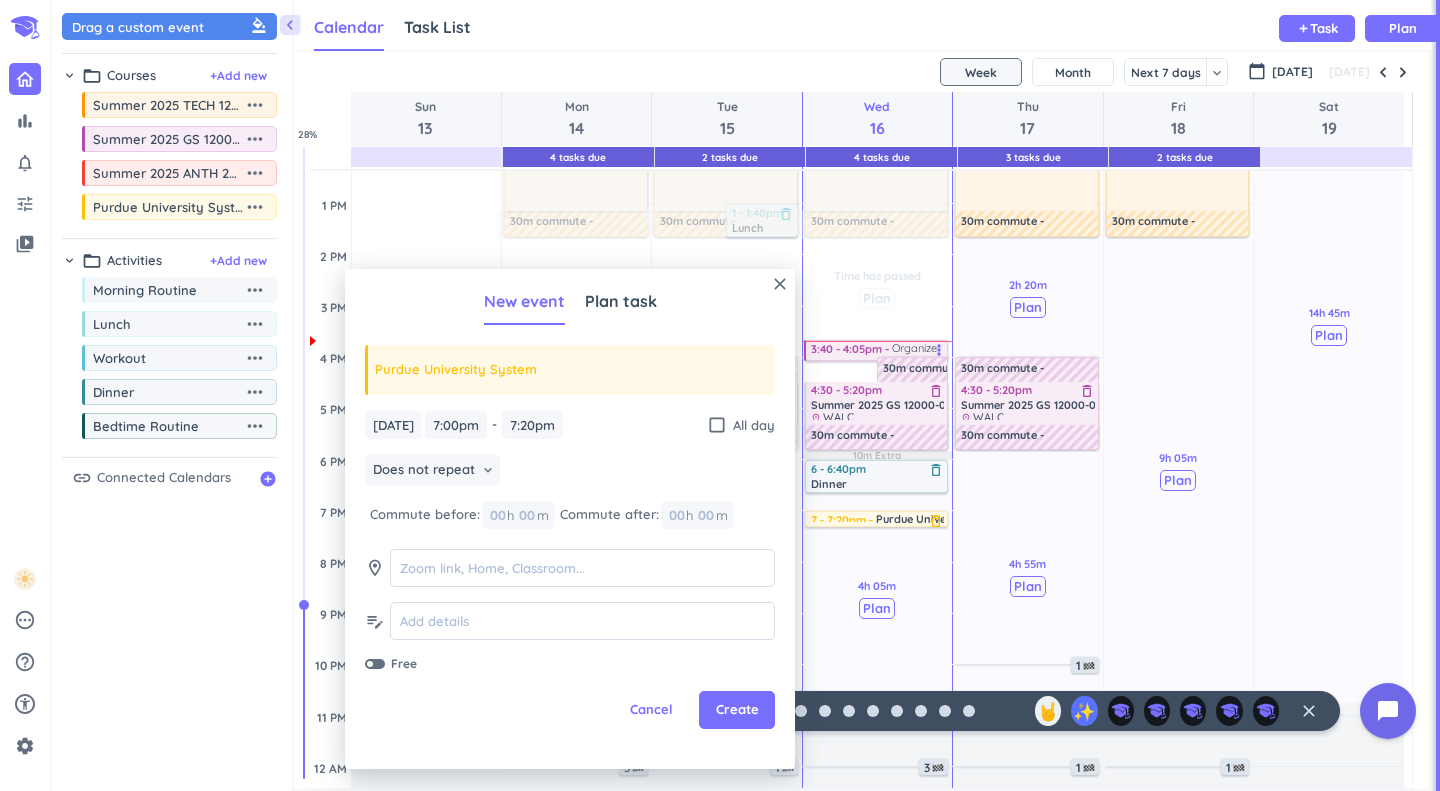 click 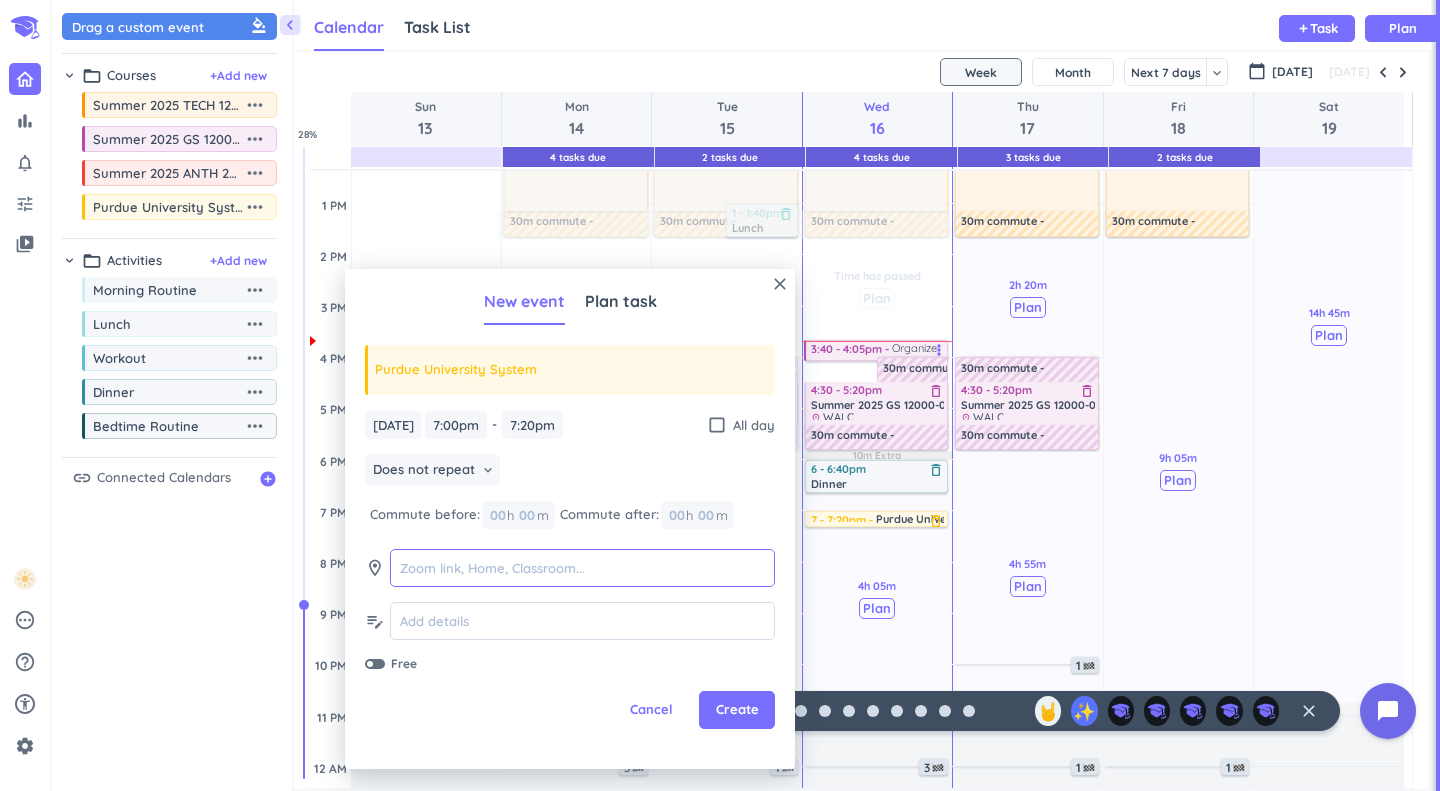 click at bounding box center [582, 568] 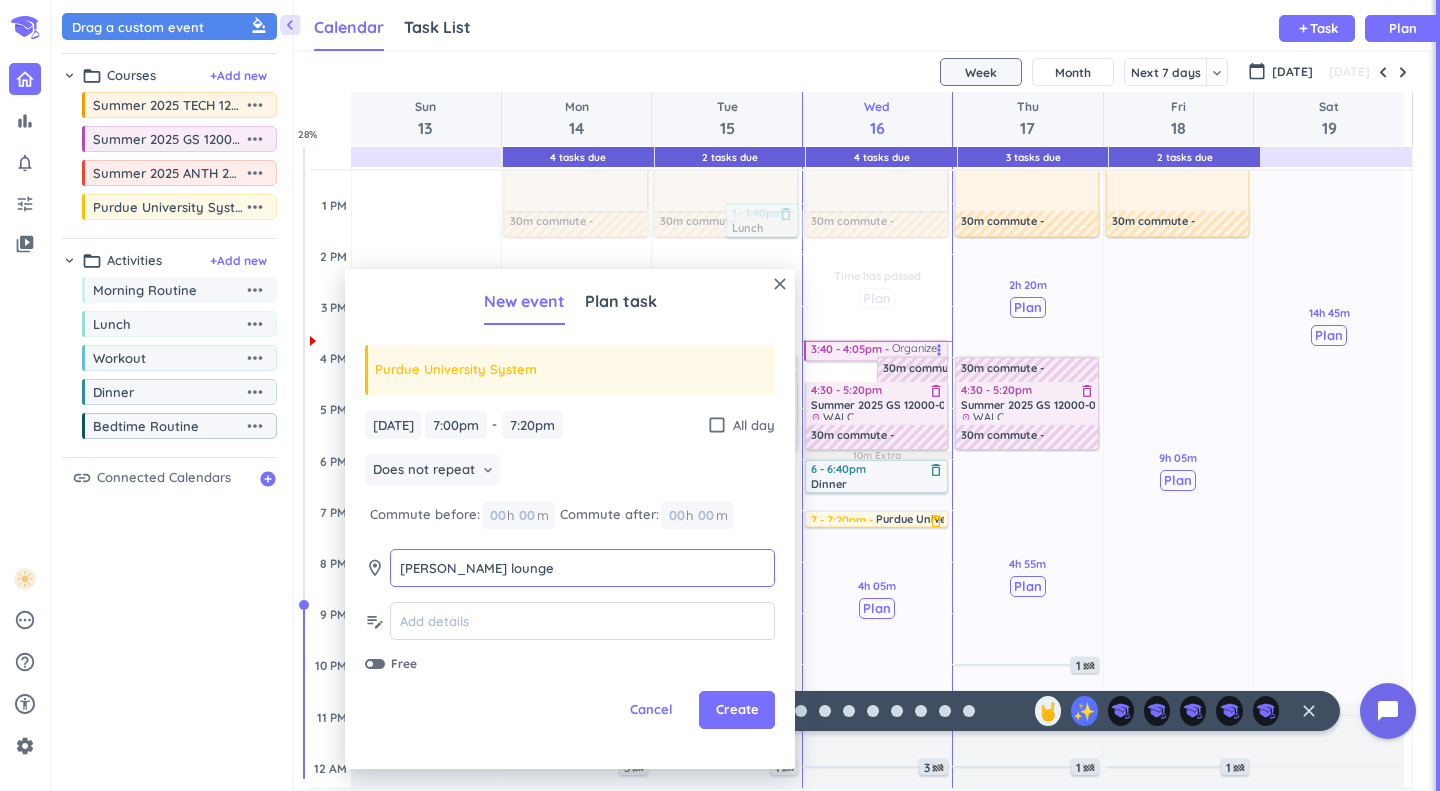 type on "Winifred Parker lounge" 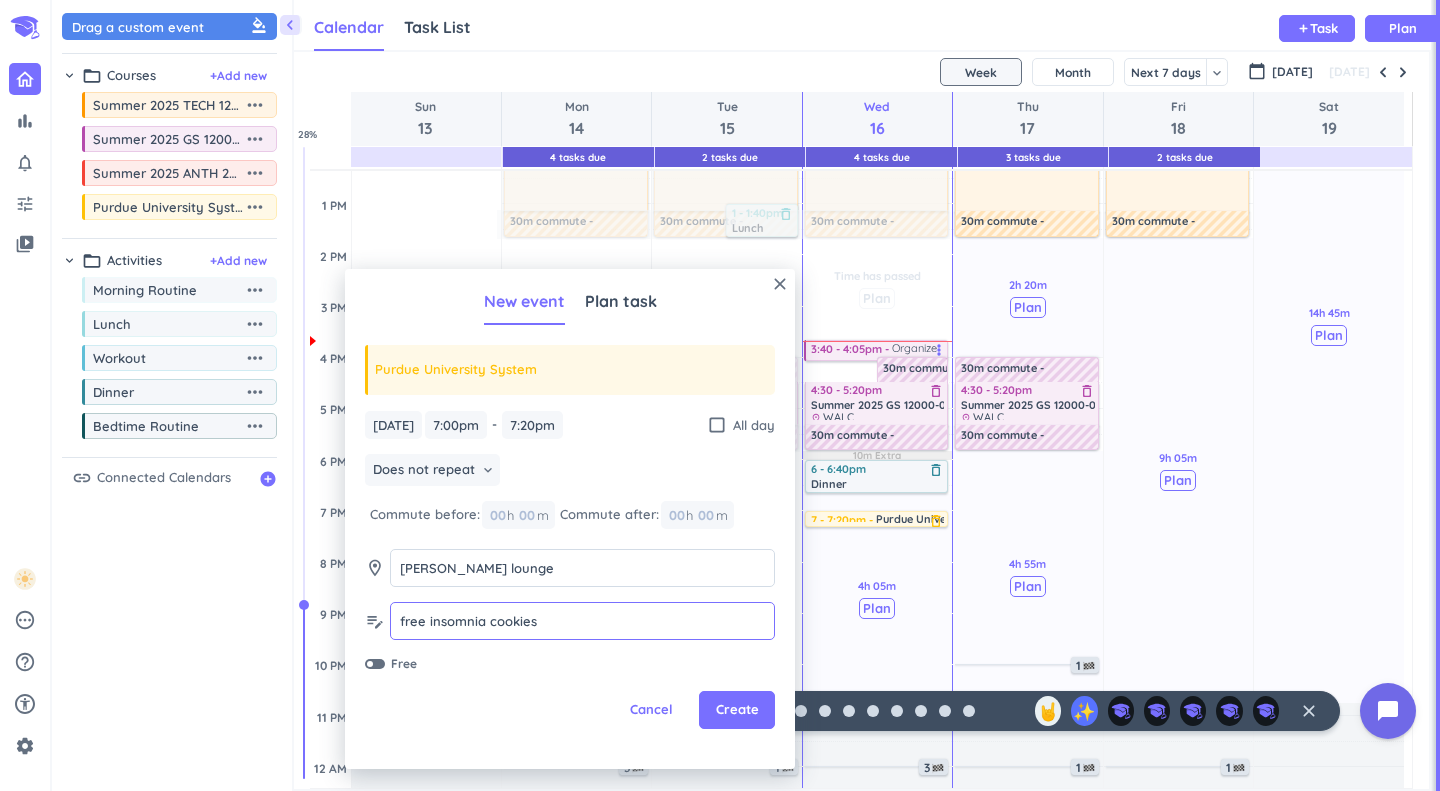 click on "free insomnia cookies" at bounding box center [582, 621] 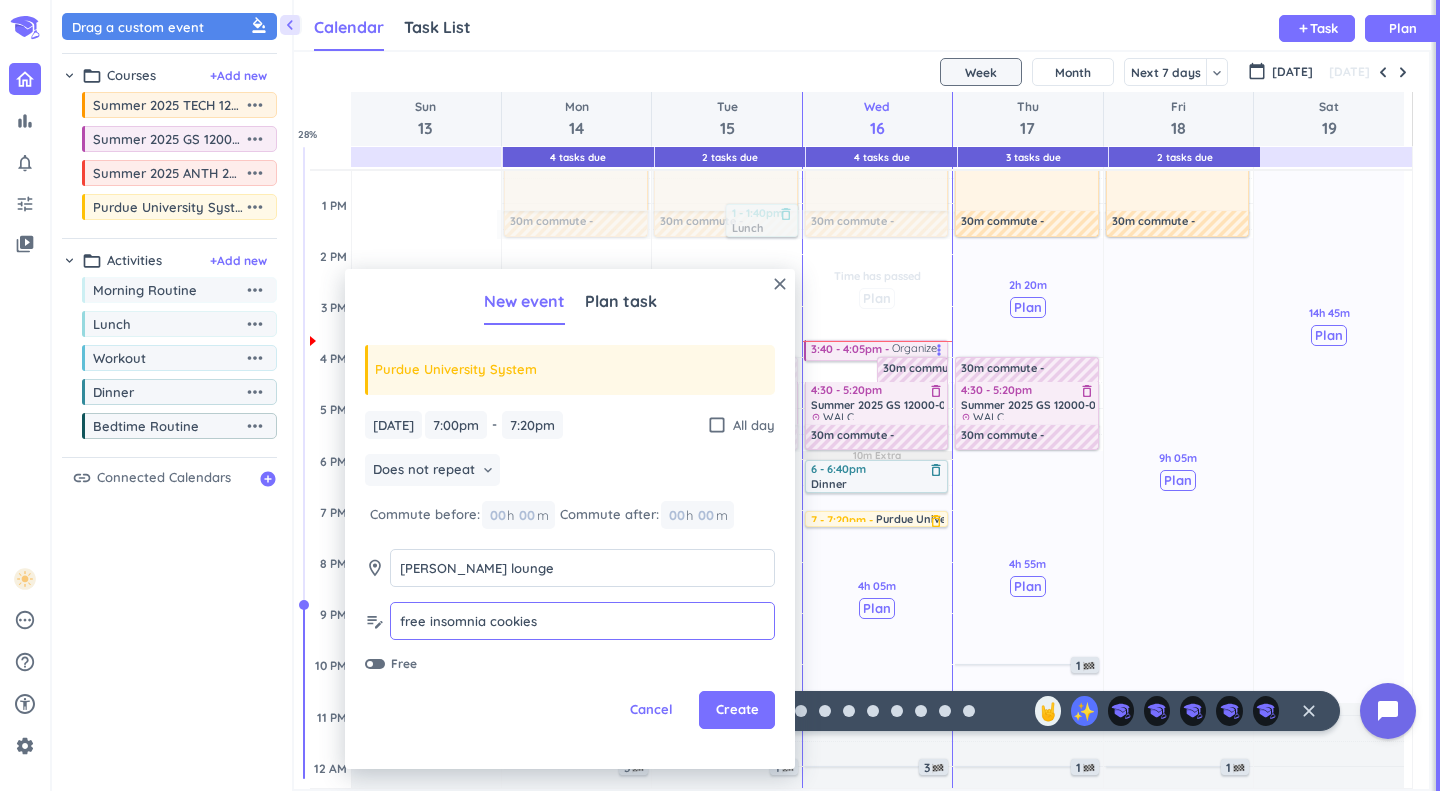 click on "free insomnia cookies" at bounding box center [582, 621] 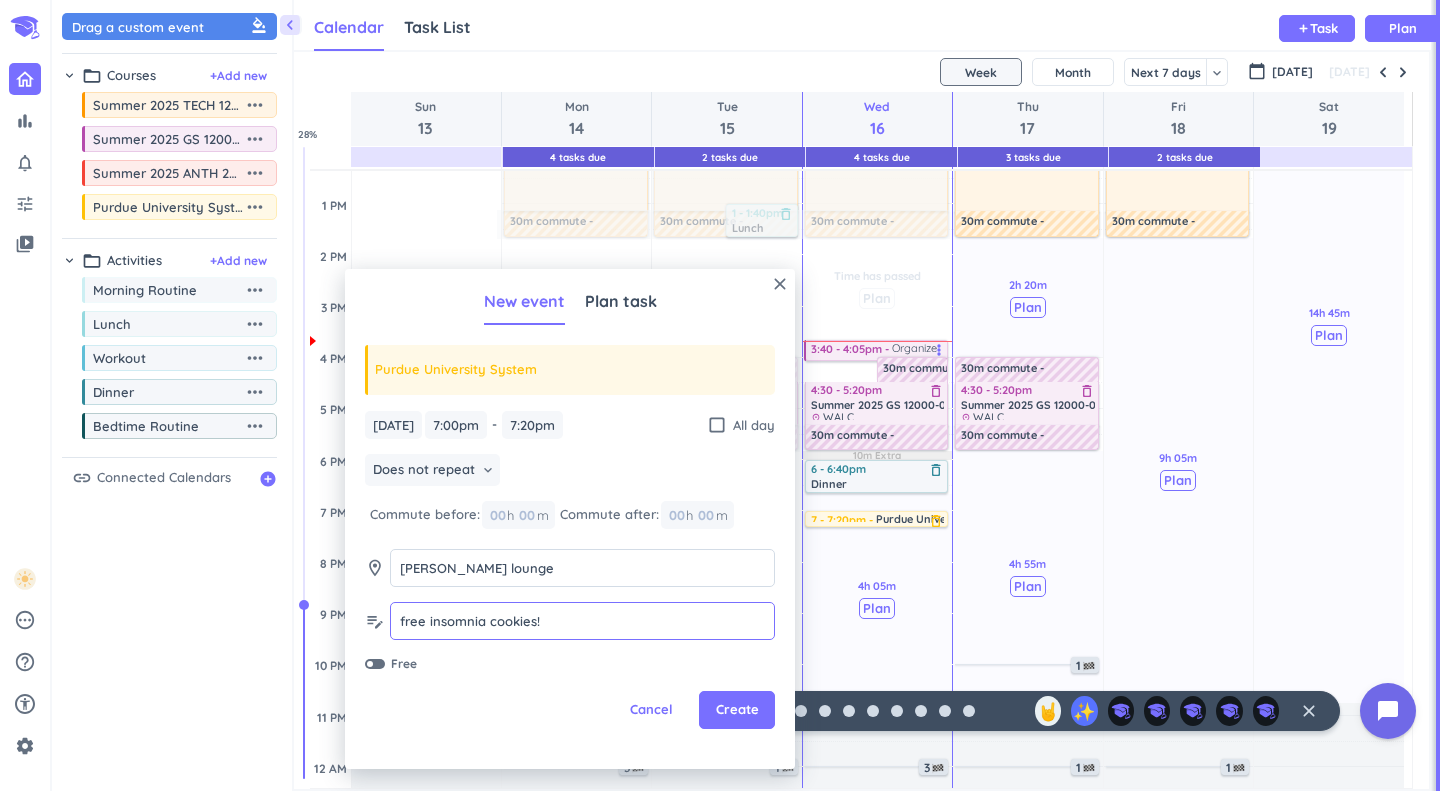 type on "free insomnia cookies!" 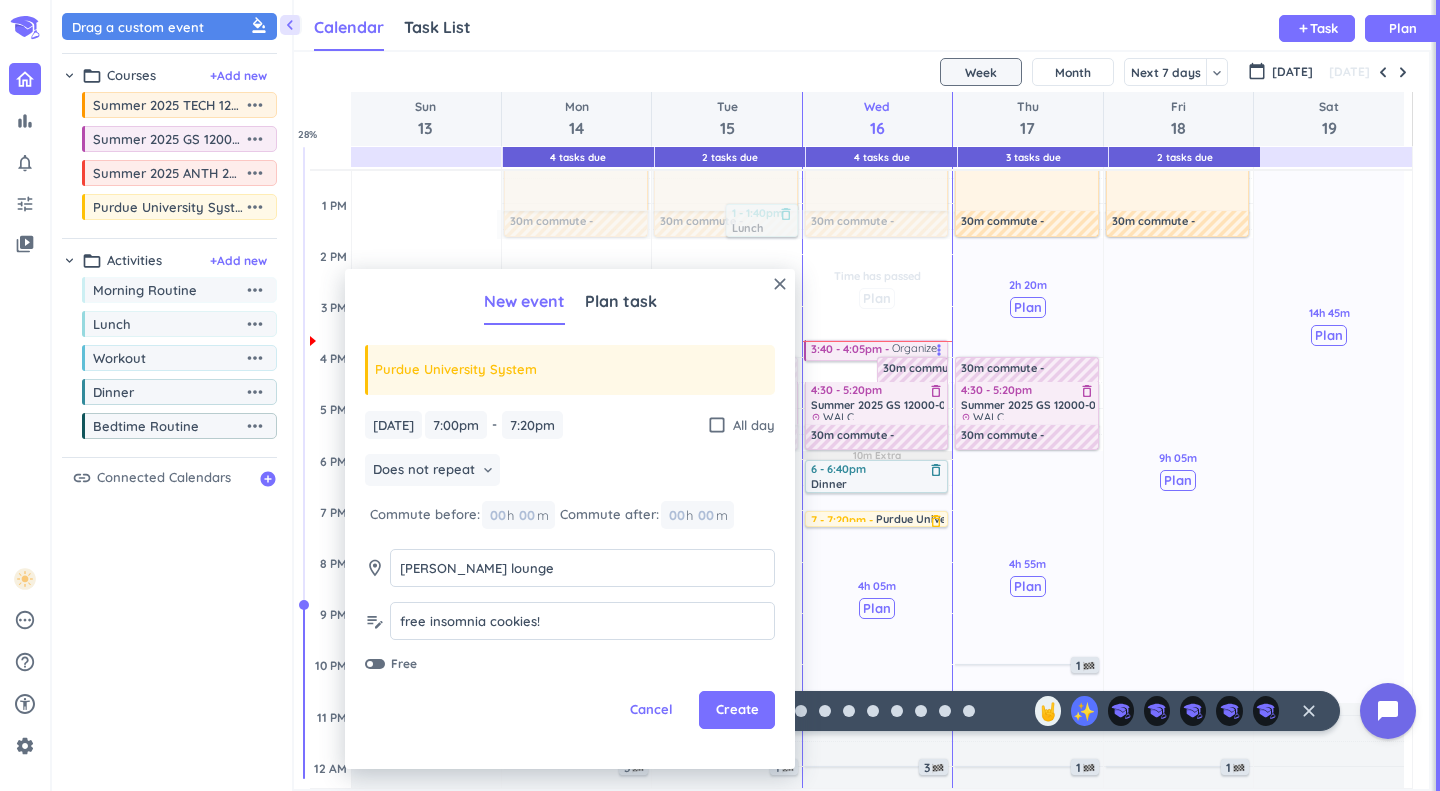 click on "Create" at bounding box center [737, 710] 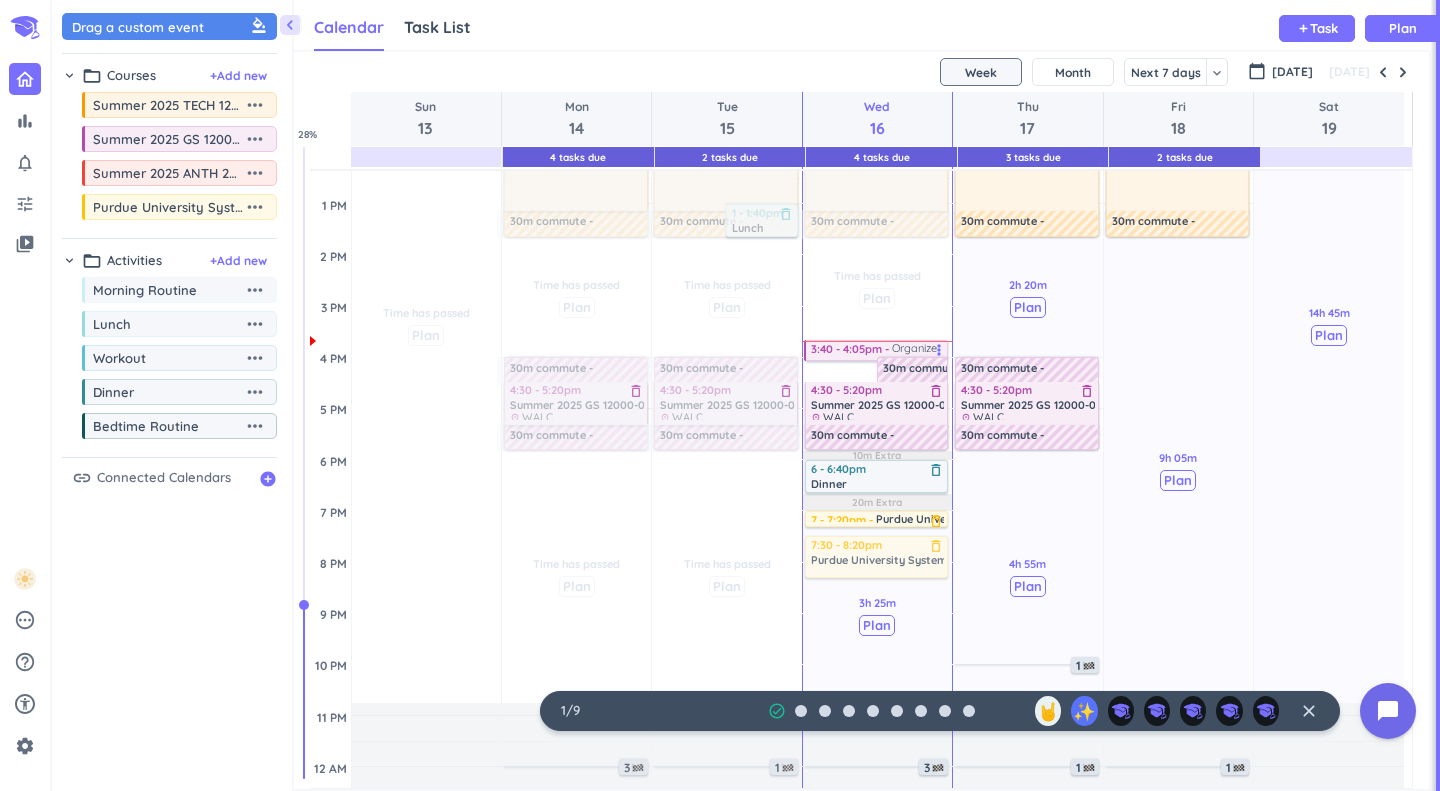 drag, startPoint x: 163, startPoint y: 216, endPoint x: 858, endPoint y: 546, distance: 769.36664 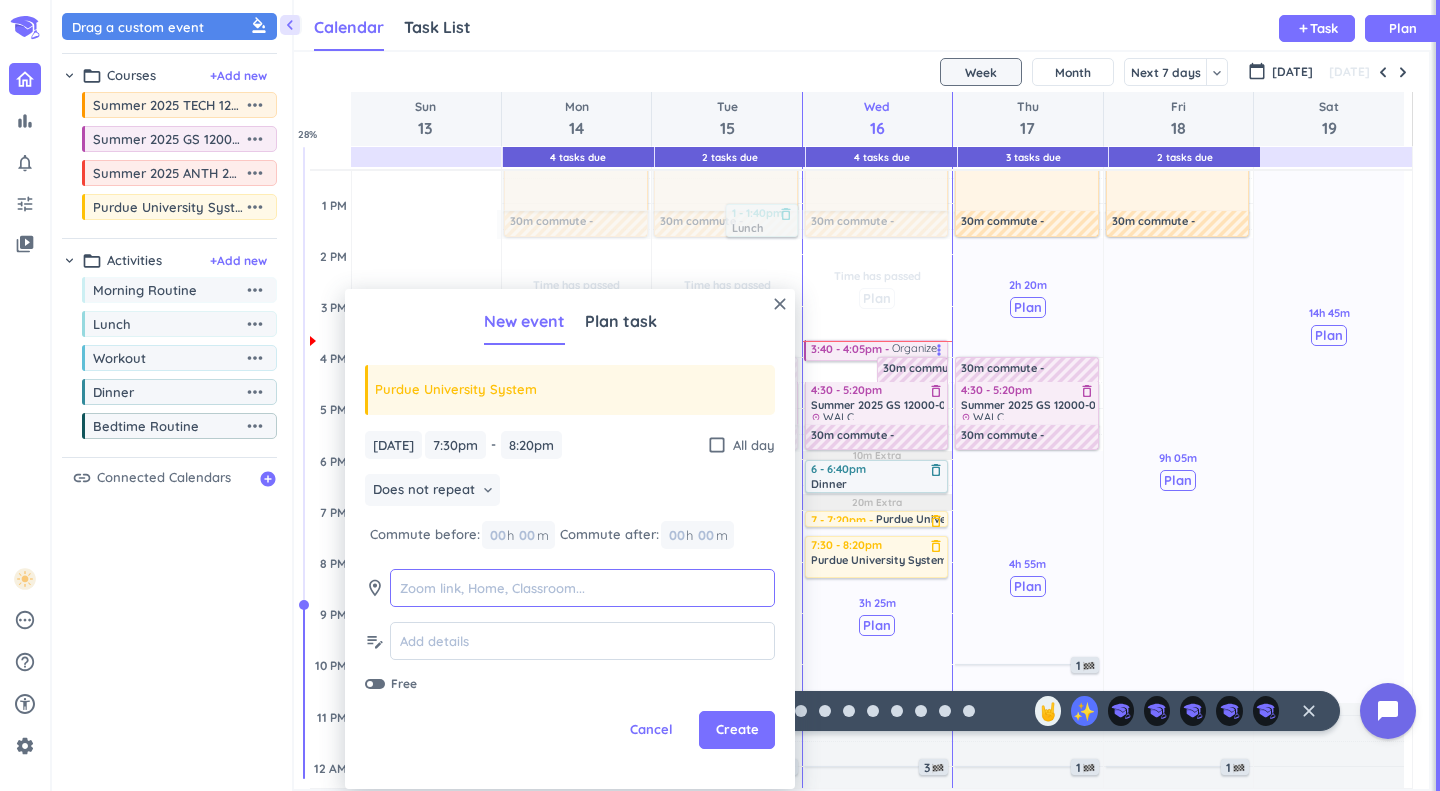 click at bounding box center (582, 588) 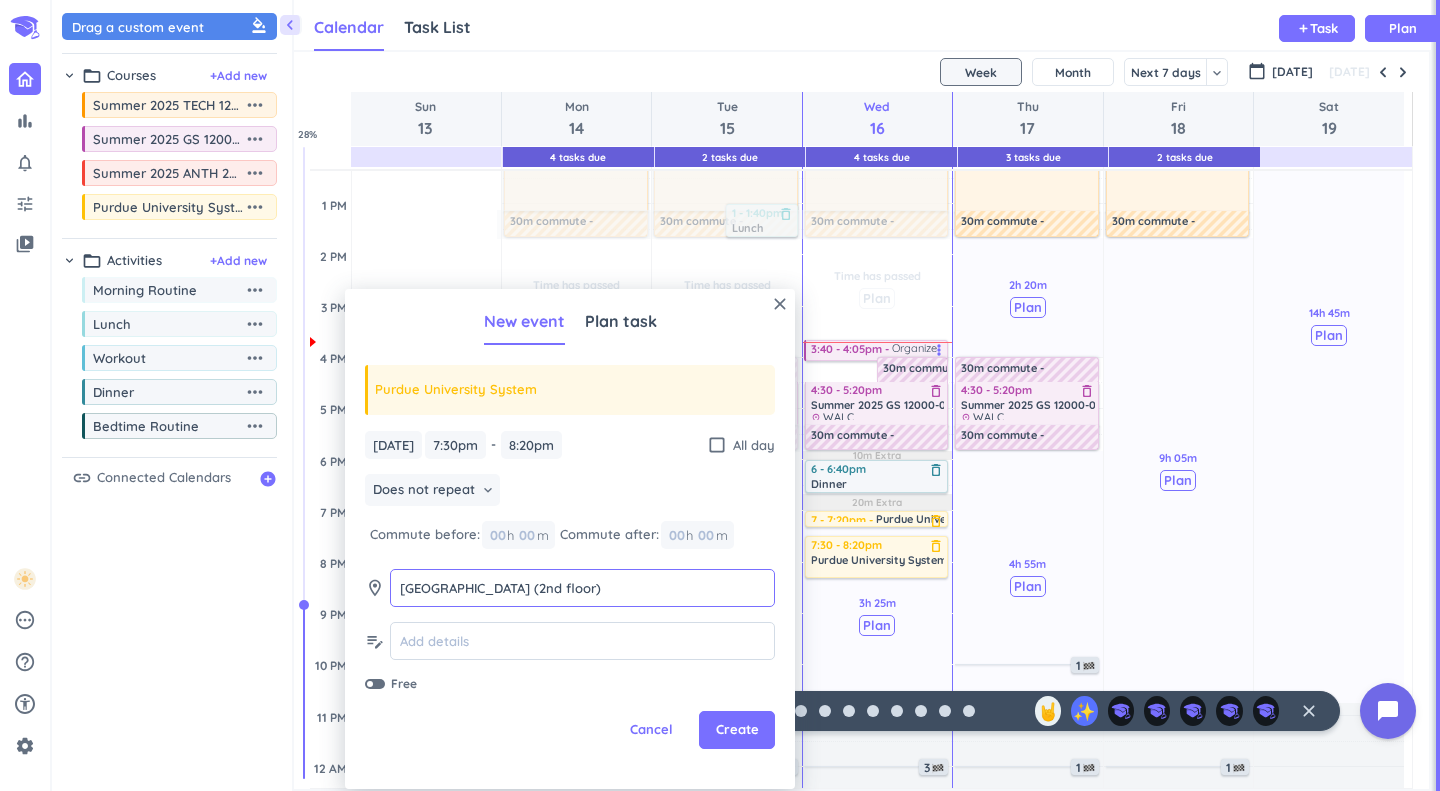 type on "Purdue Memorial Union (2nd floor)" 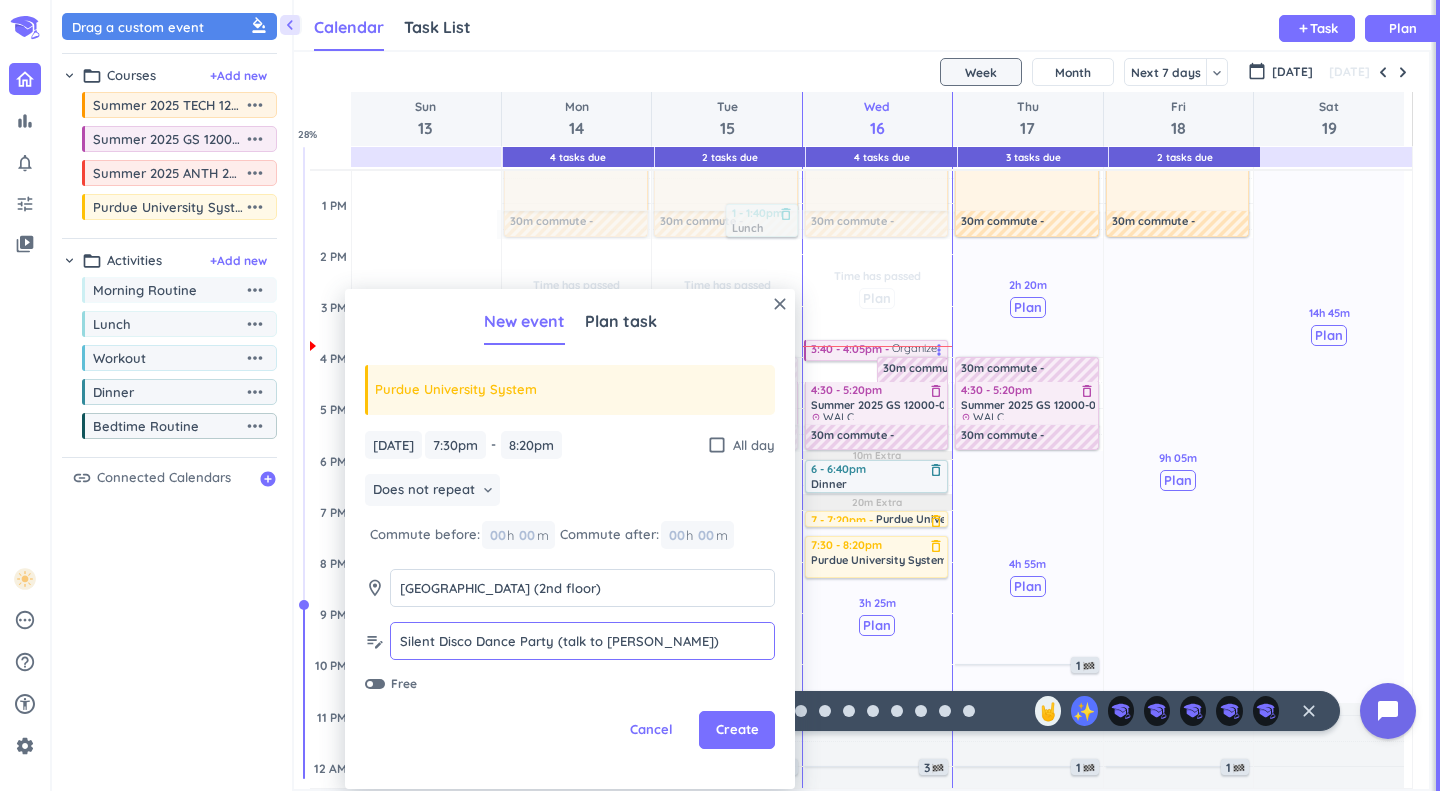 type on "Silent Disco Dance Party (talk to Yutika)" 